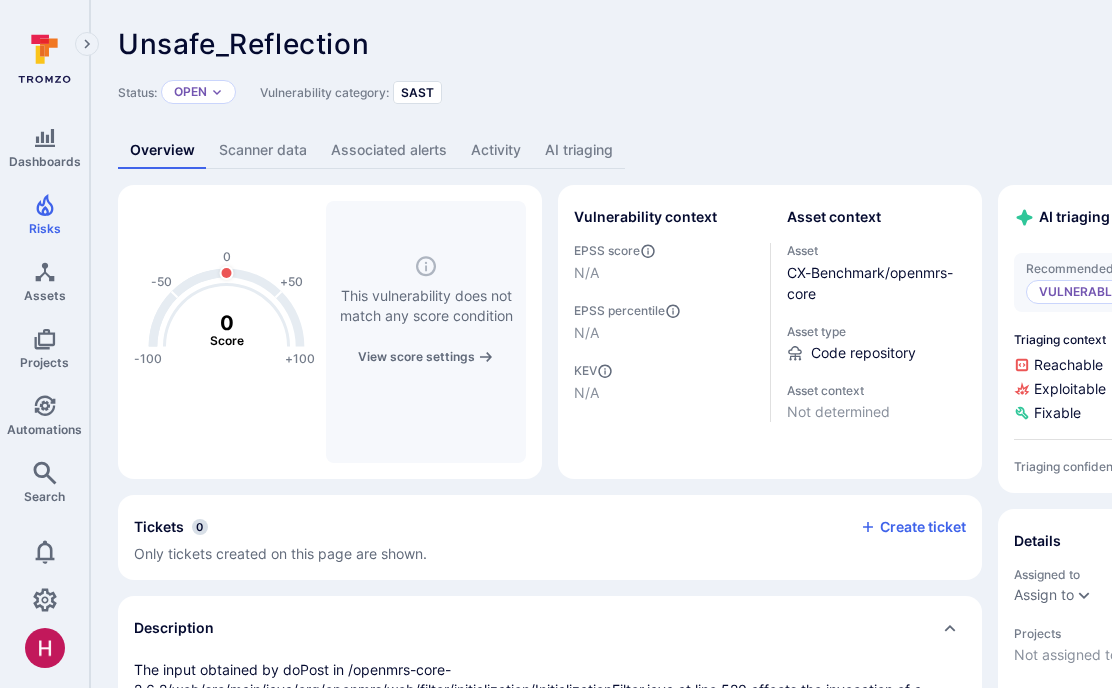 scroll, scrollTop: 0, scrollLeft: 0, axis: both 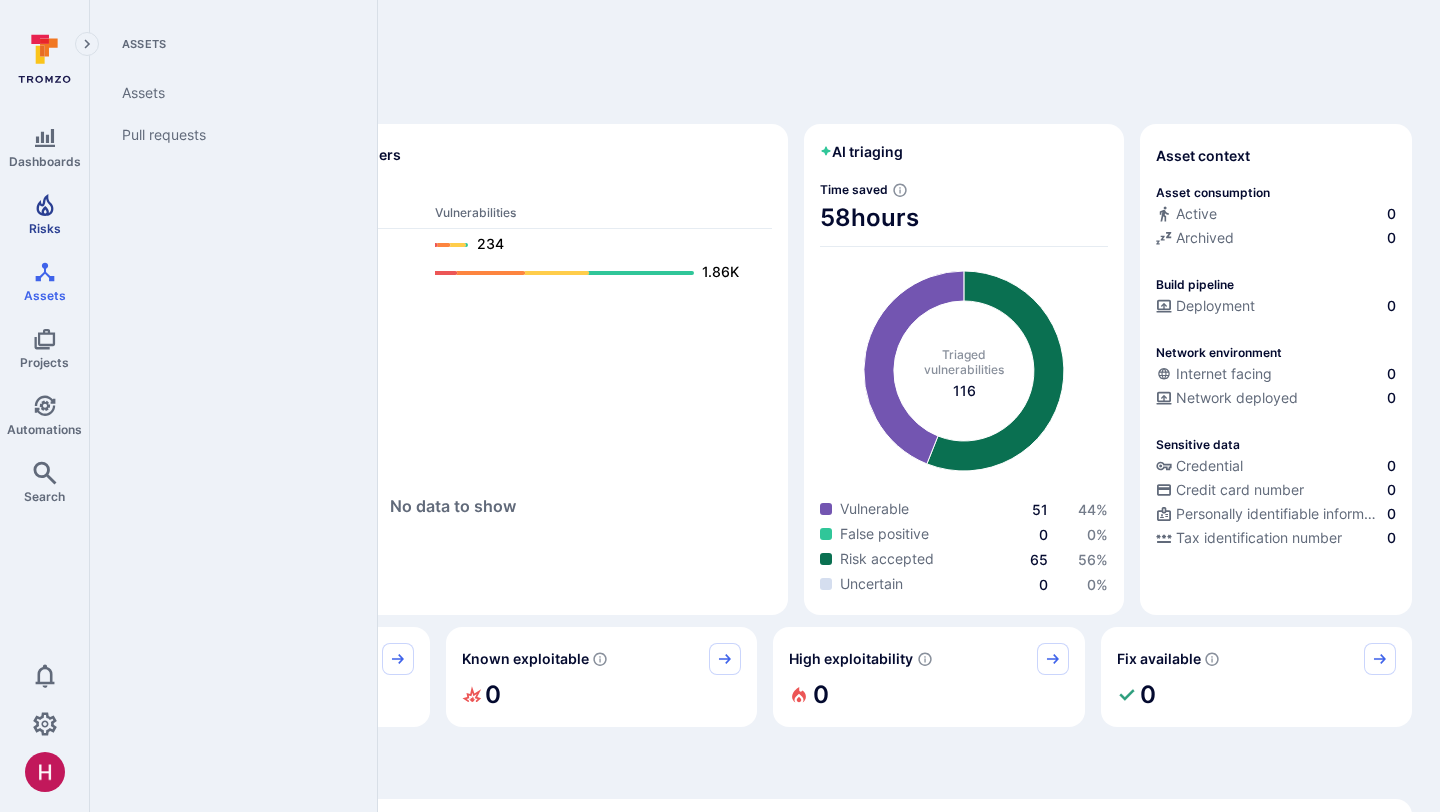 click on "Risks" at bounding box center (45, 228) 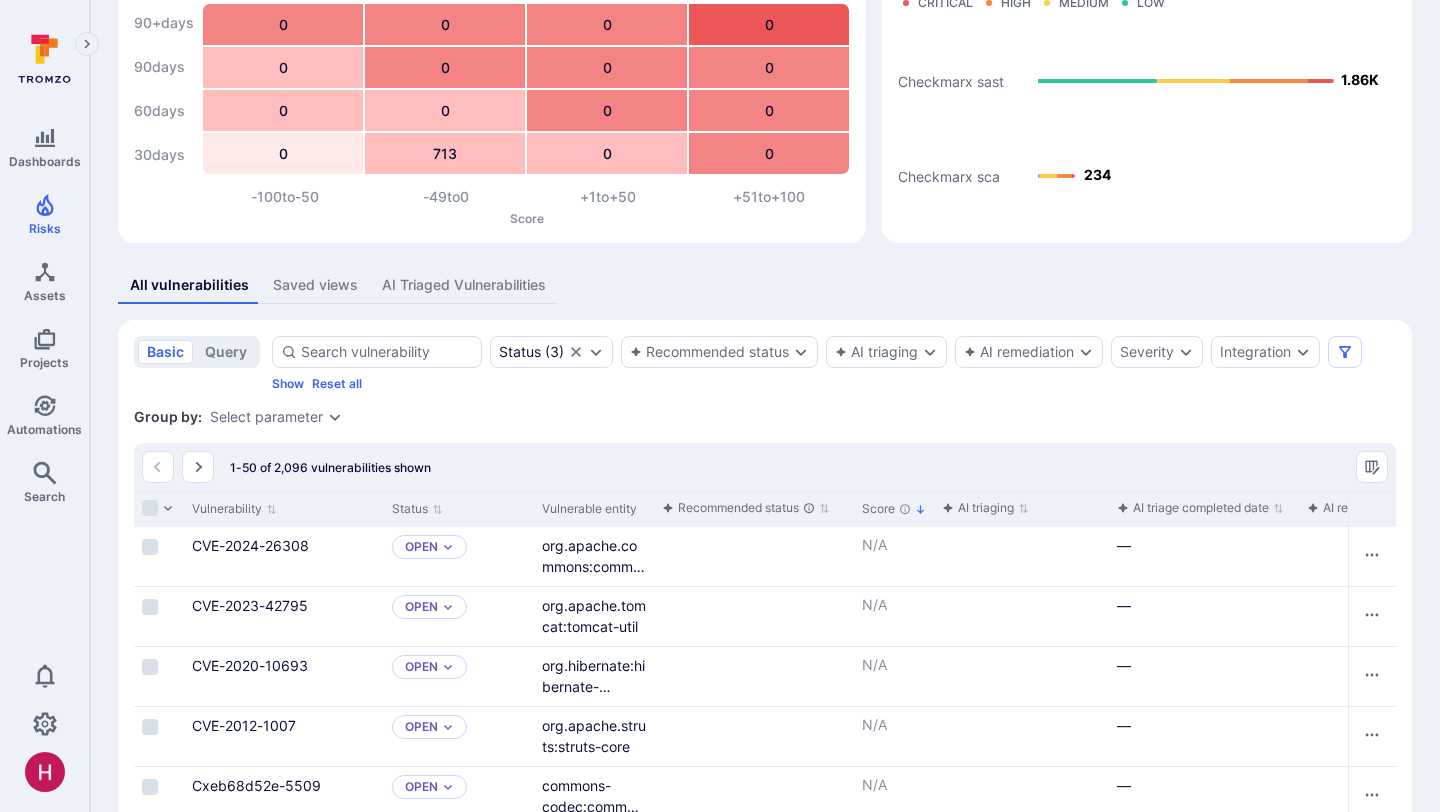 scroll, scrollTop: 154, scrollLeft: 0, axis: vertical 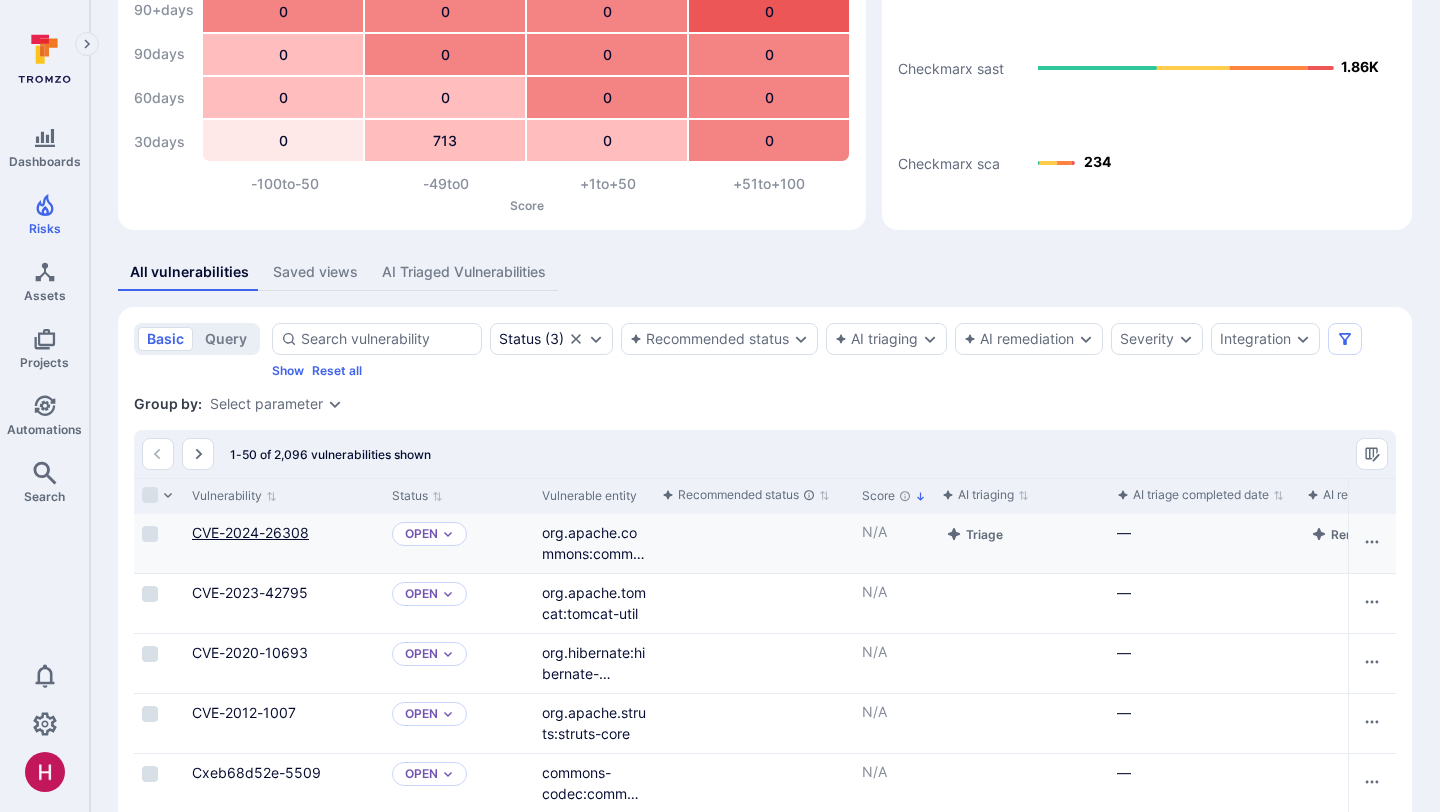 click on "CVE-2024-26308" at bounding box center (250, 532) 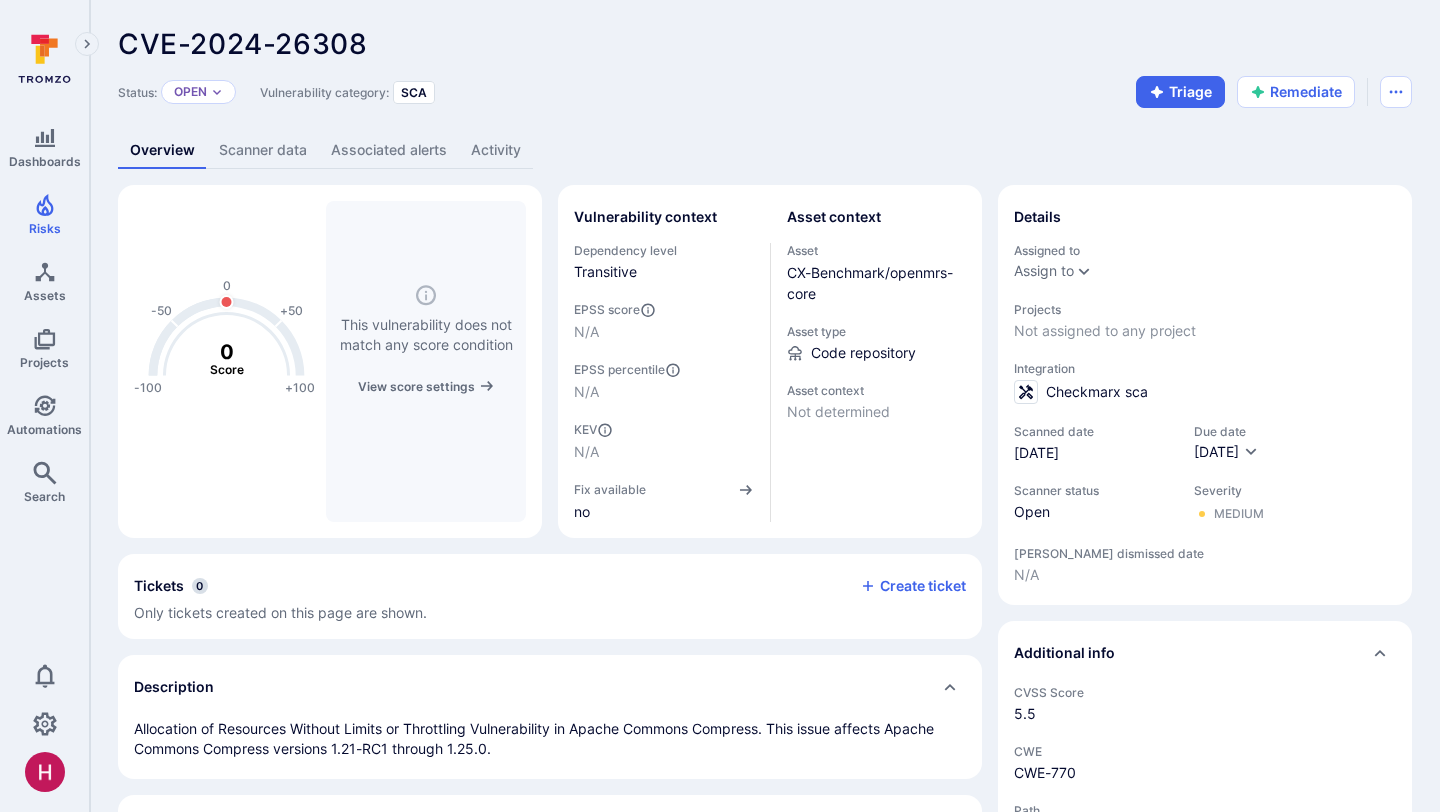 scroll, scrollTop: 84, scrollLeft: 0, axis: vertical 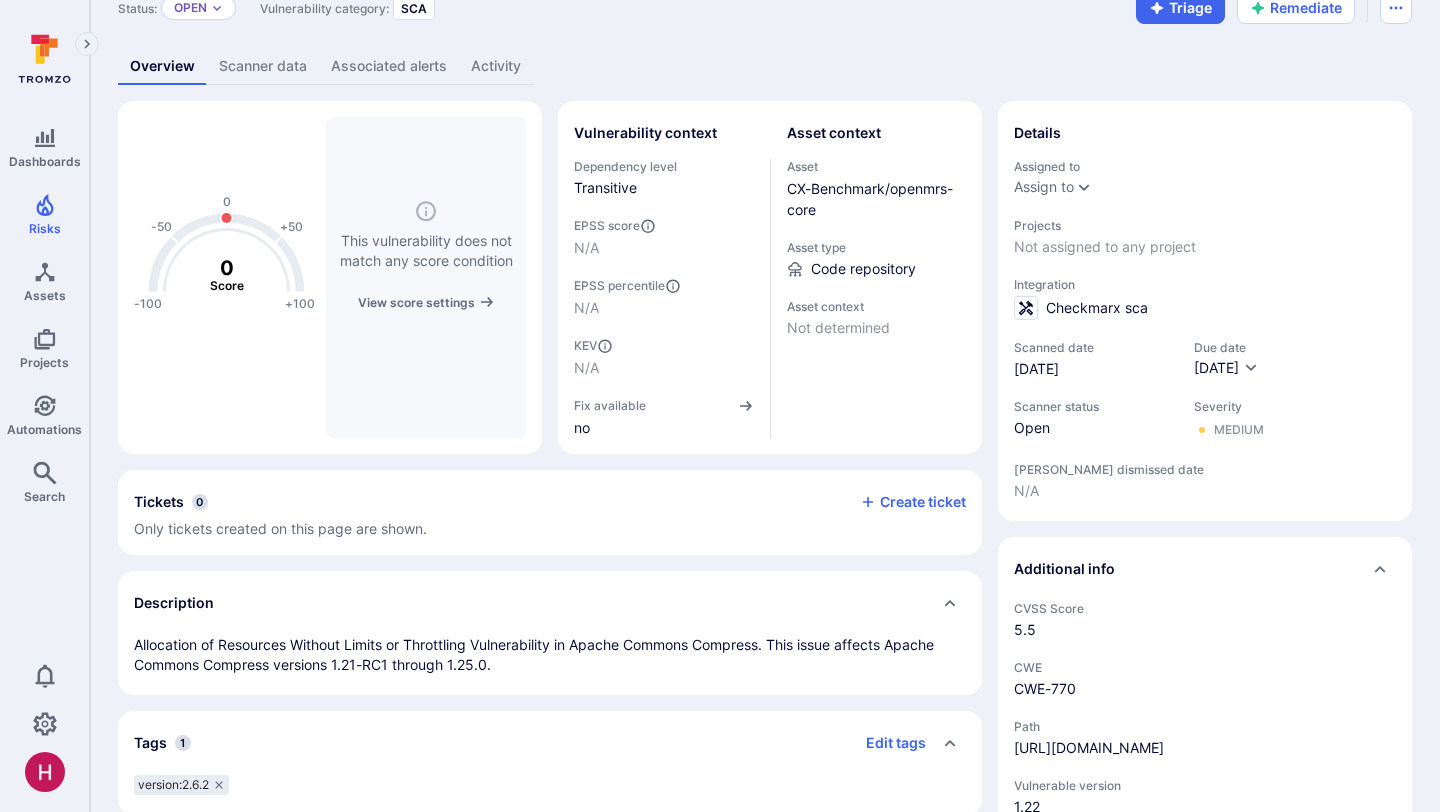 click on "Overview Scanner data Associated alerts Activity" at bounding box center [765, 66] 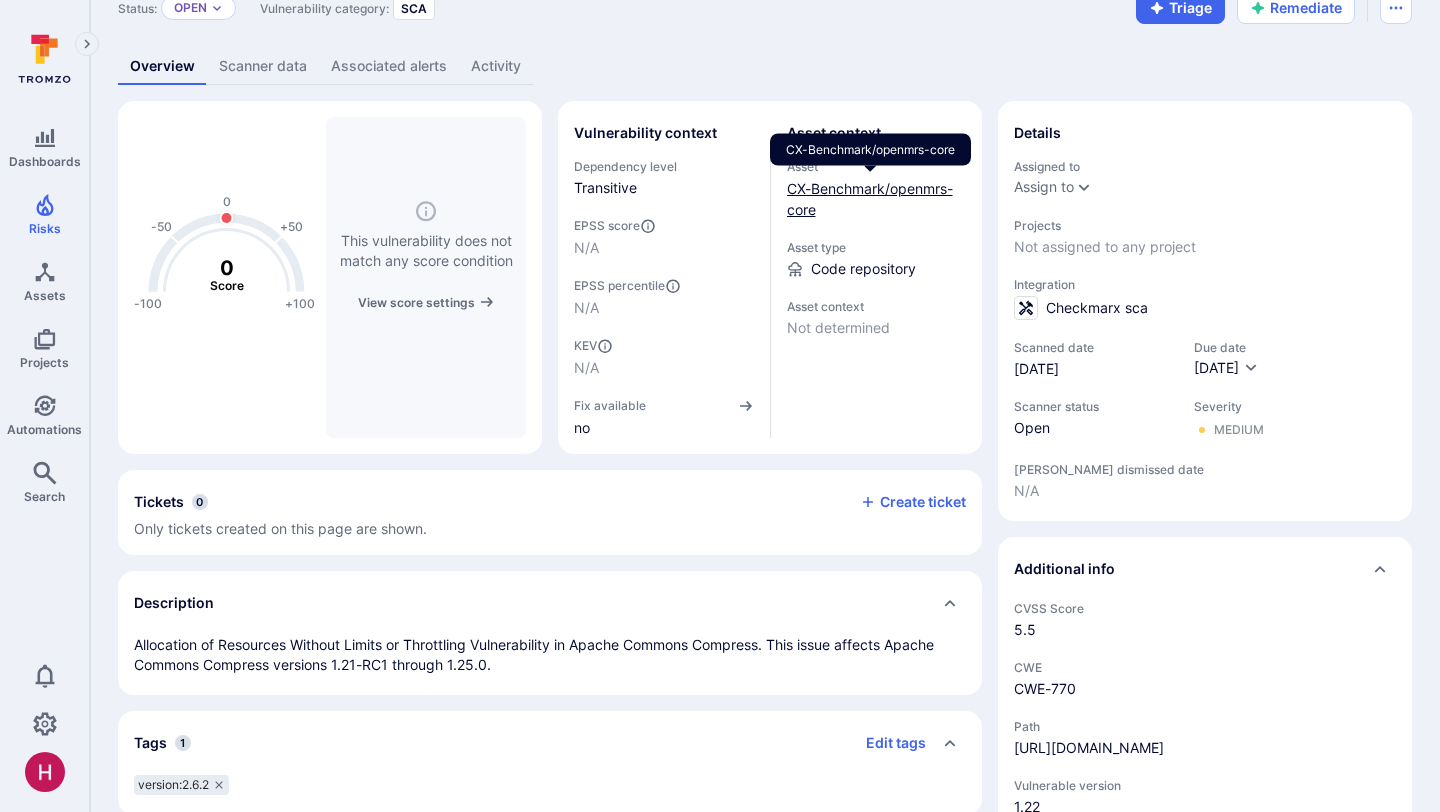 click on "CX-Benchmark/openmrs-core" at bounding box center (870, 199) 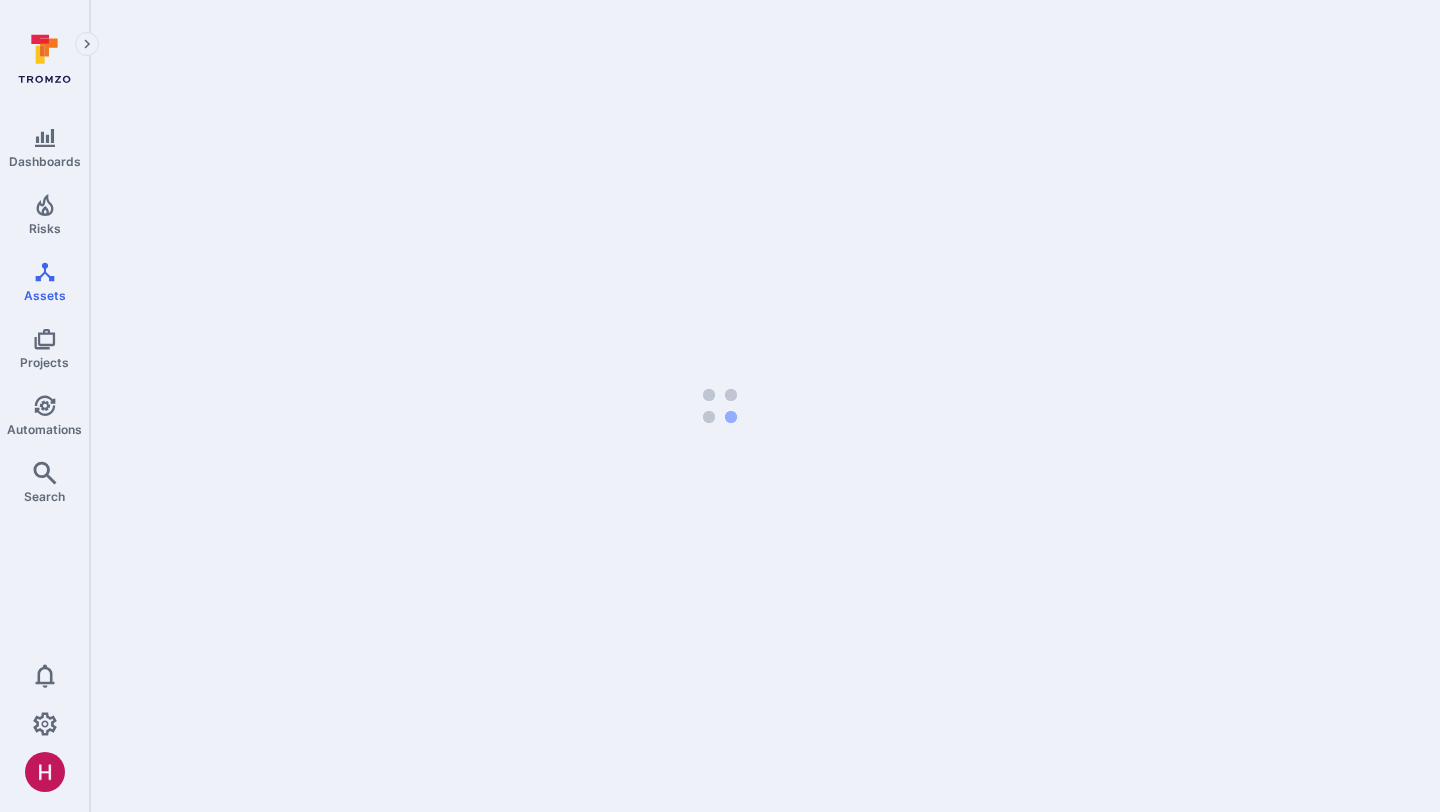 scroll, scrollTop: 0, scrollLeft: 0, axis: both 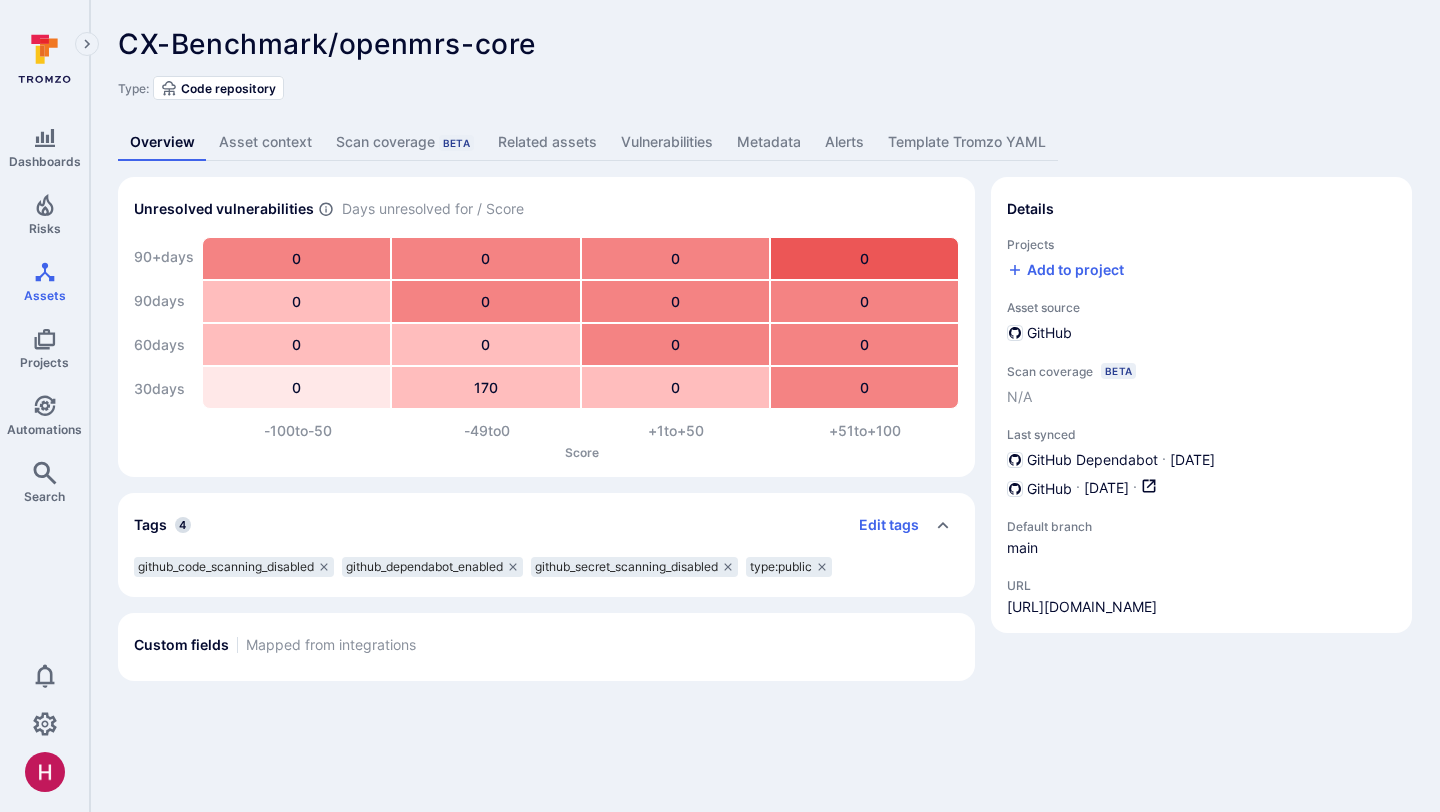 click on "Vulnerabilities" at bounding box center [667, 142] 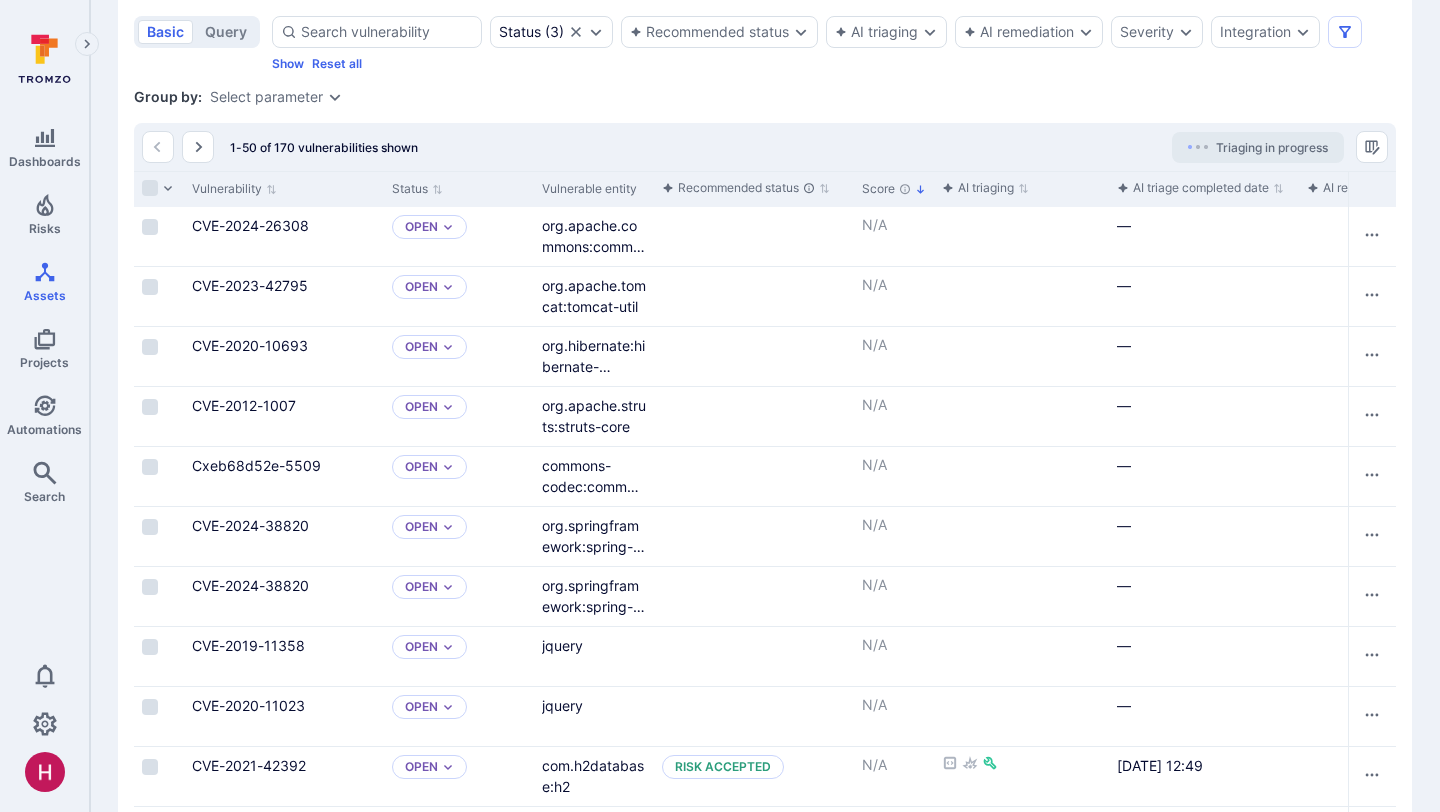 scroll, scrollTop: 232, scrollLeft: 0, axis: vertical 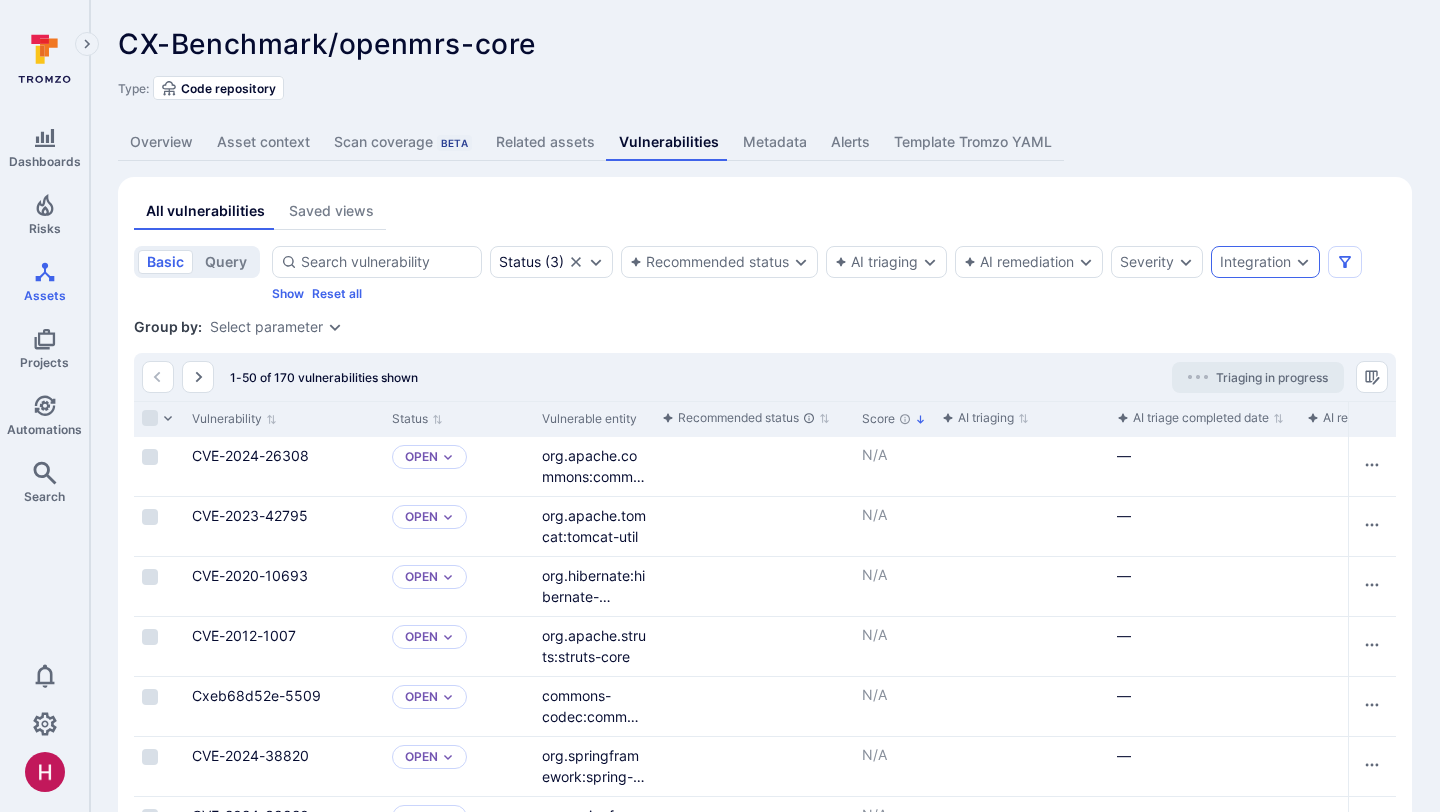 click on "Integration" at bounding box center [1265, 262] 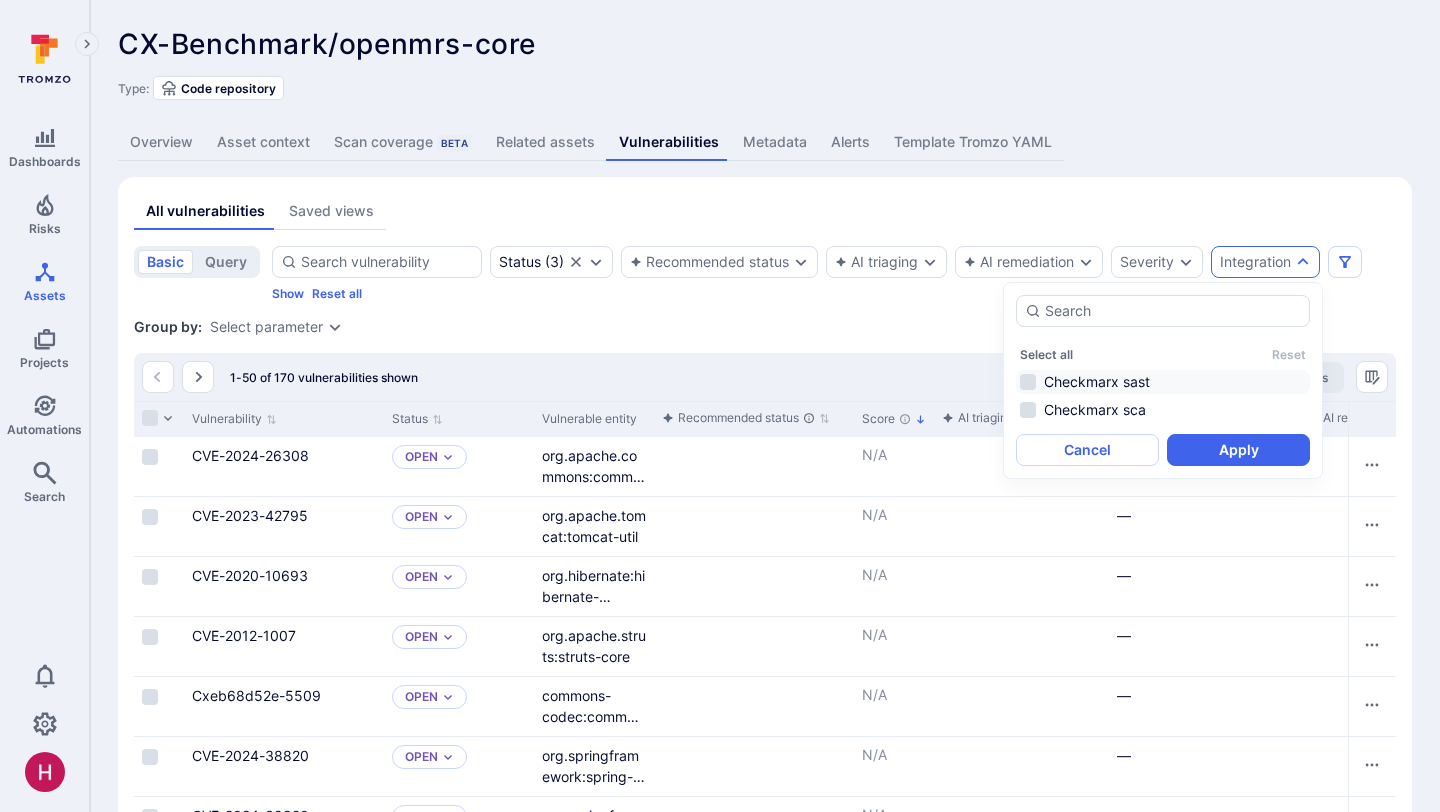 click on "Checkmarx sast" at bounding box center (1163, 382) 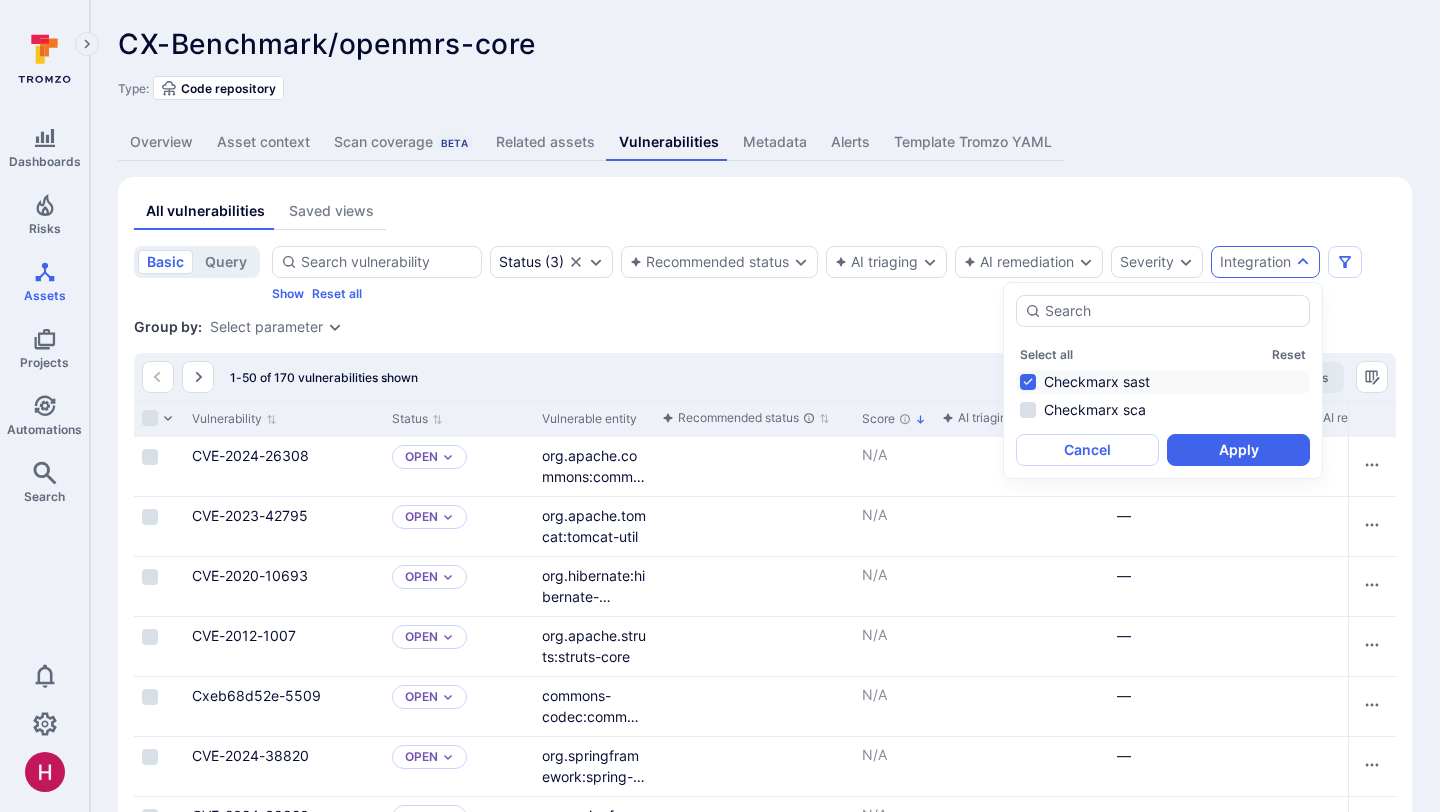 click on "Apply" at bounding box center [1238, 450] 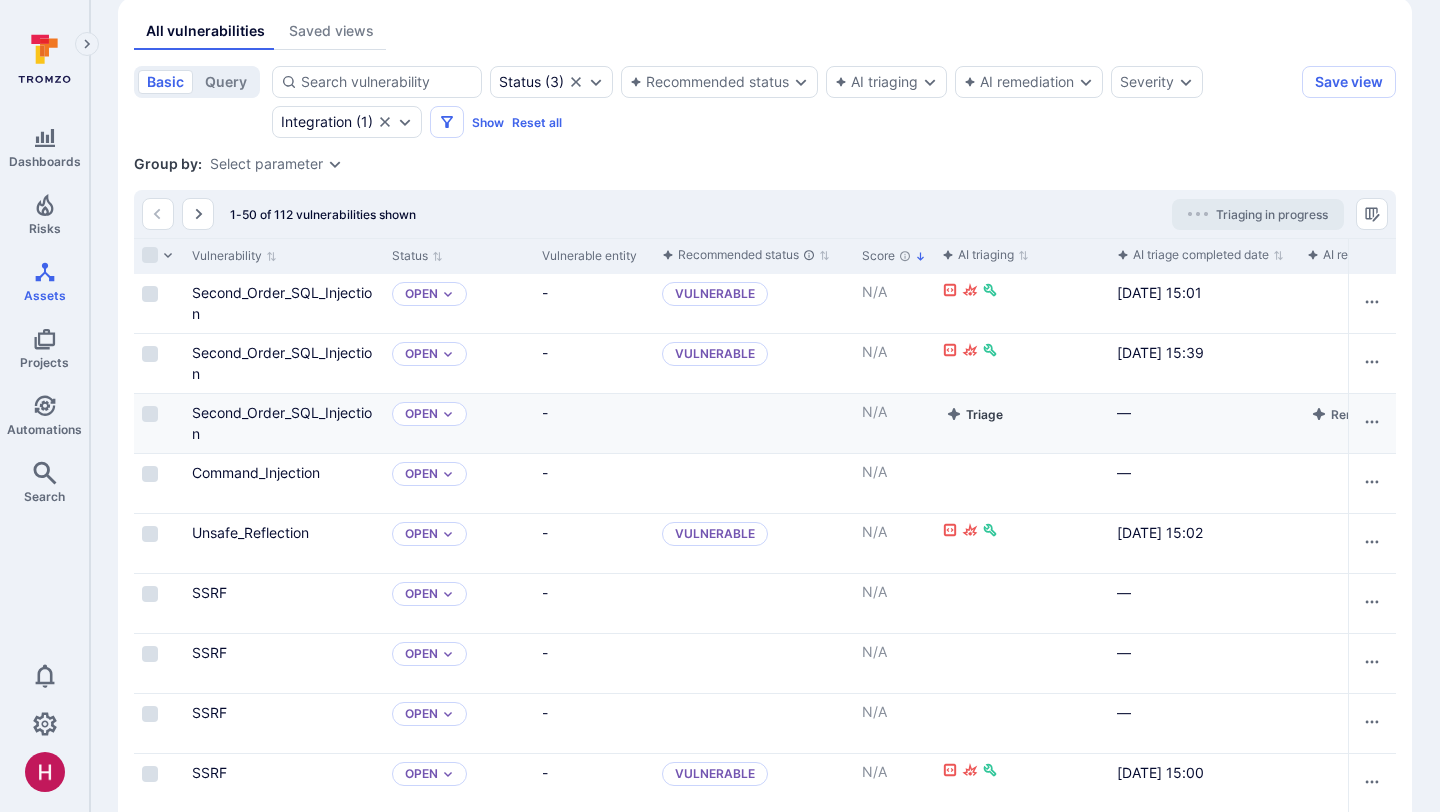 scroll, scrollTop: 181, scrollLeft: 0, axis: vertical 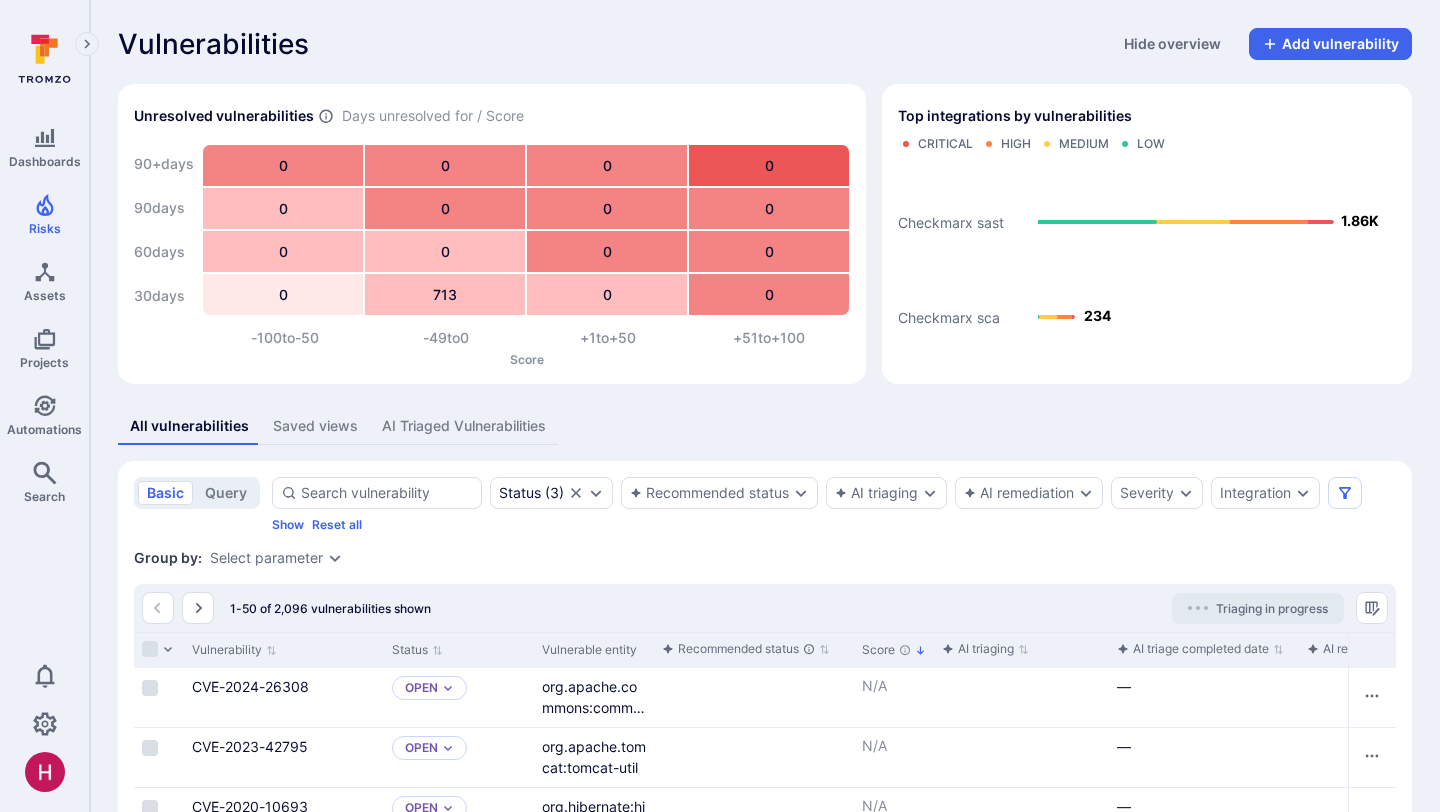 click on "AI Triaged Vulnerabilities" at bounding box center [464, 426] 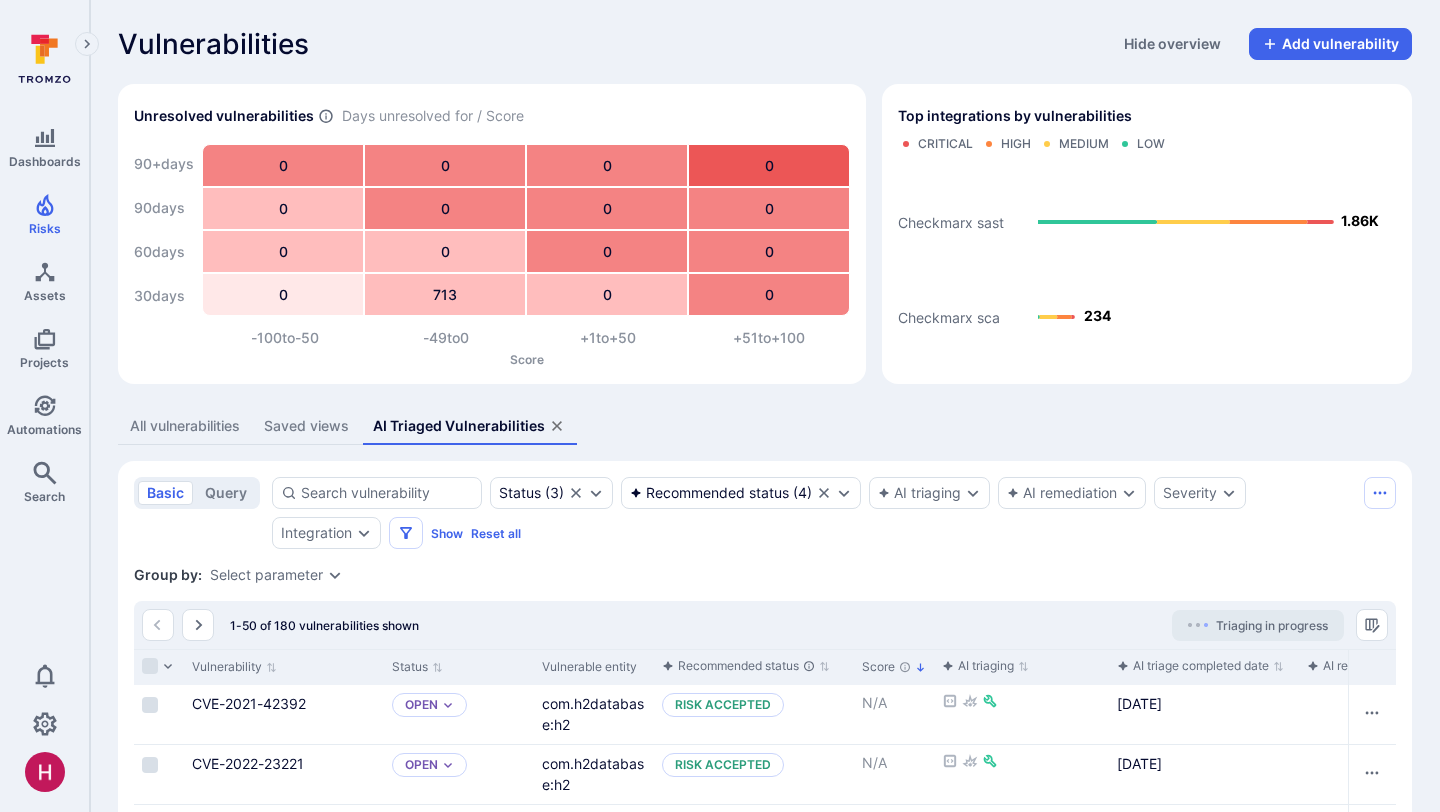 click on "All vulnerabilities" at bounding box center [185, 426] 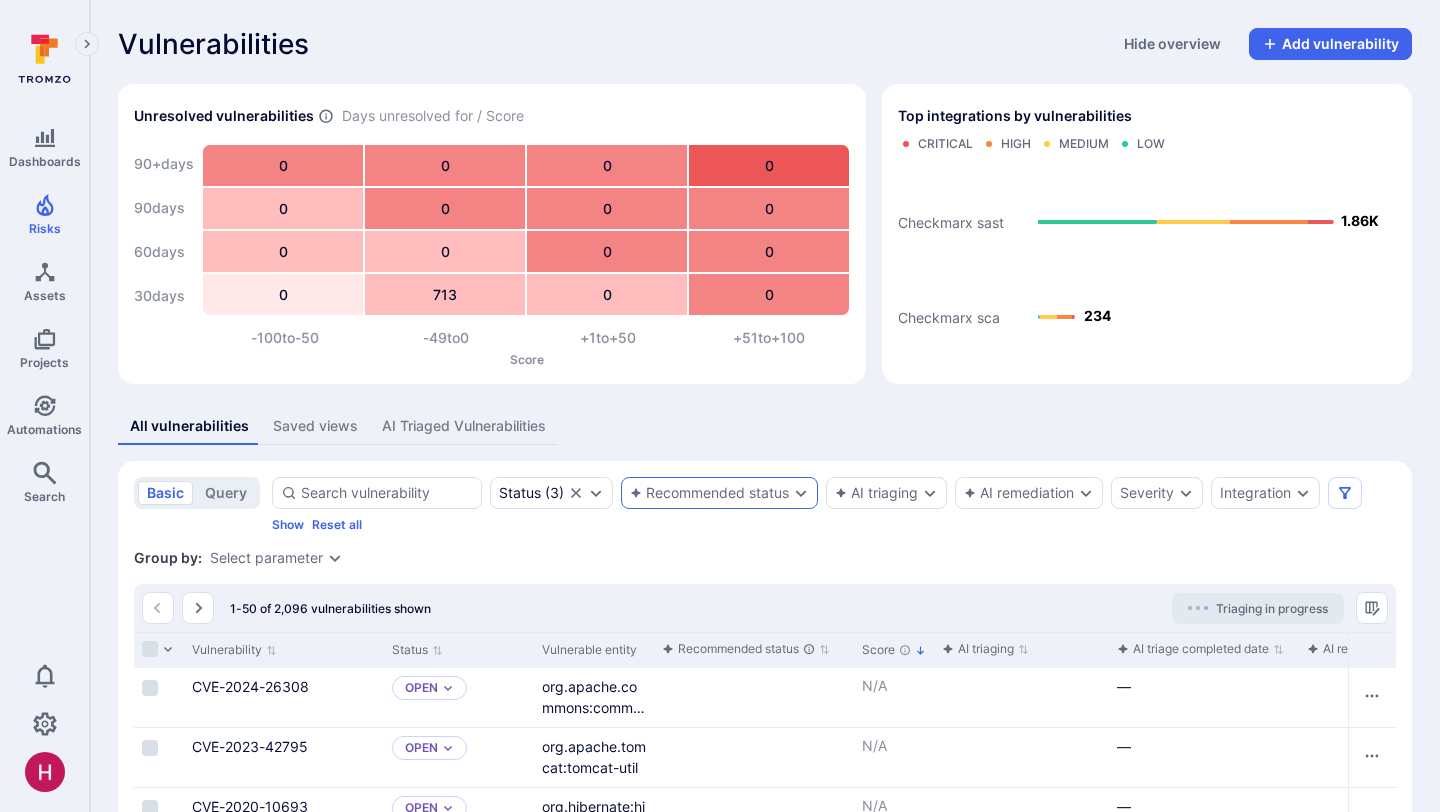 click on "Recommended status" at bounding box center (709, 493) 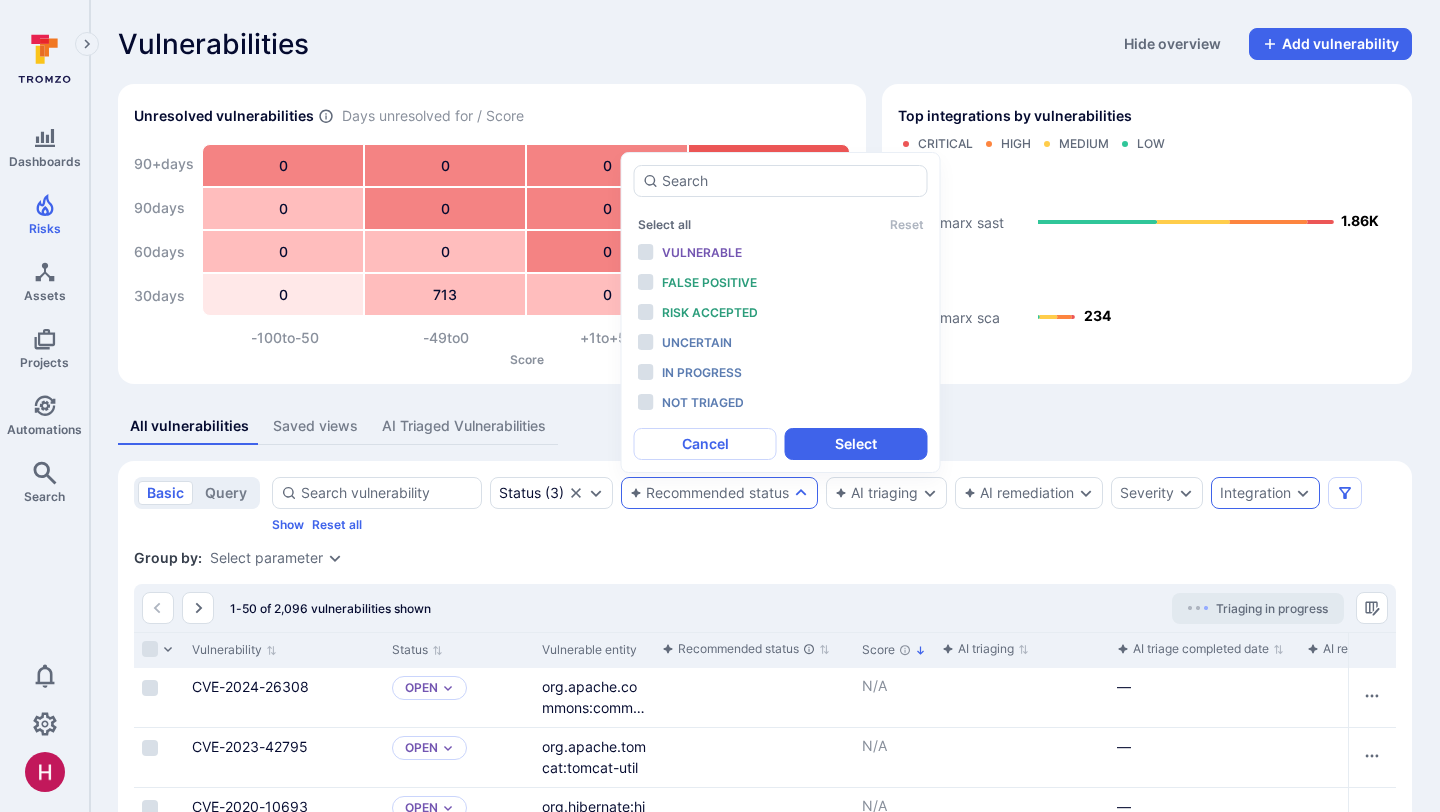 click on "Integration" at bounding box center [1255, 493] 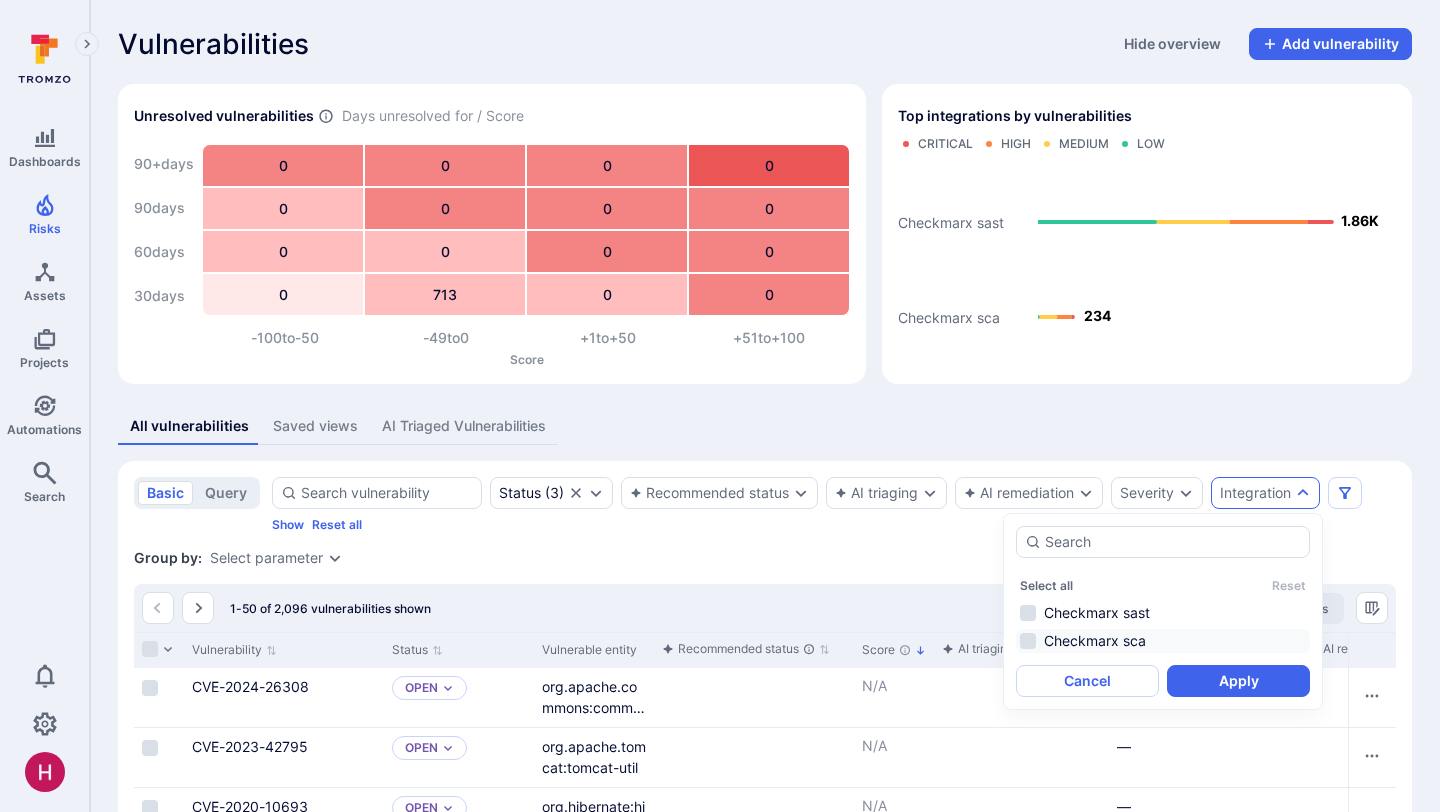 click on "Checkmarx sca" at bounding box center (1163, 641) 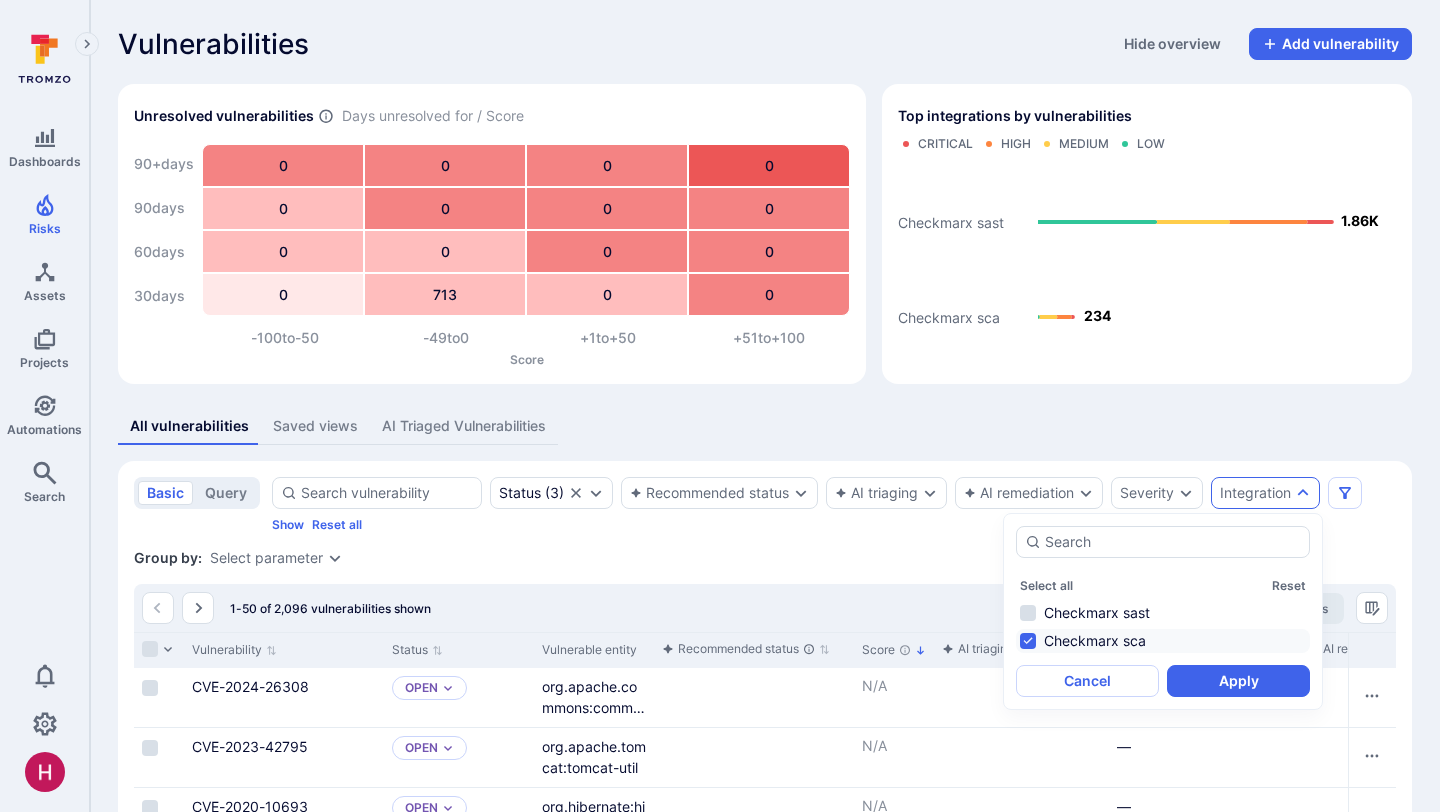 click on "Apply" at bounding box center [1238, 681] 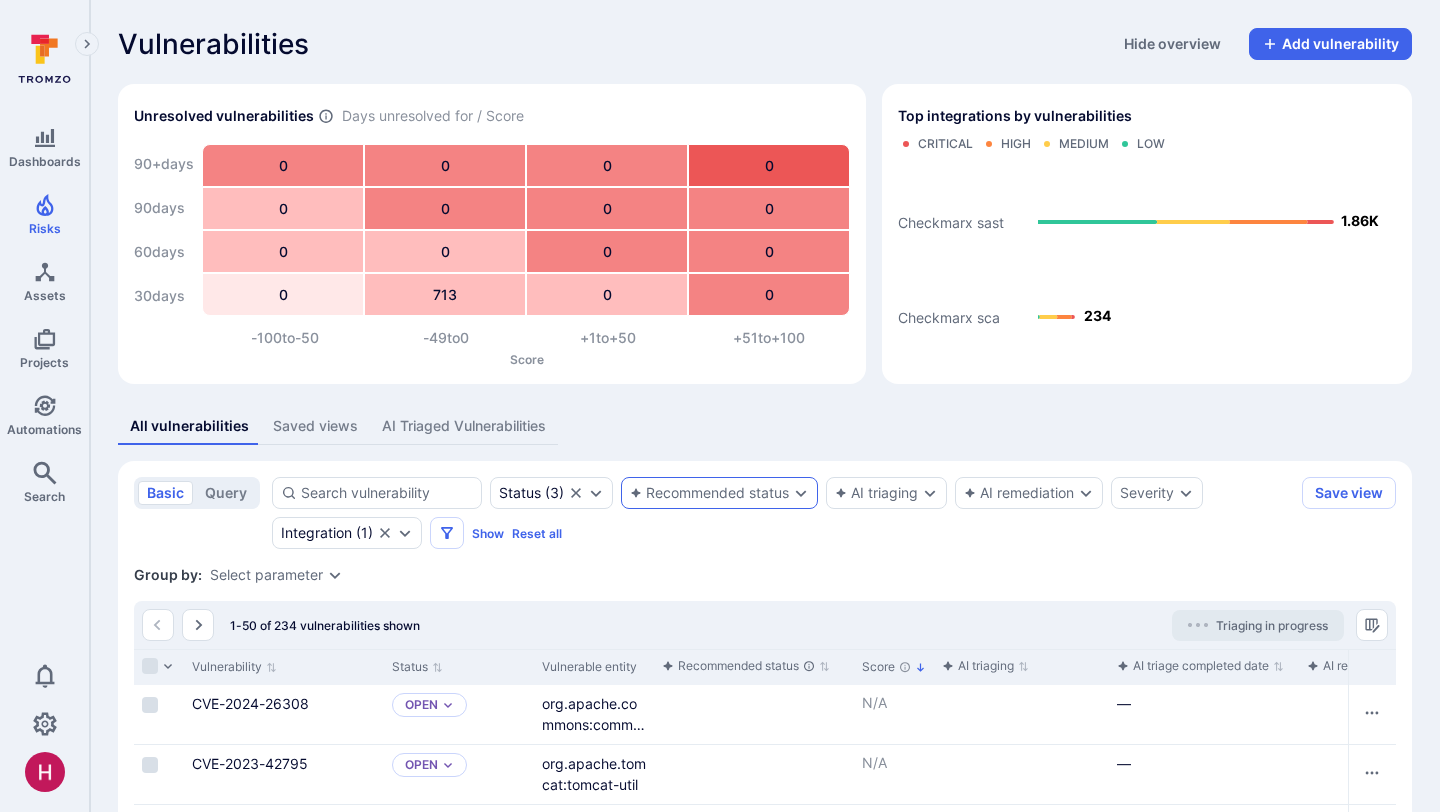 click on "Recommended status" at bounding box center (709, 493) 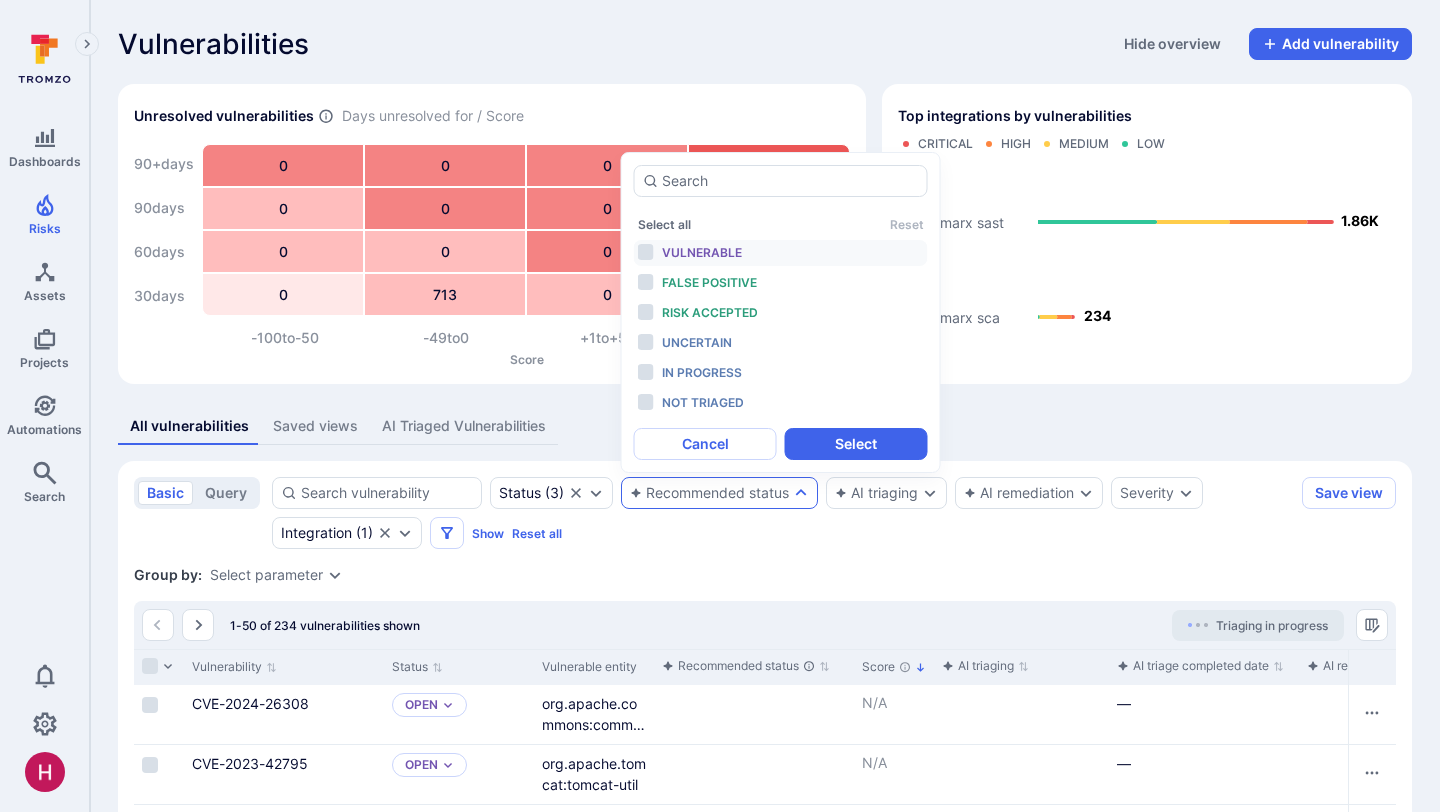 click on "Vulnerable" at bounding box center (702, 252) 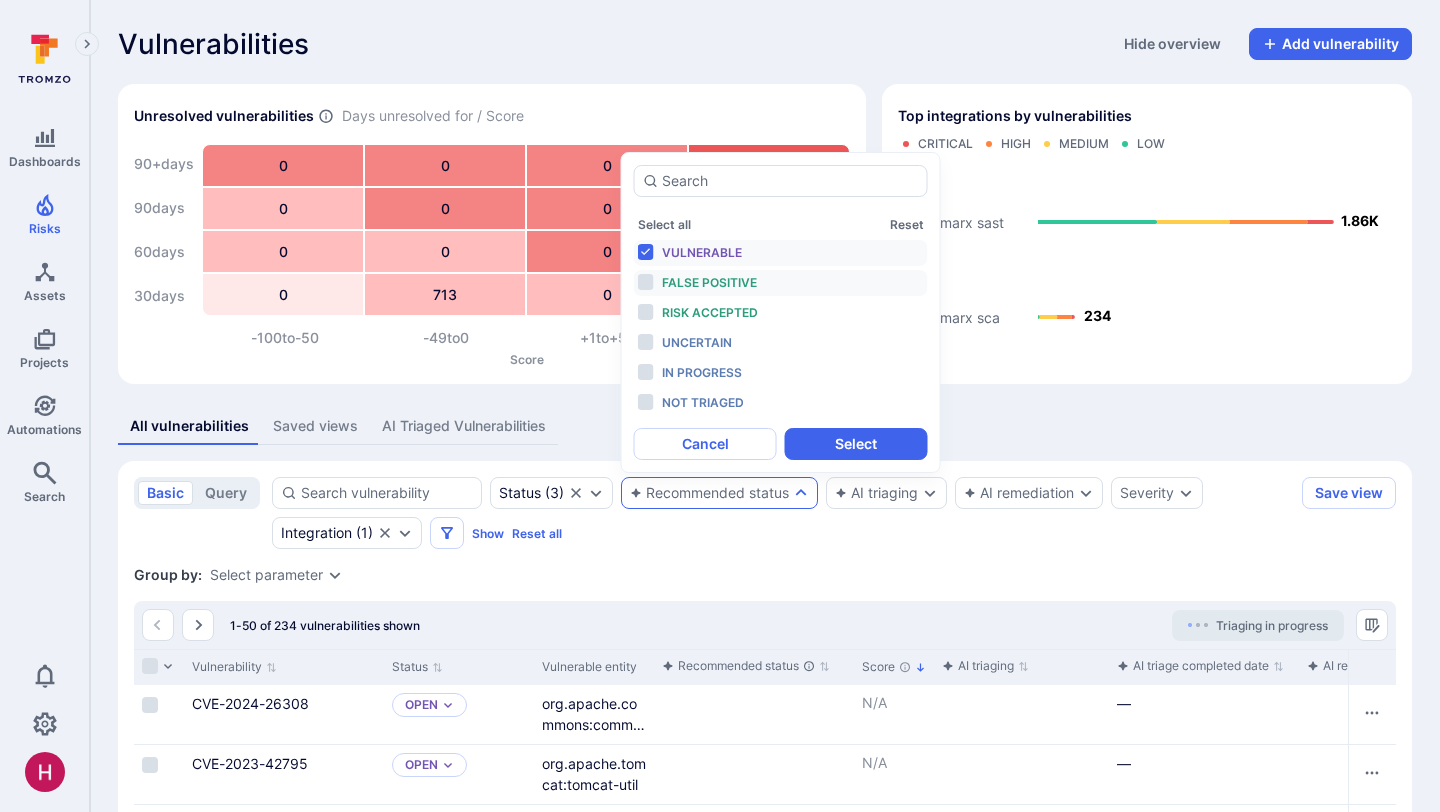 click on "False positive" at bounding box center [709, 282] 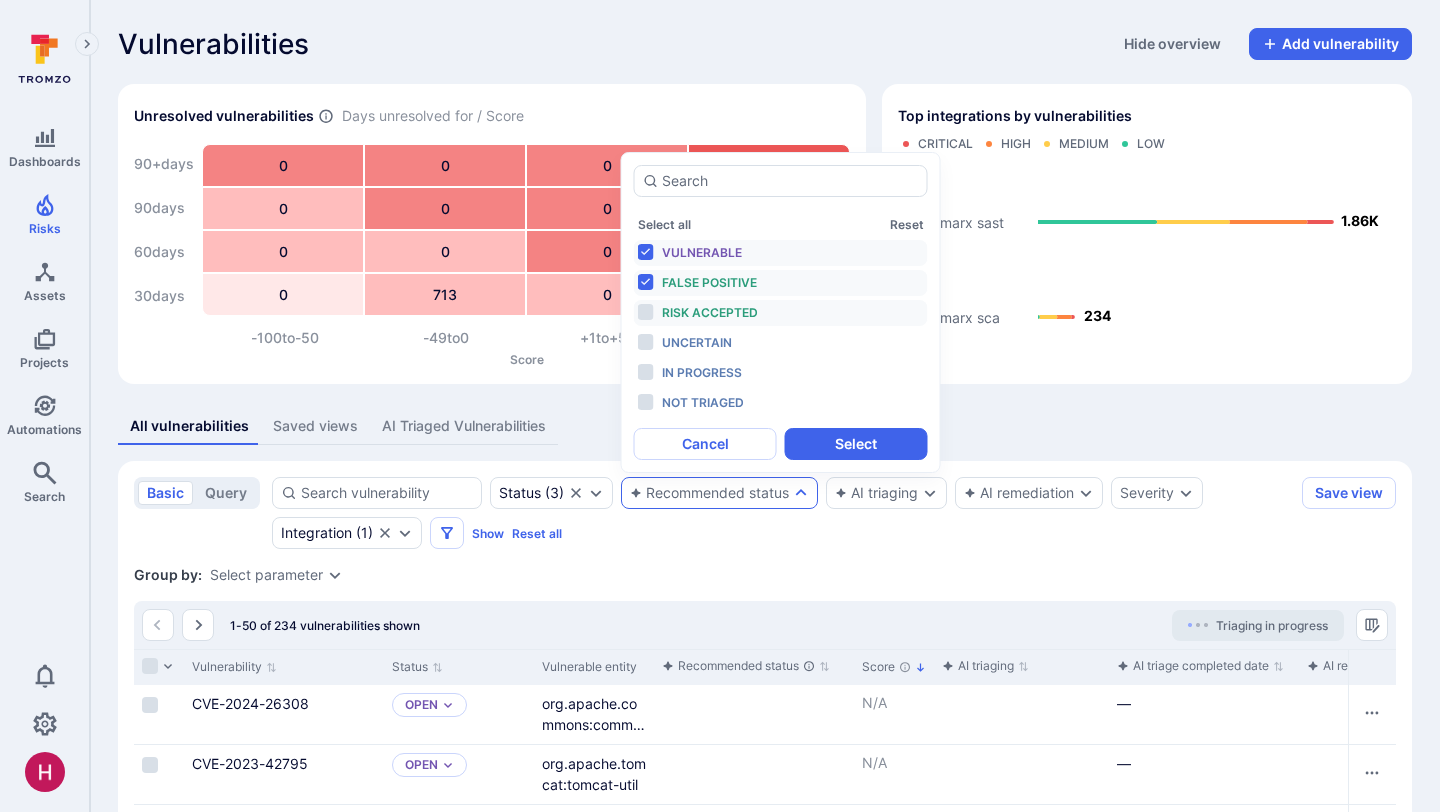click on "Risk accepted" at bounding box center (710, 312) 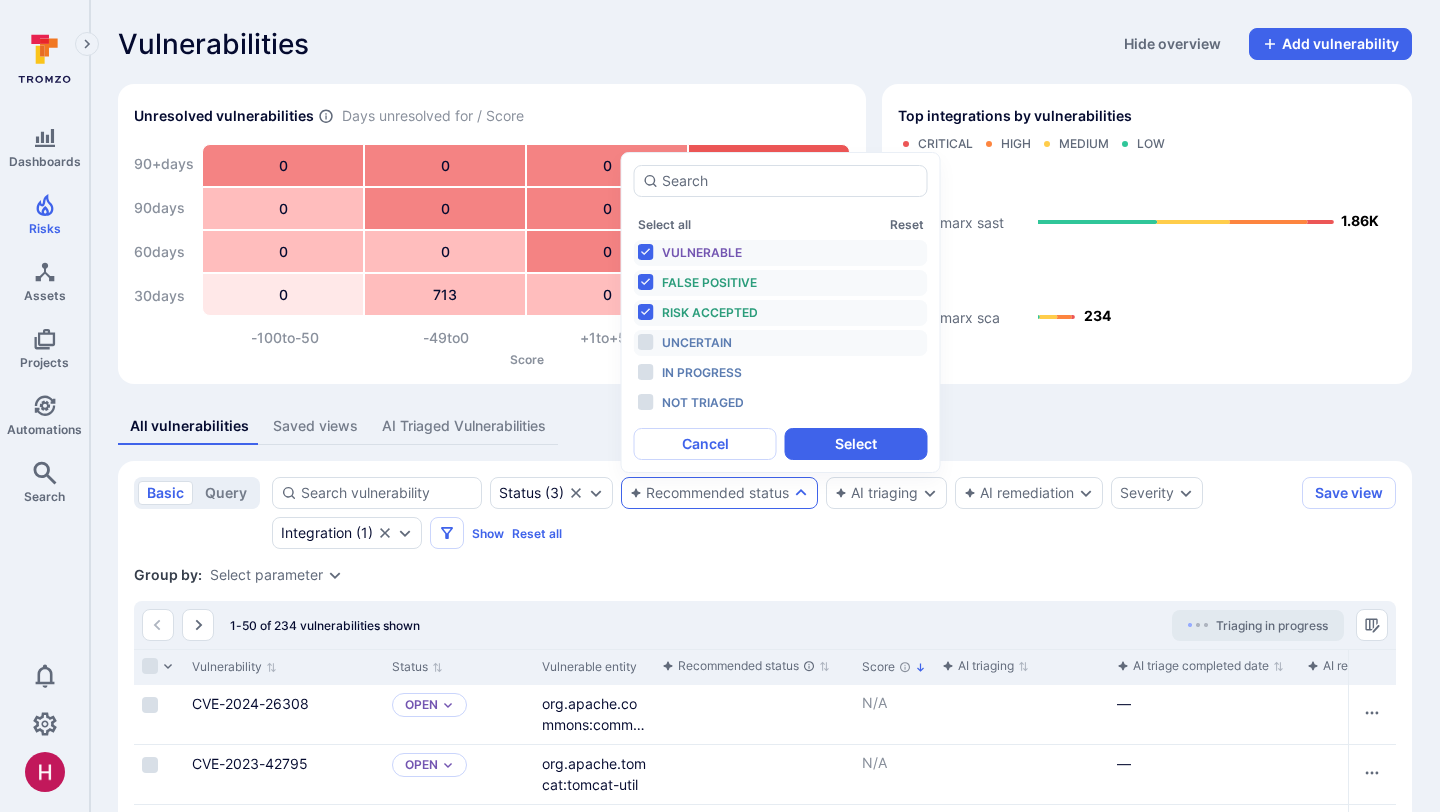 click on "Uncertain" at bounding box center (697, 342) 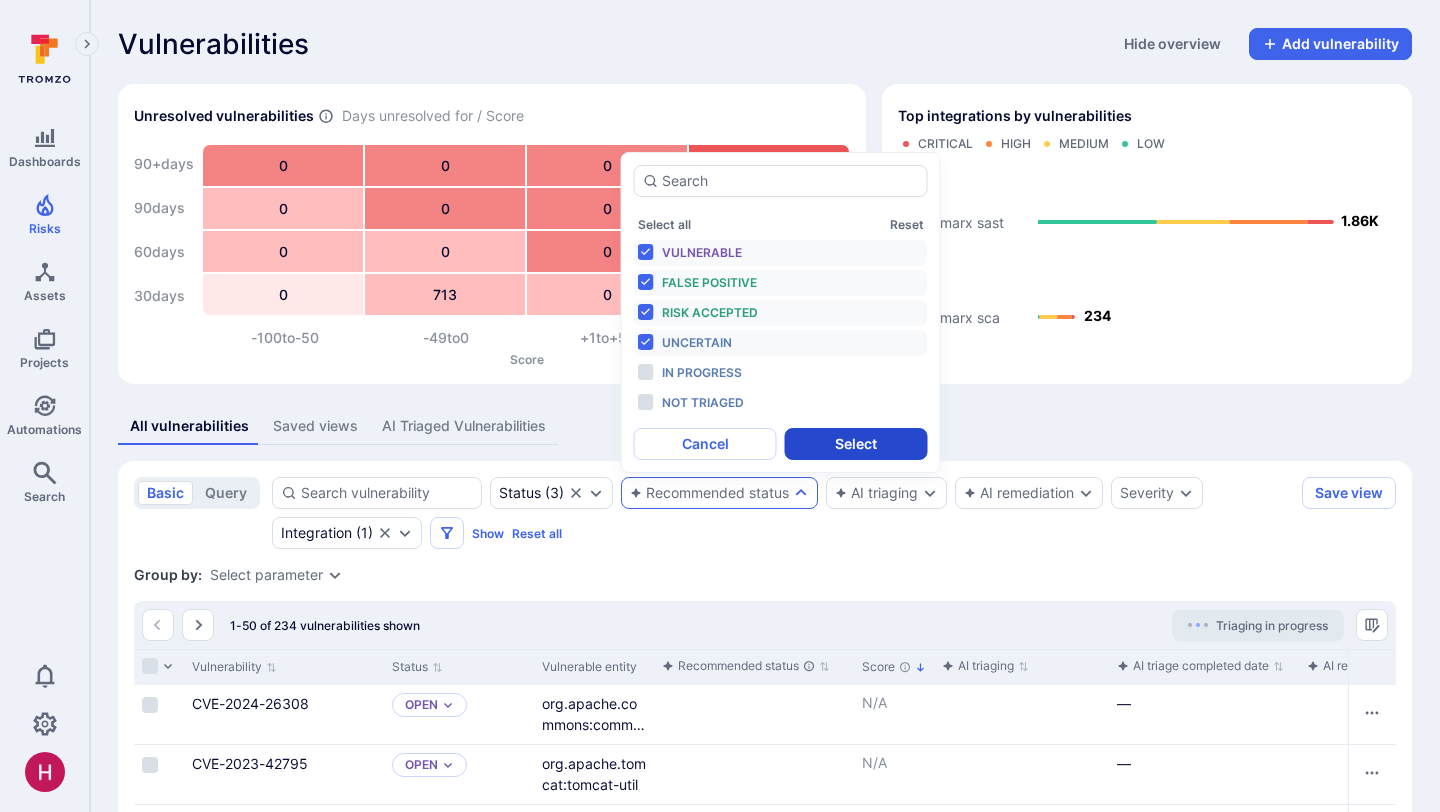 click on "Select" at bounding box center [856, 444] 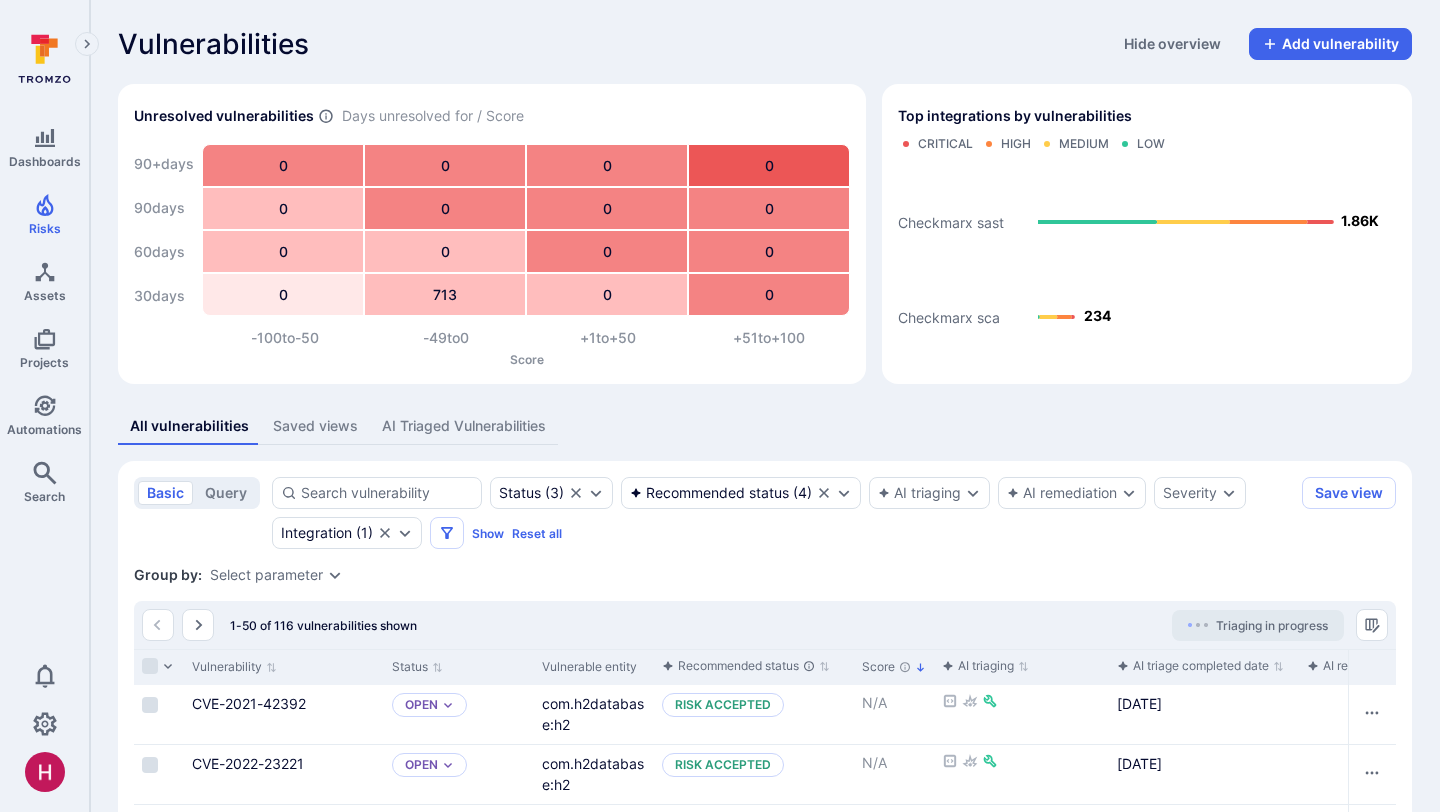 click 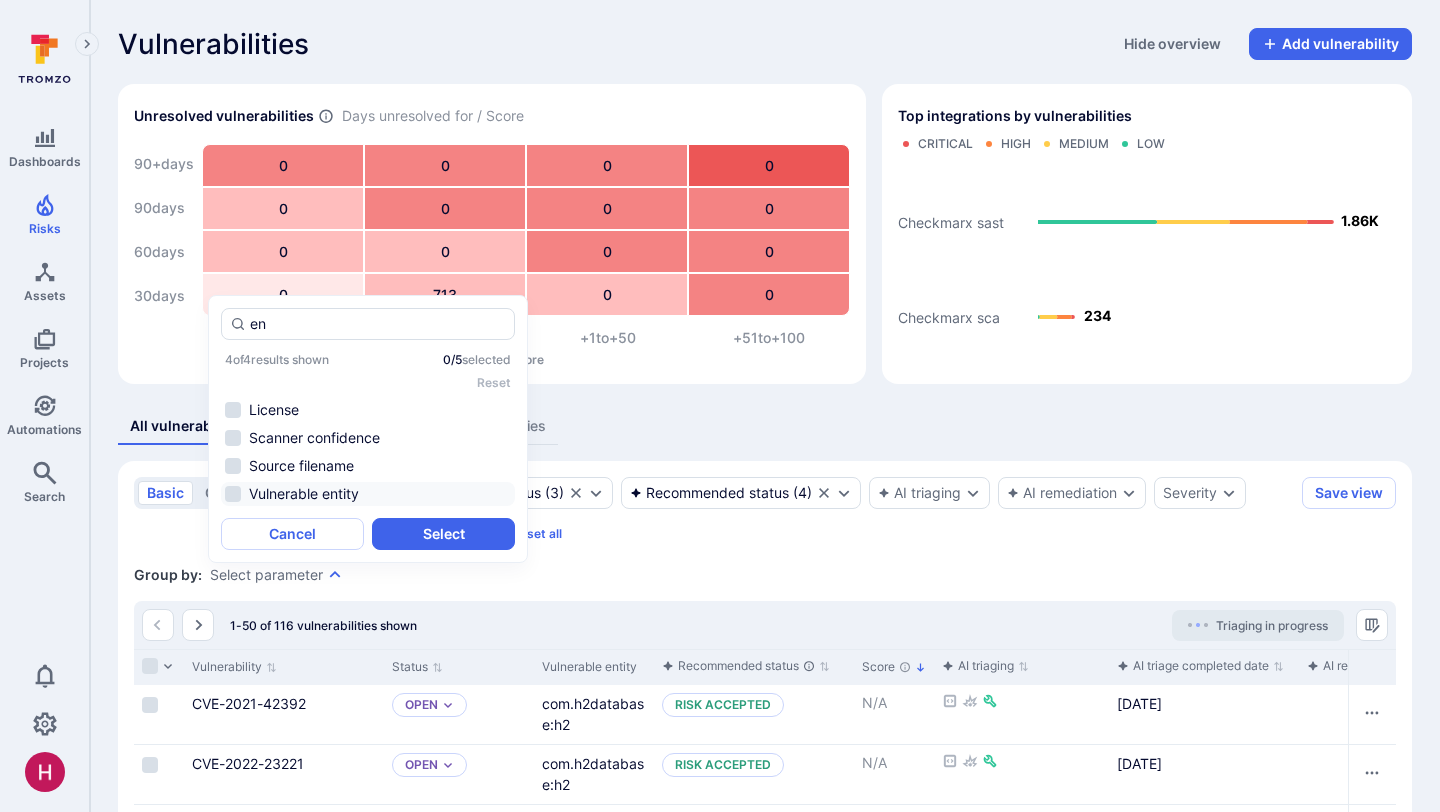 click on "Vulnerable entity" at bounding box center [368, 494] 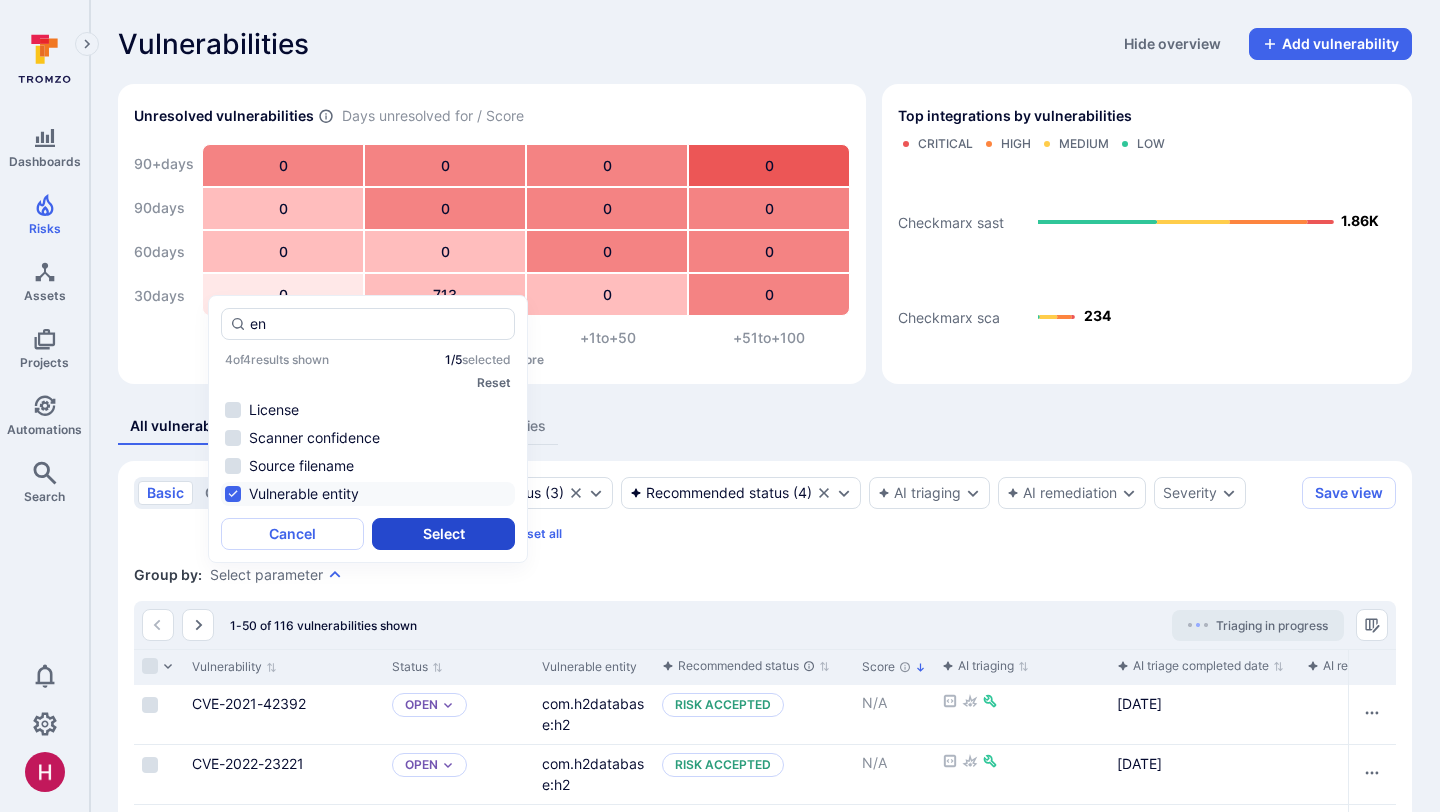 type on "en" 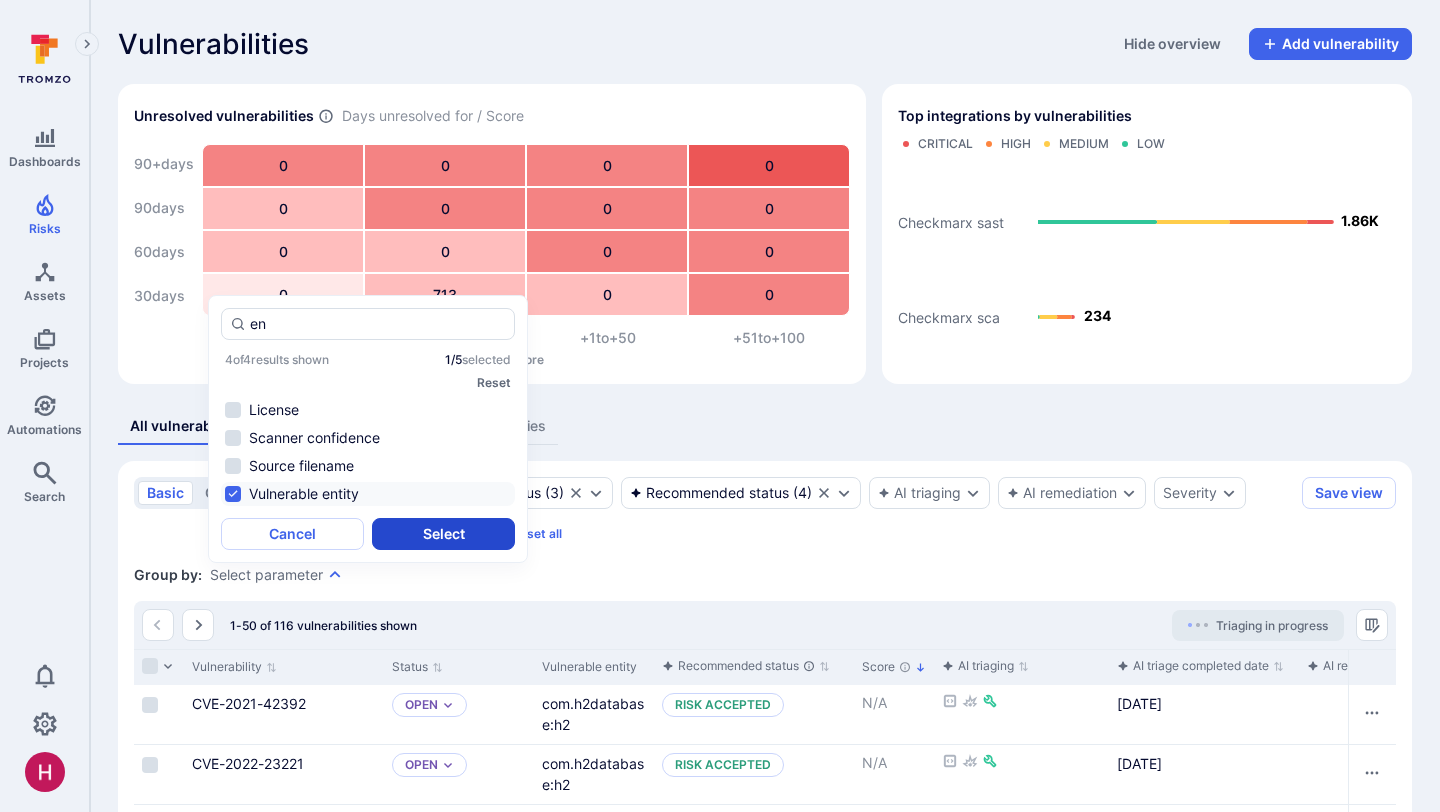 click on "Select" at bounding box center [443, 534] 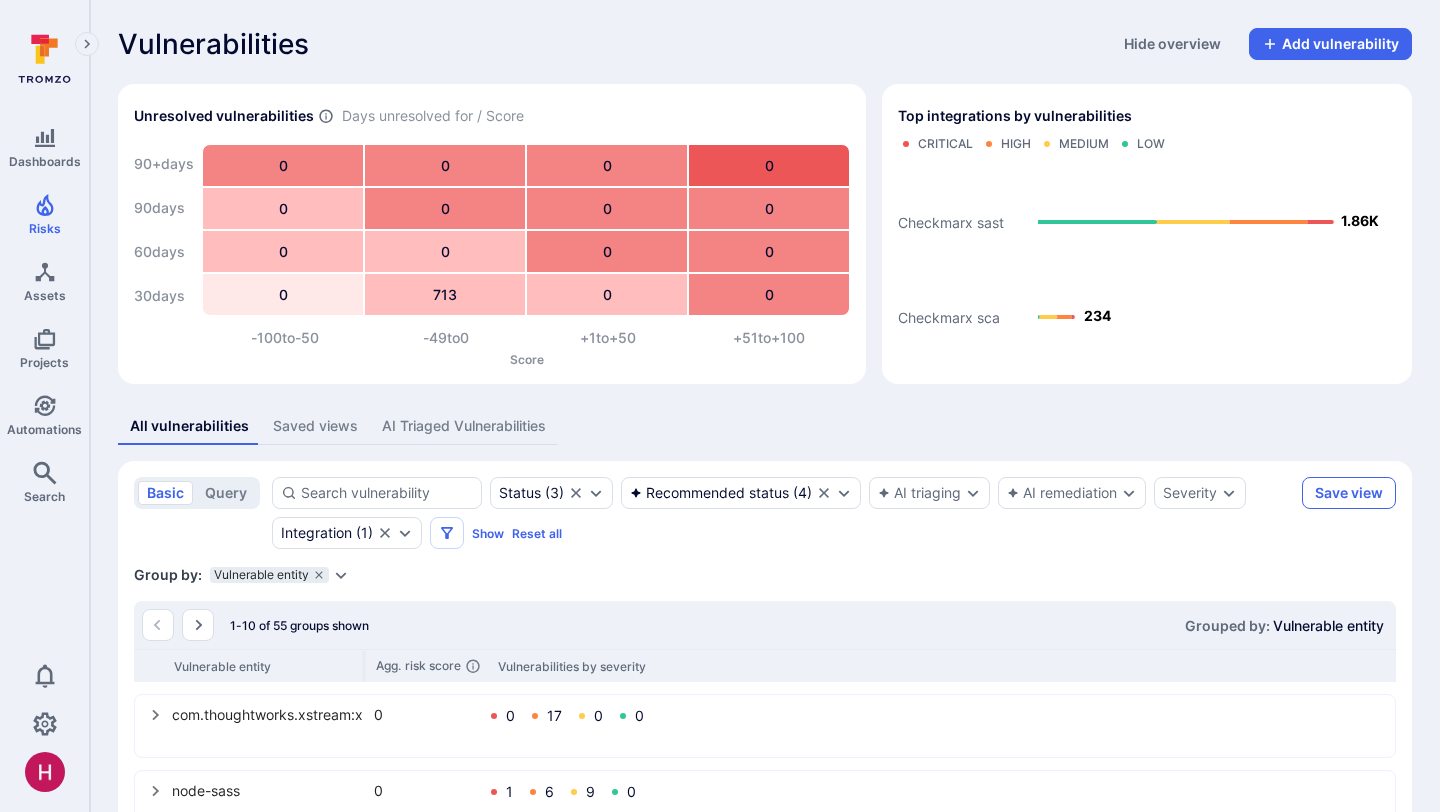click on "Save view" at bounding box center (1349, 493) 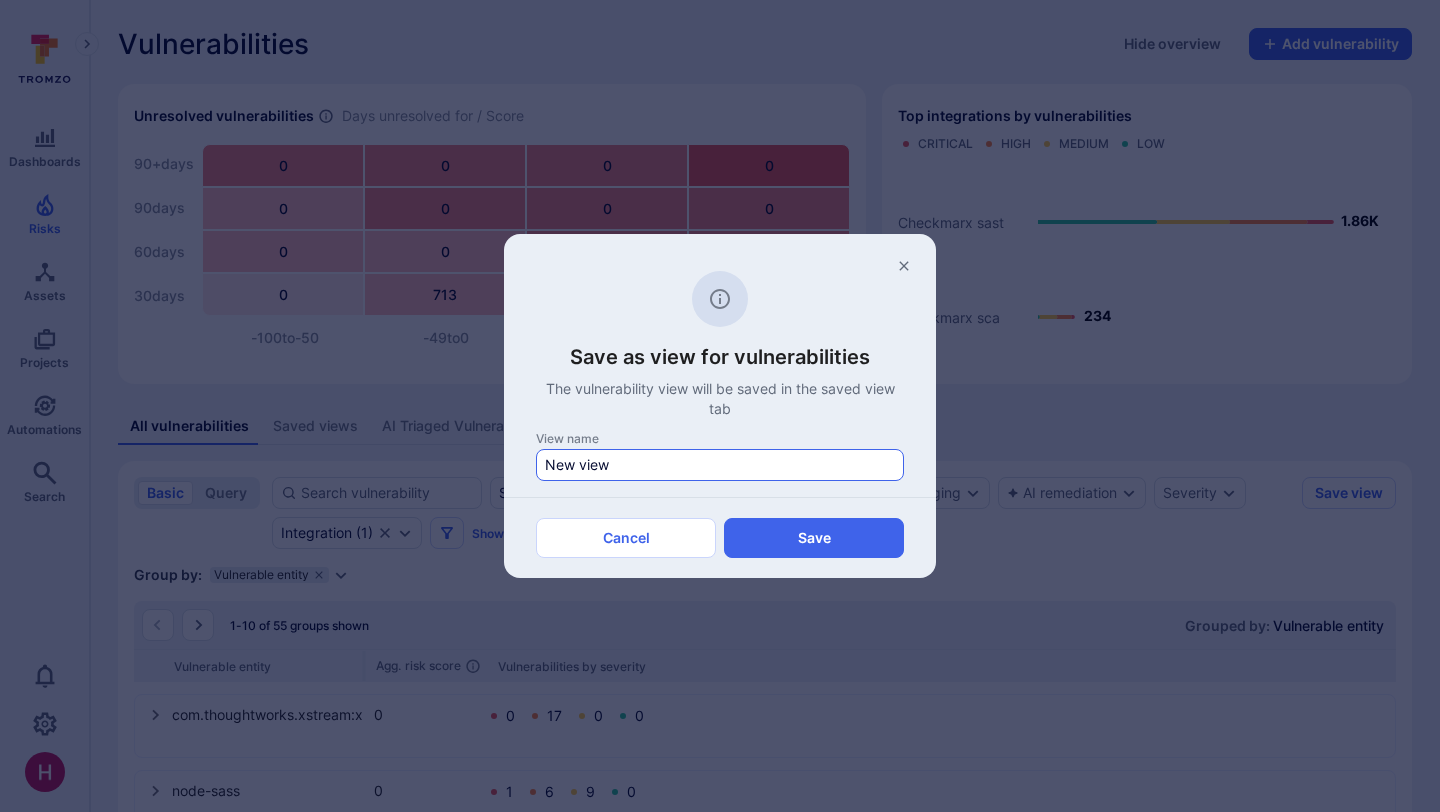 click on "New view" 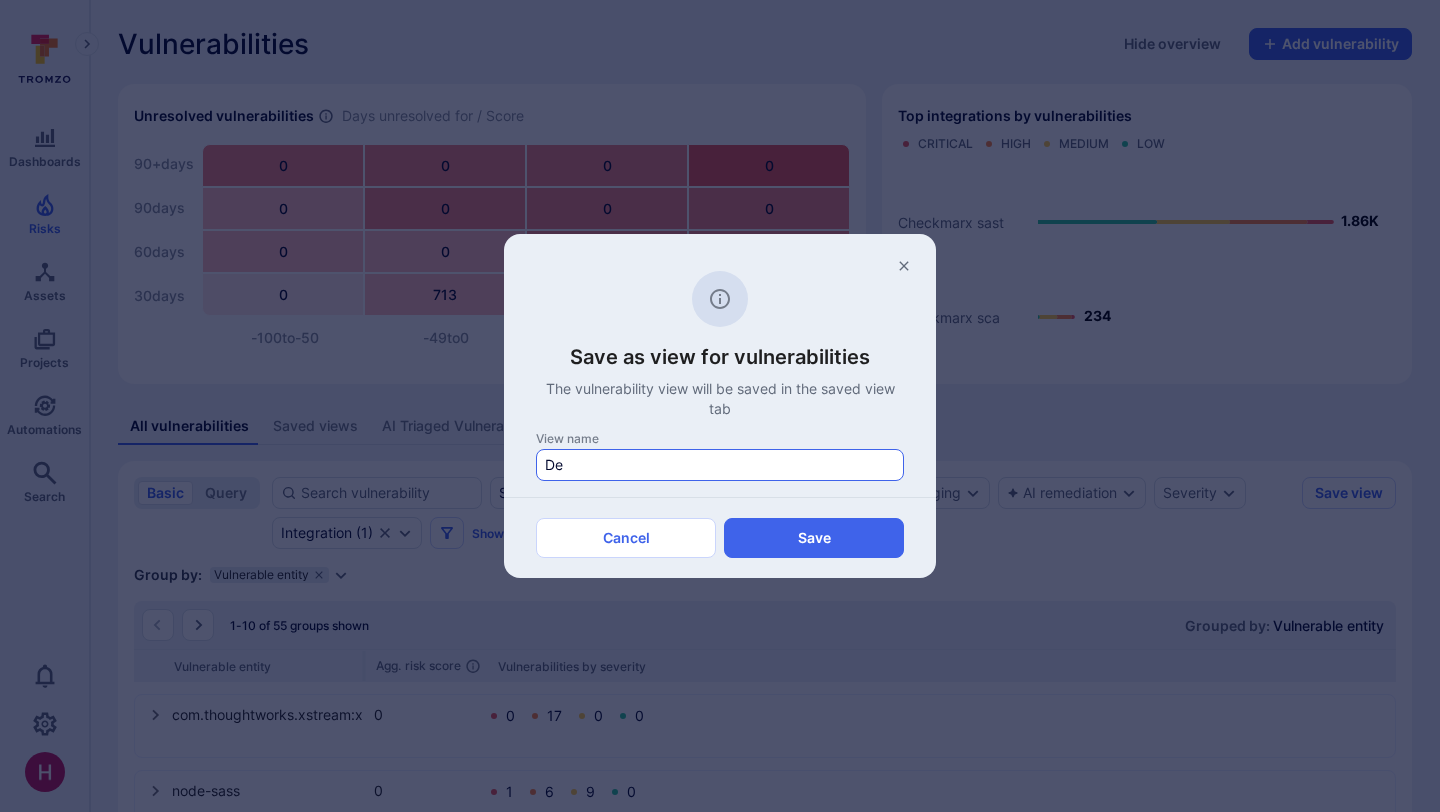 type on "D" 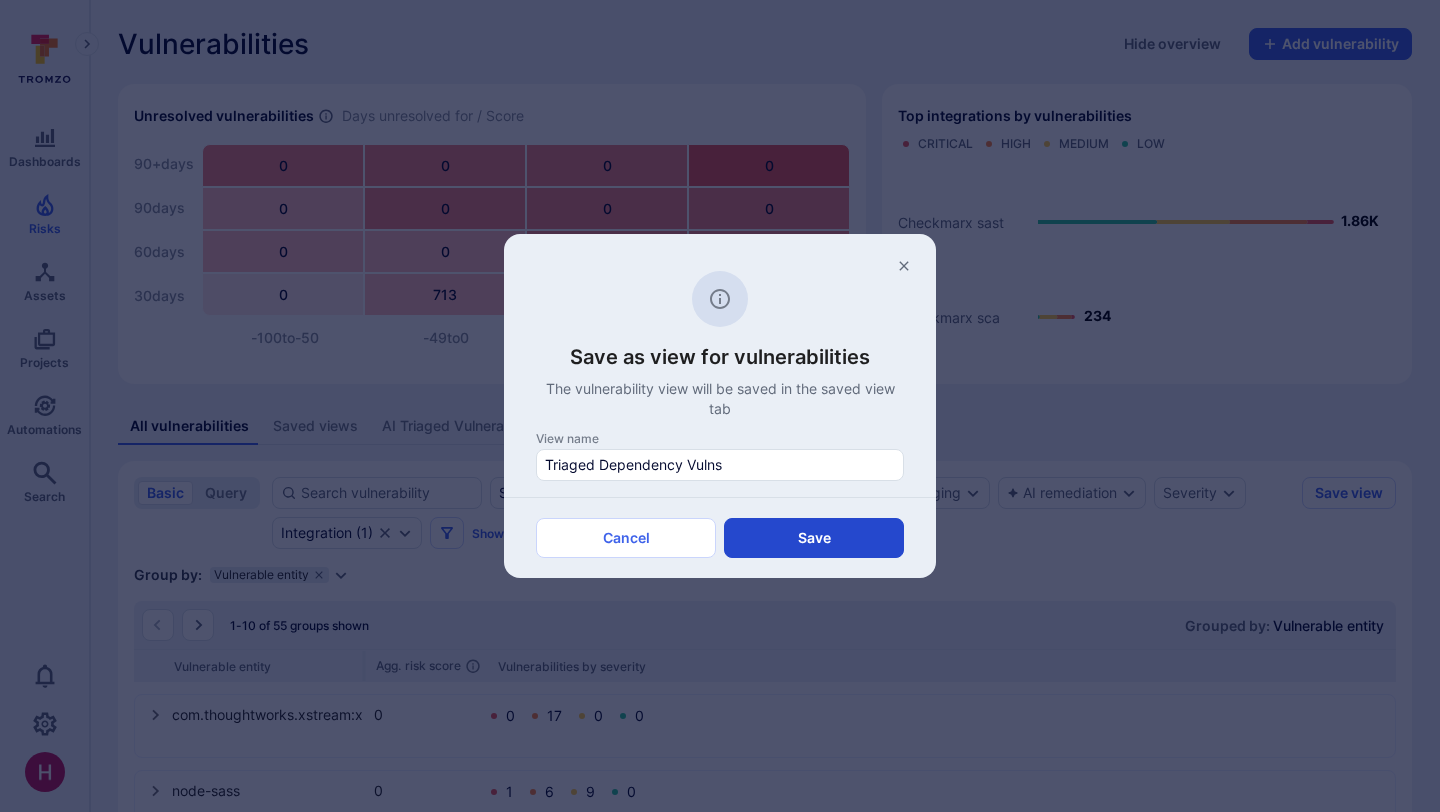 type on "Triaged Dependency Vulns" 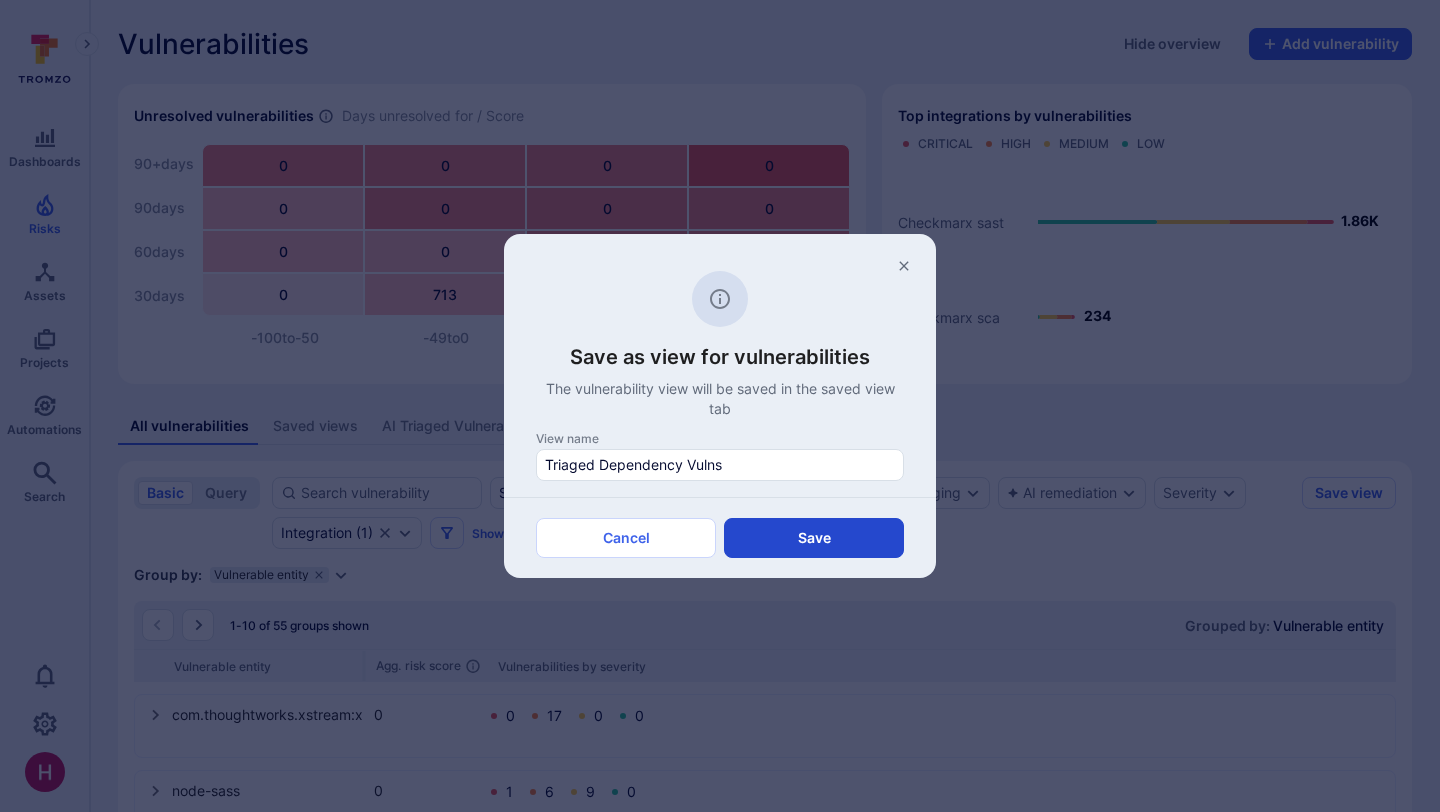 click on "Save" at bounding box center [814, 538] 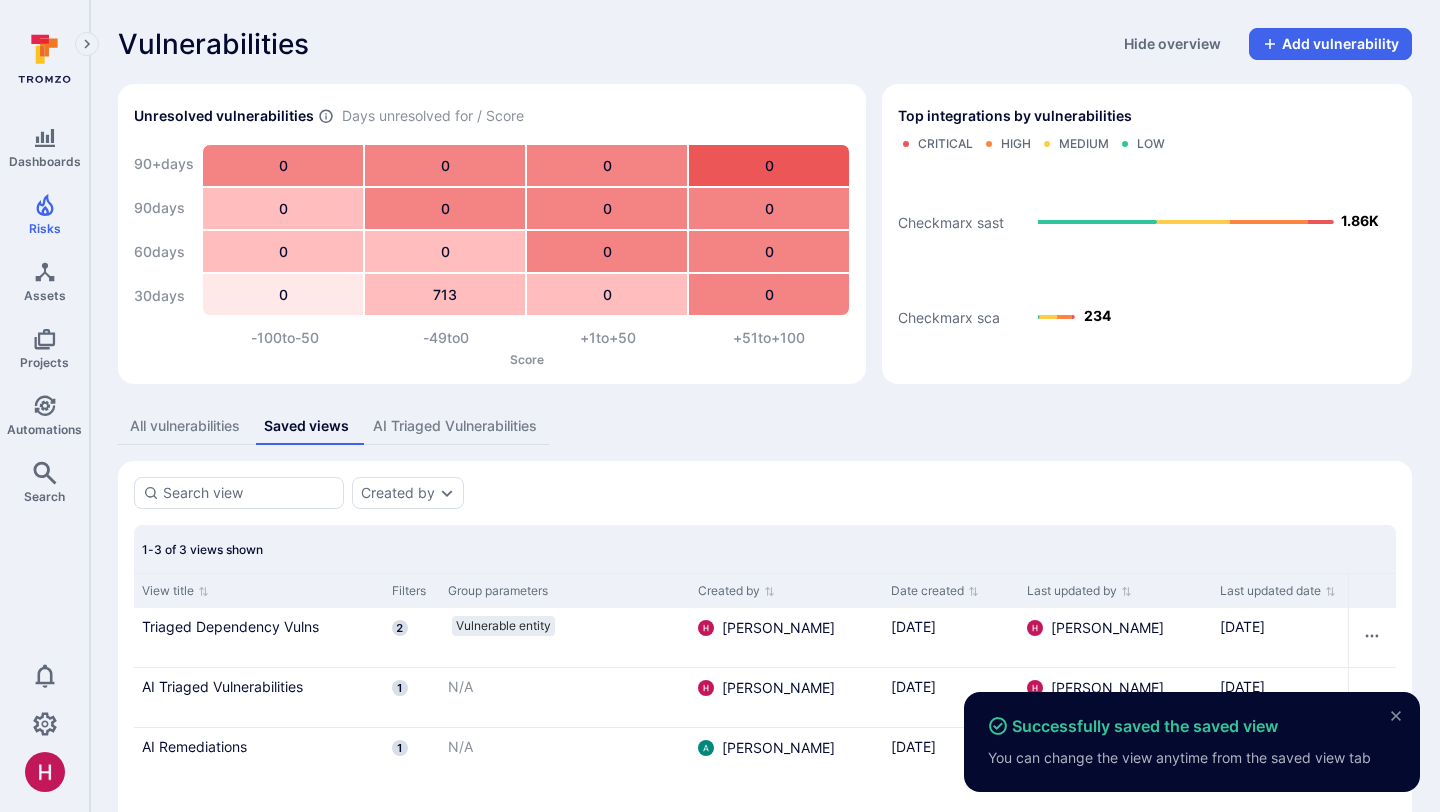 click on "Triaged Dependency Vulns" at bounding box center (259, 626) 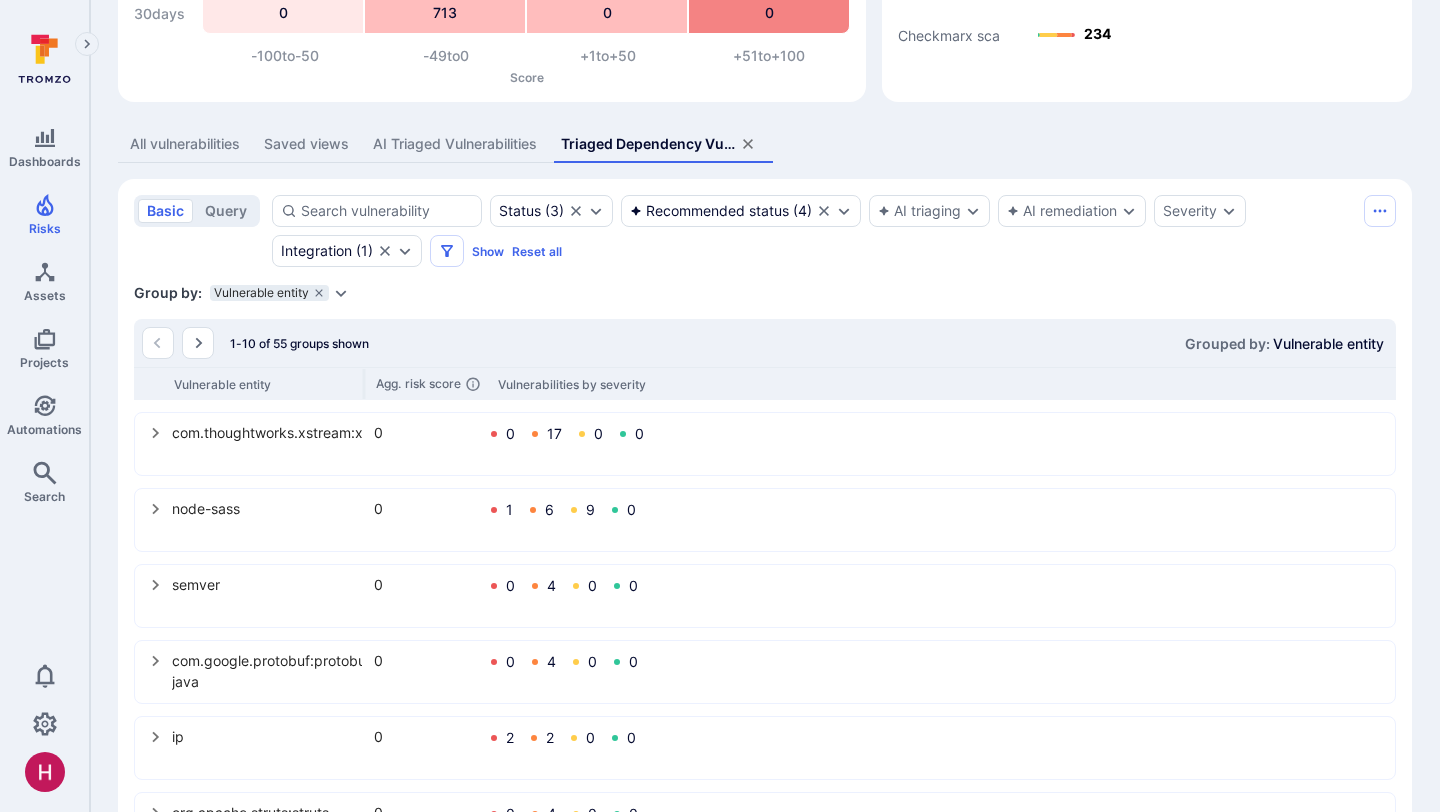 scroll, scrollTop: 0, scrollLeft: 0, axis: both 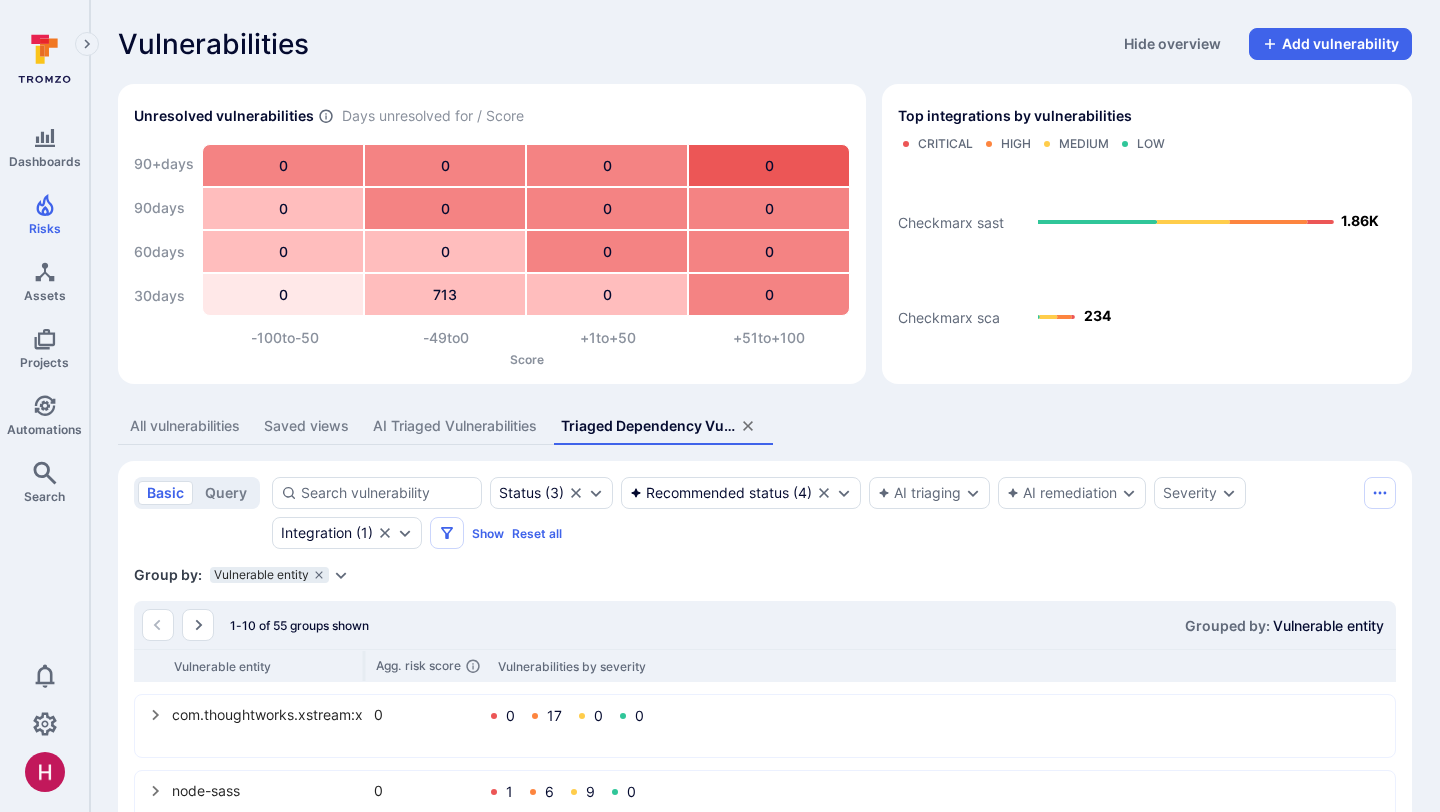 click on "All vulnerabilities" at bounding box center [185, 426] 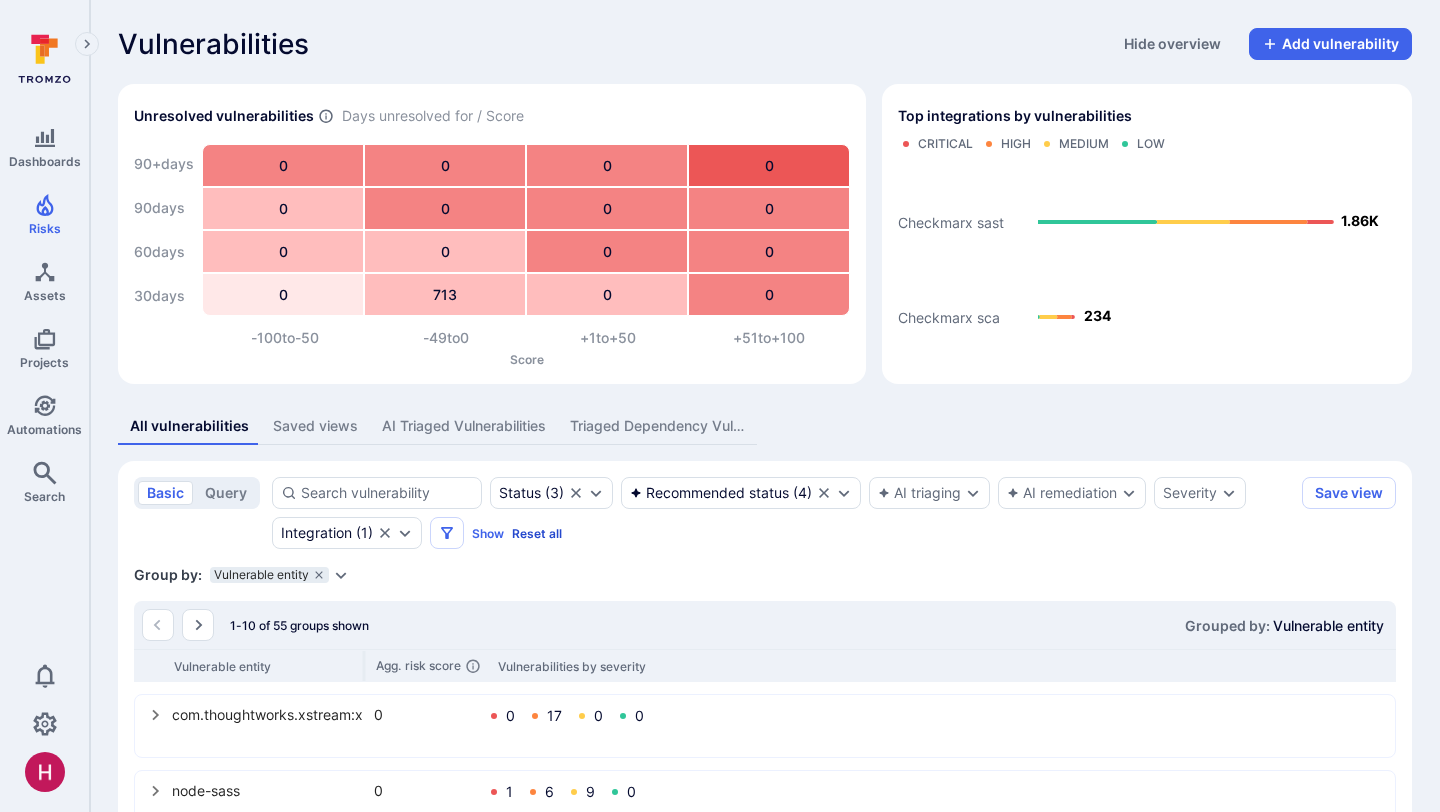 click on "Reset all" at bounding box center [537, 533] 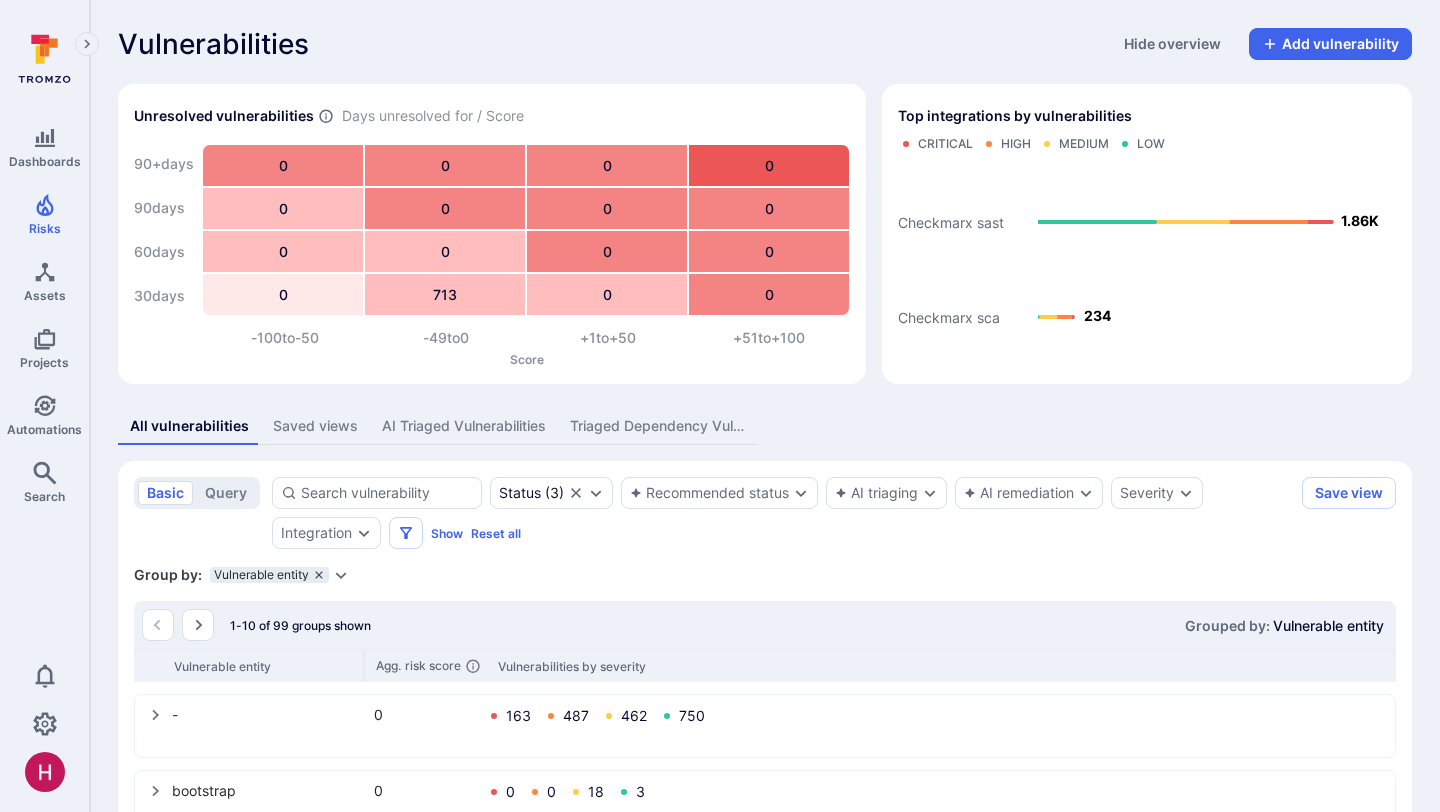 click 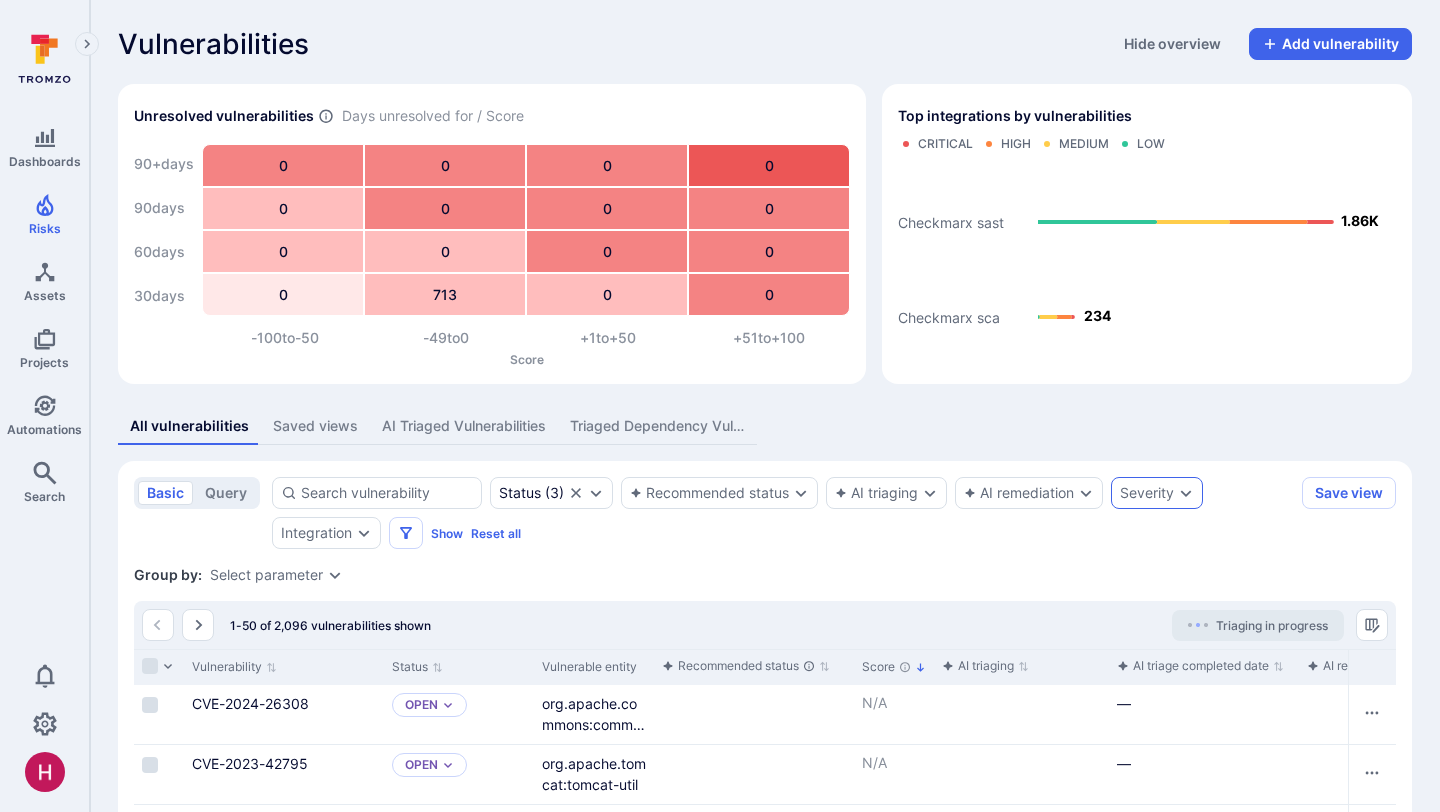 click on "Severity" at bounding box center (1157, 493) 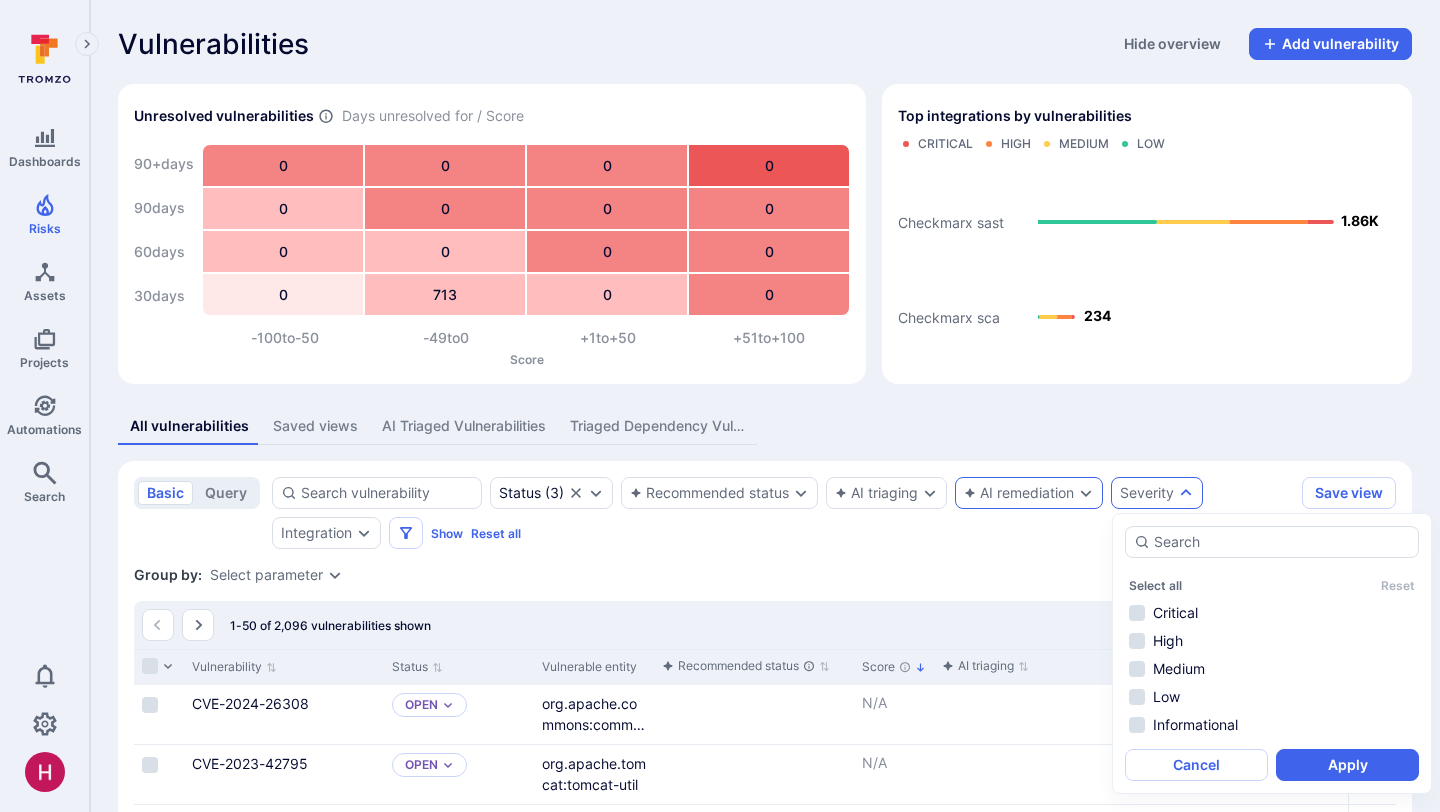 click on "AI remediation" at bounding box center [1019, 493] 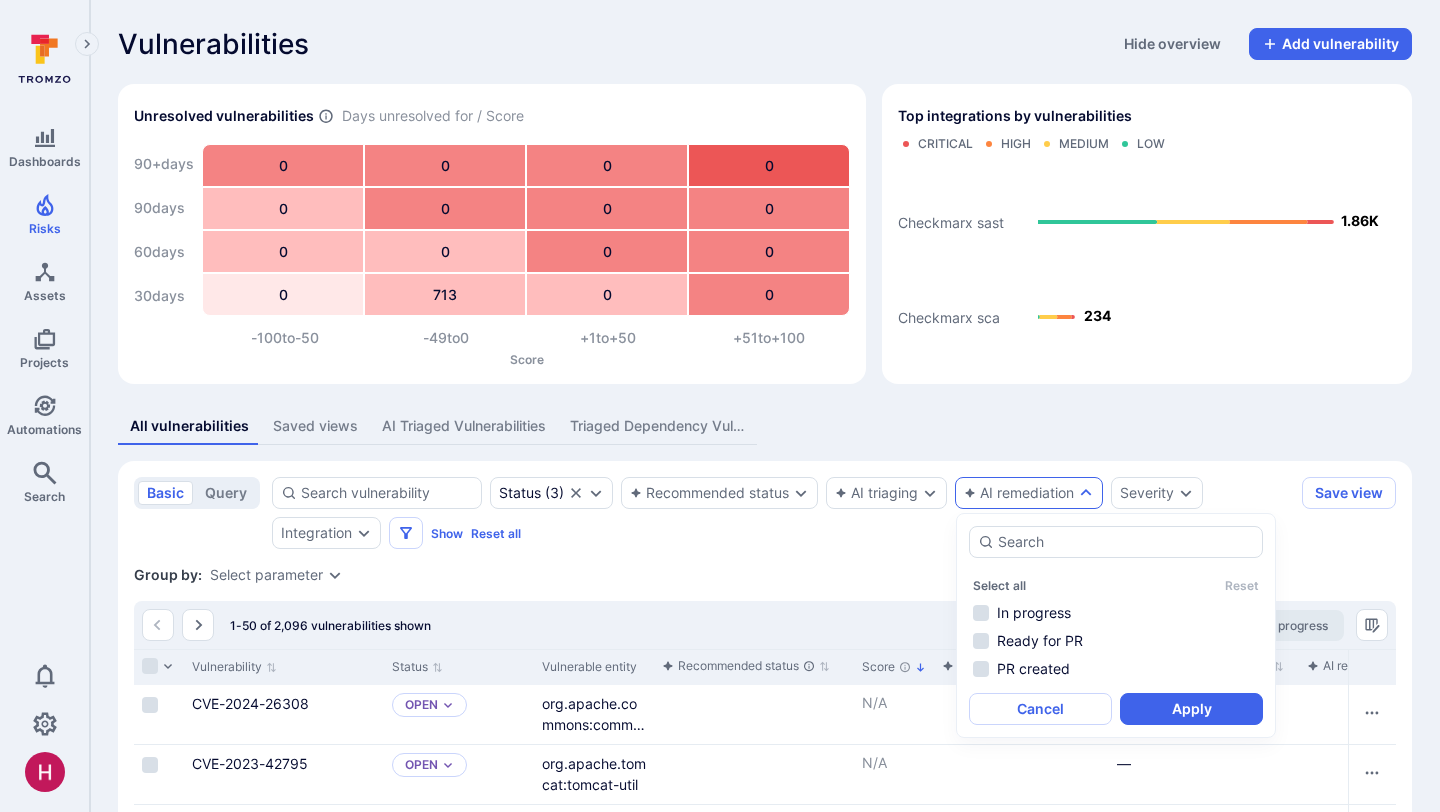 click on "Group by: Select parameter" at bounding box center (765, 575) 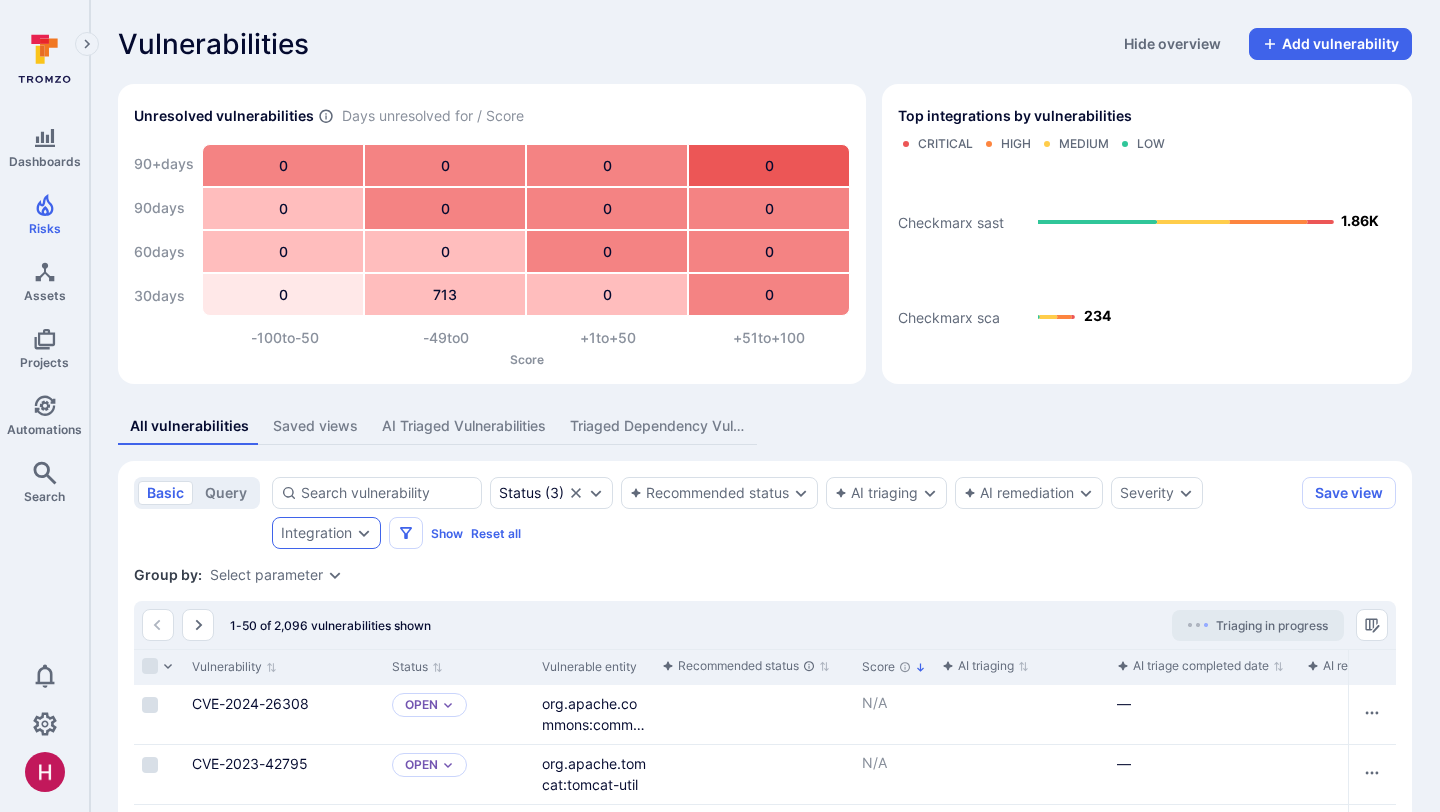 click on "Integration" at bounding box center [326, 533] 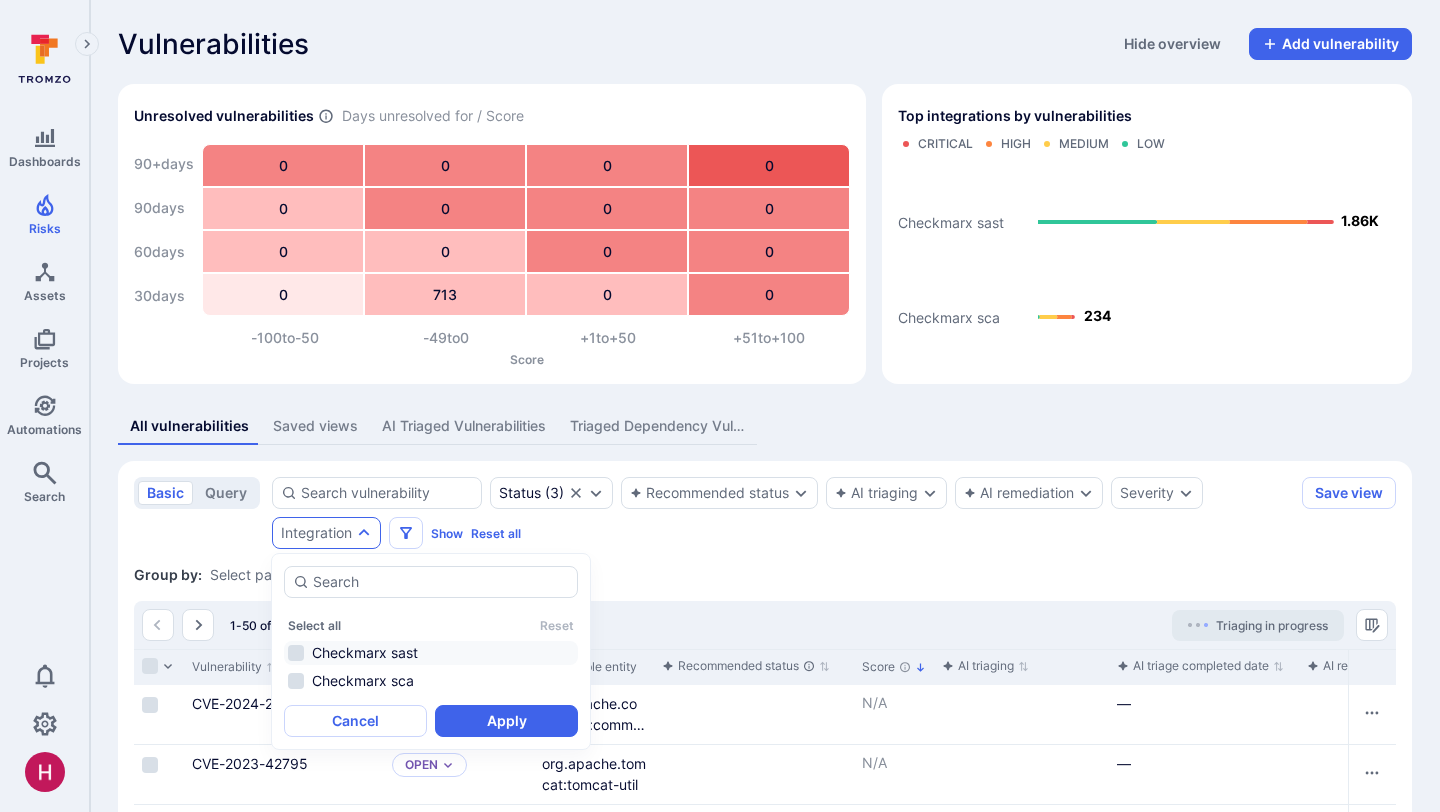 click on "Checkmarx sast" at bounding box center [431, 653] 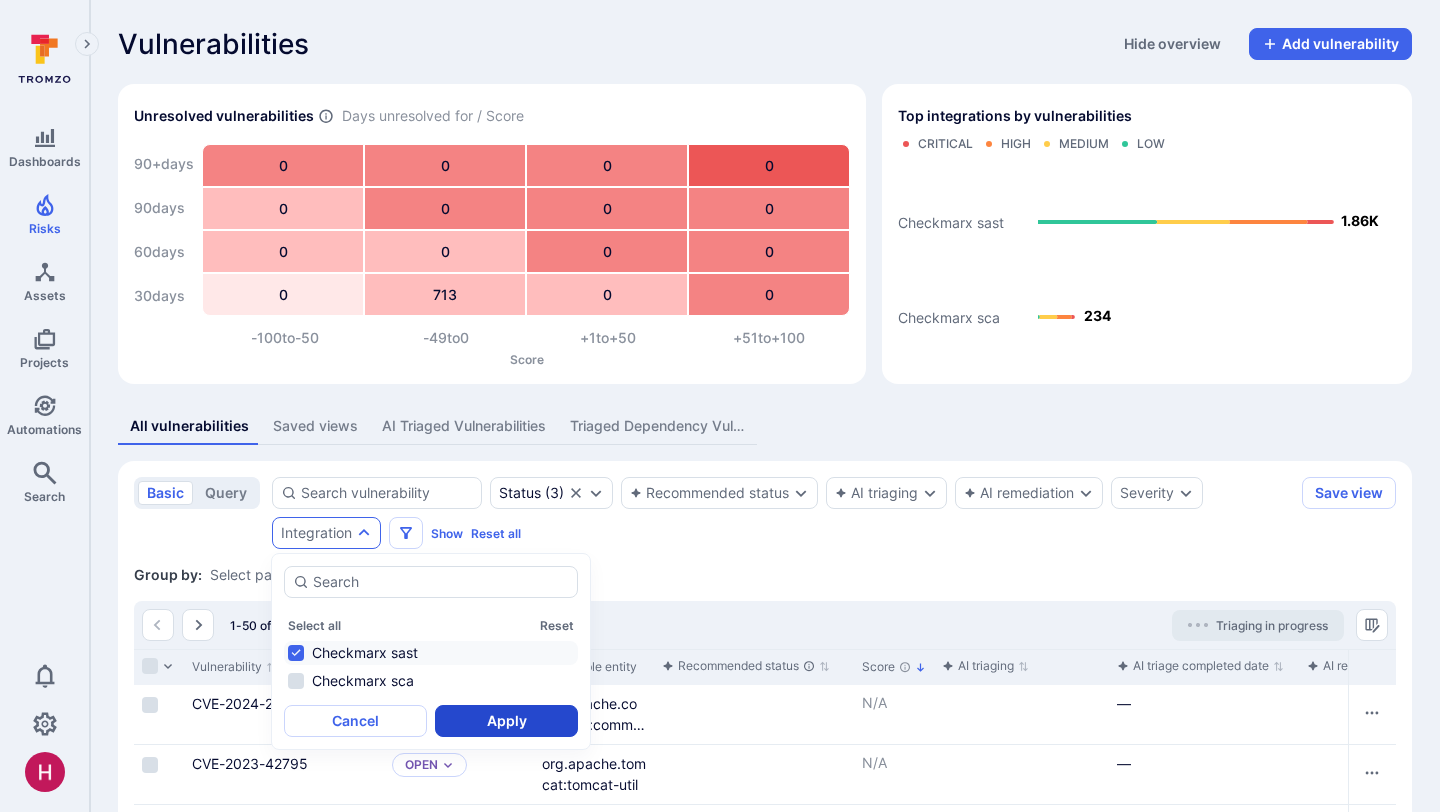 click on "Apply" at bounding box center (506, 721) 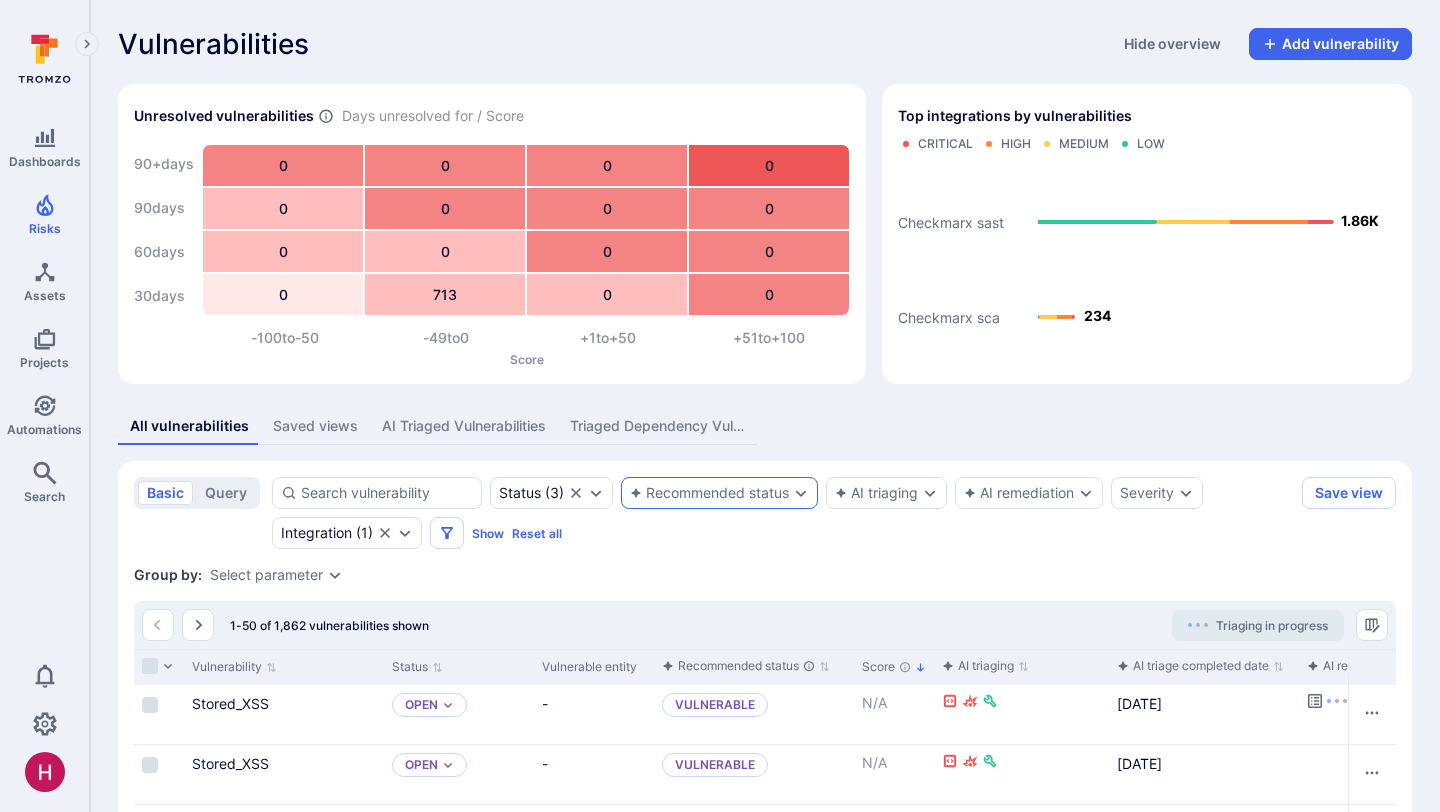 click on "Recommended status" at bounding box center [719, 493] 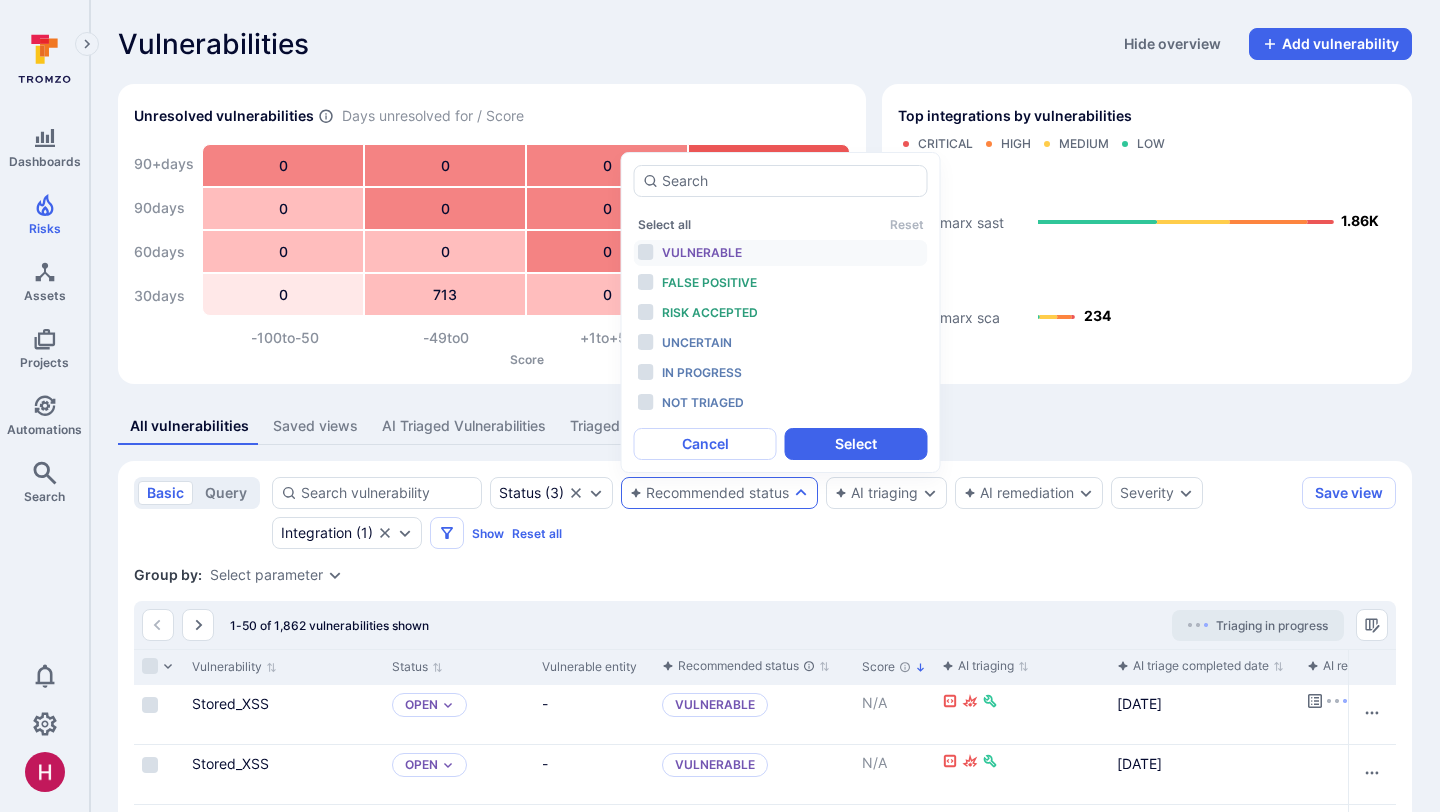 click on "Vulnerable" at bounding box center [744, 253] 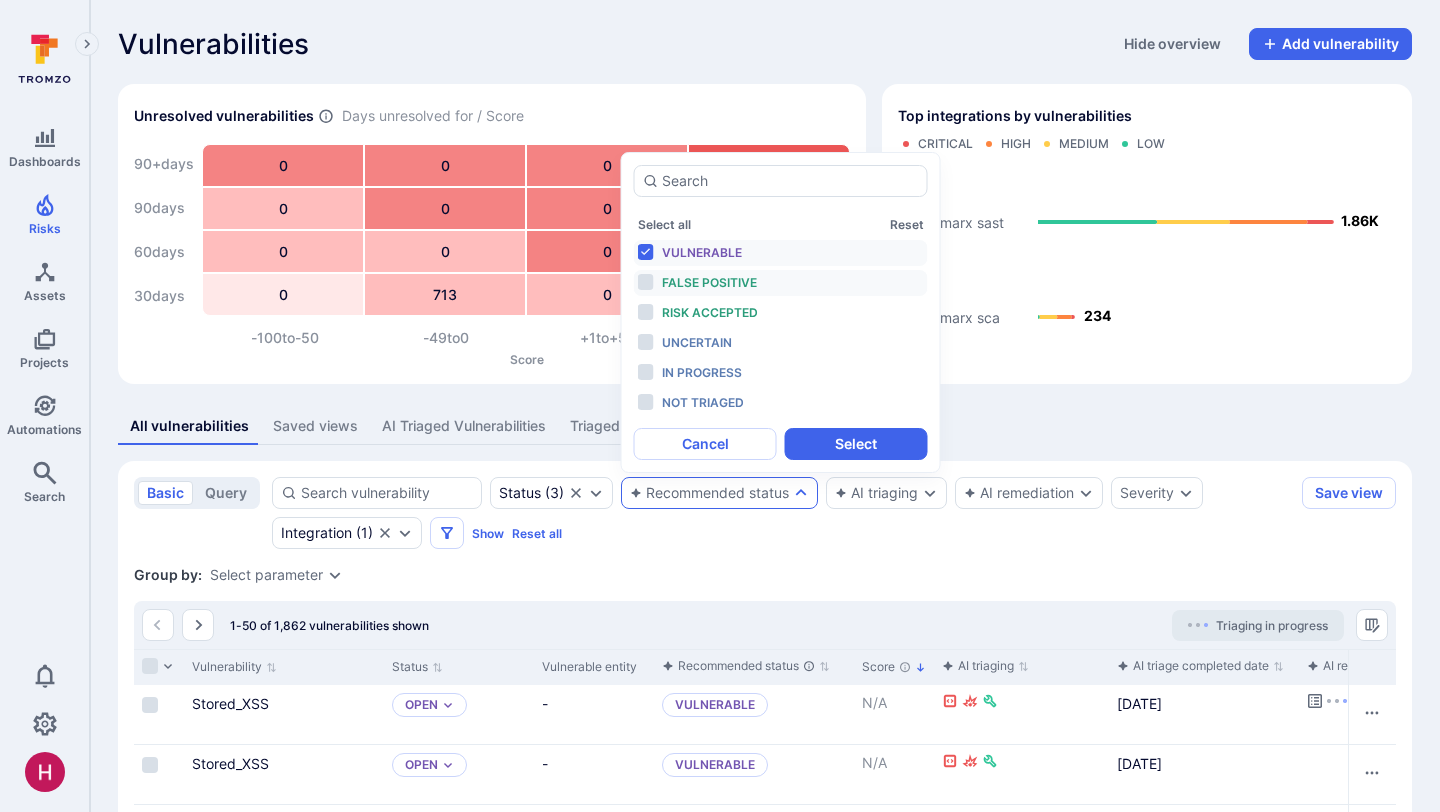 click on "False positive" at bounding box center (709, 282) 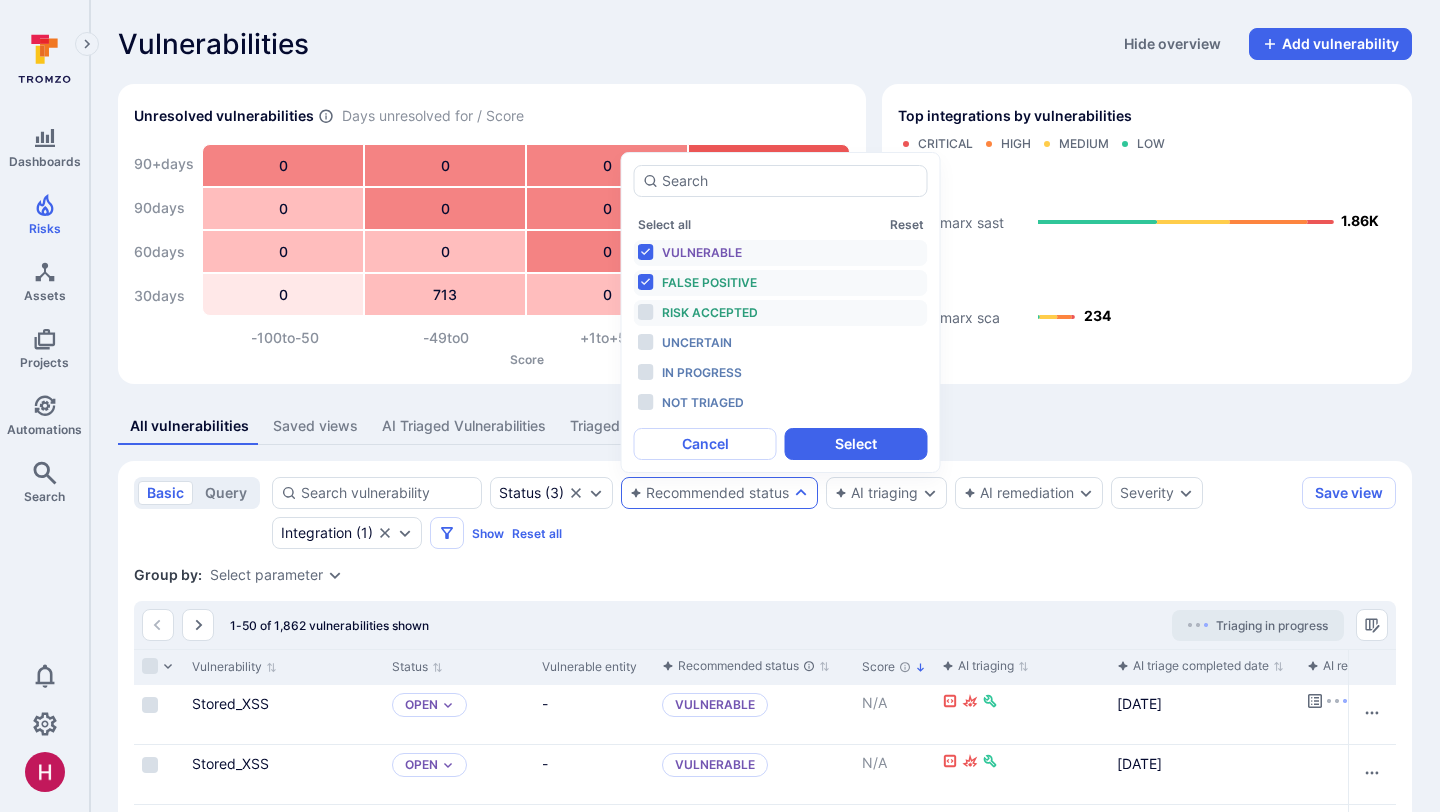 click on "Risk accepted" at bounding box center (710, 312) 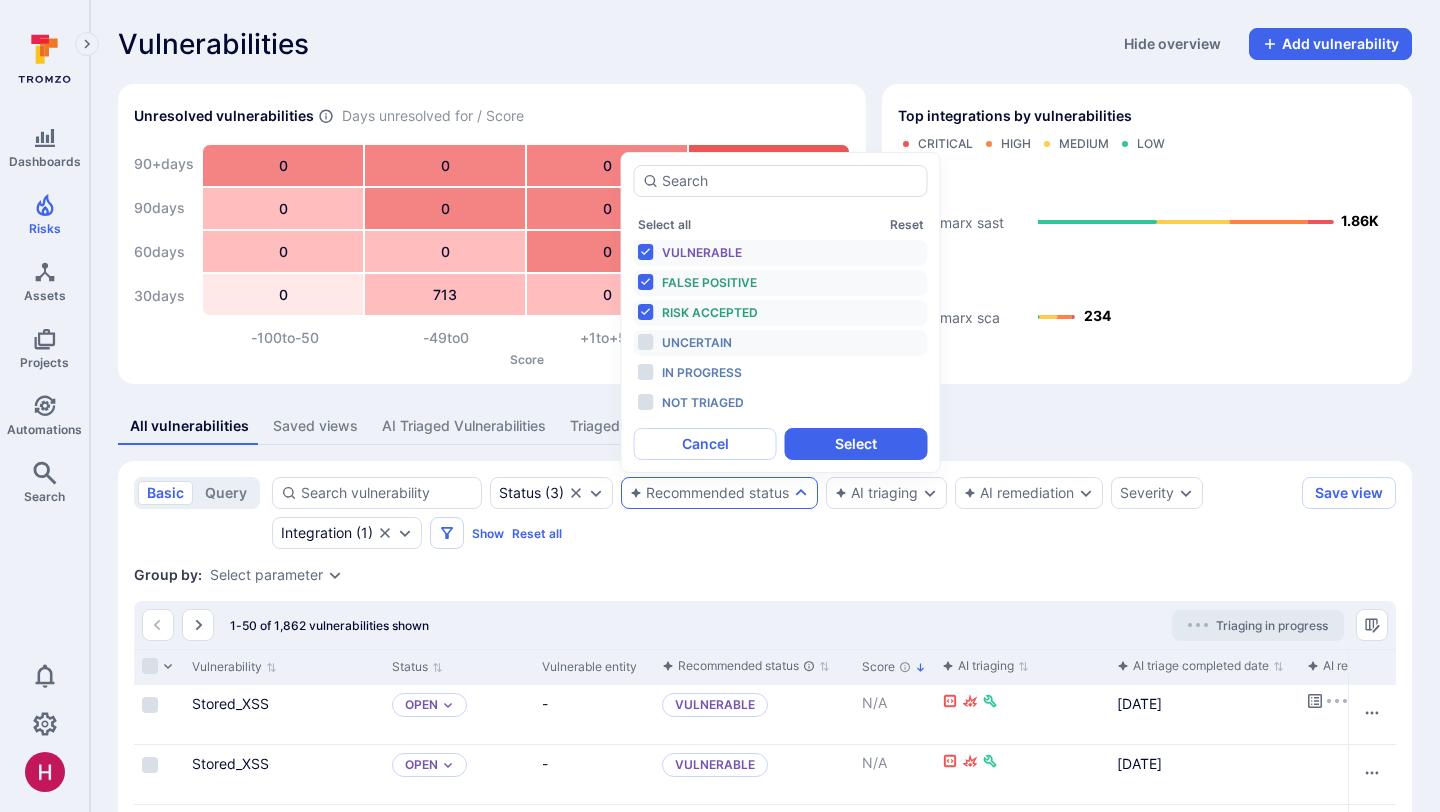 click on "Uncertain" at bounding box center (697, 342) 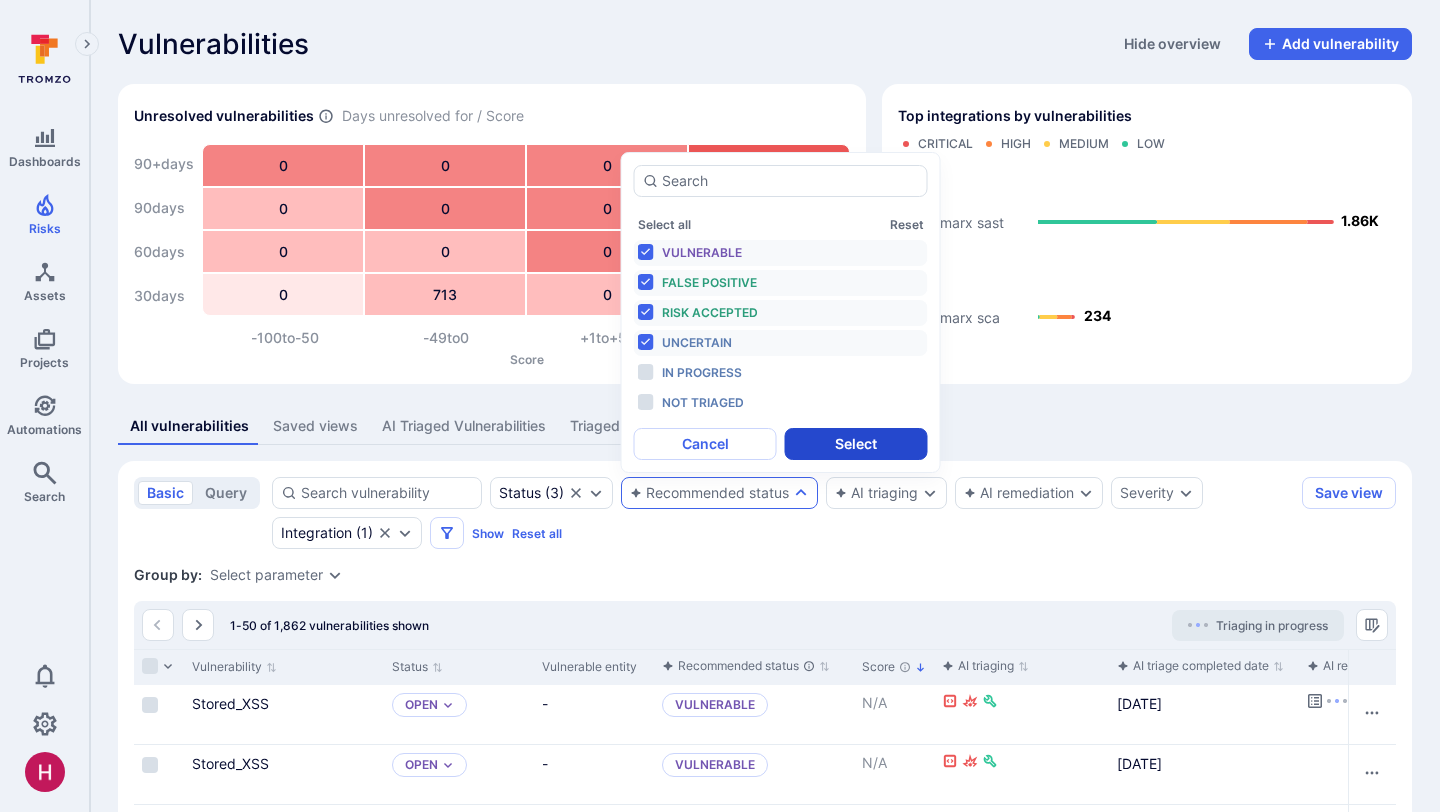 click on "Select" at bounding box center (856, 444) 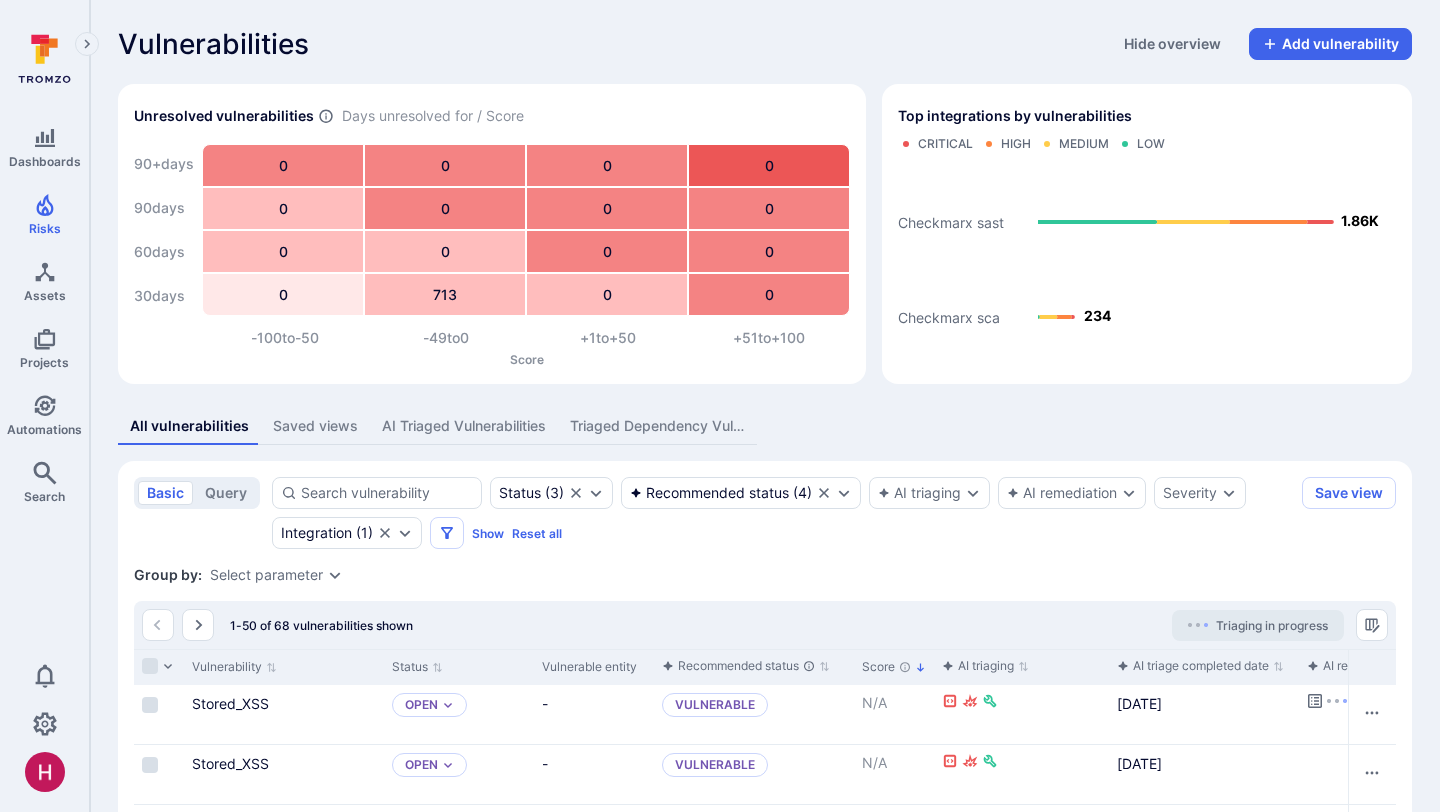 click on "Select parameter" at bounding box center (266, 575) 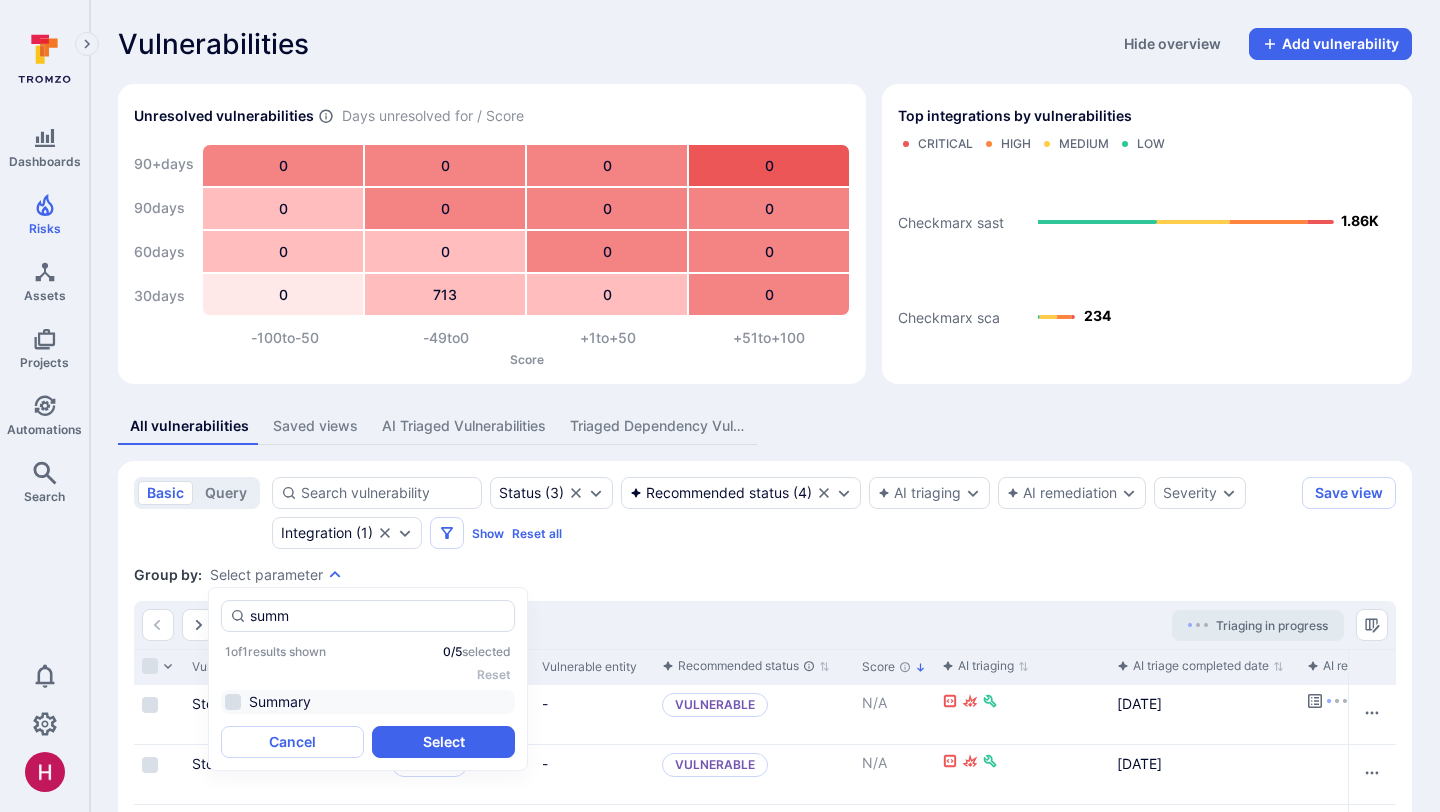 click on "Summary" at bounding box center (368, 702) 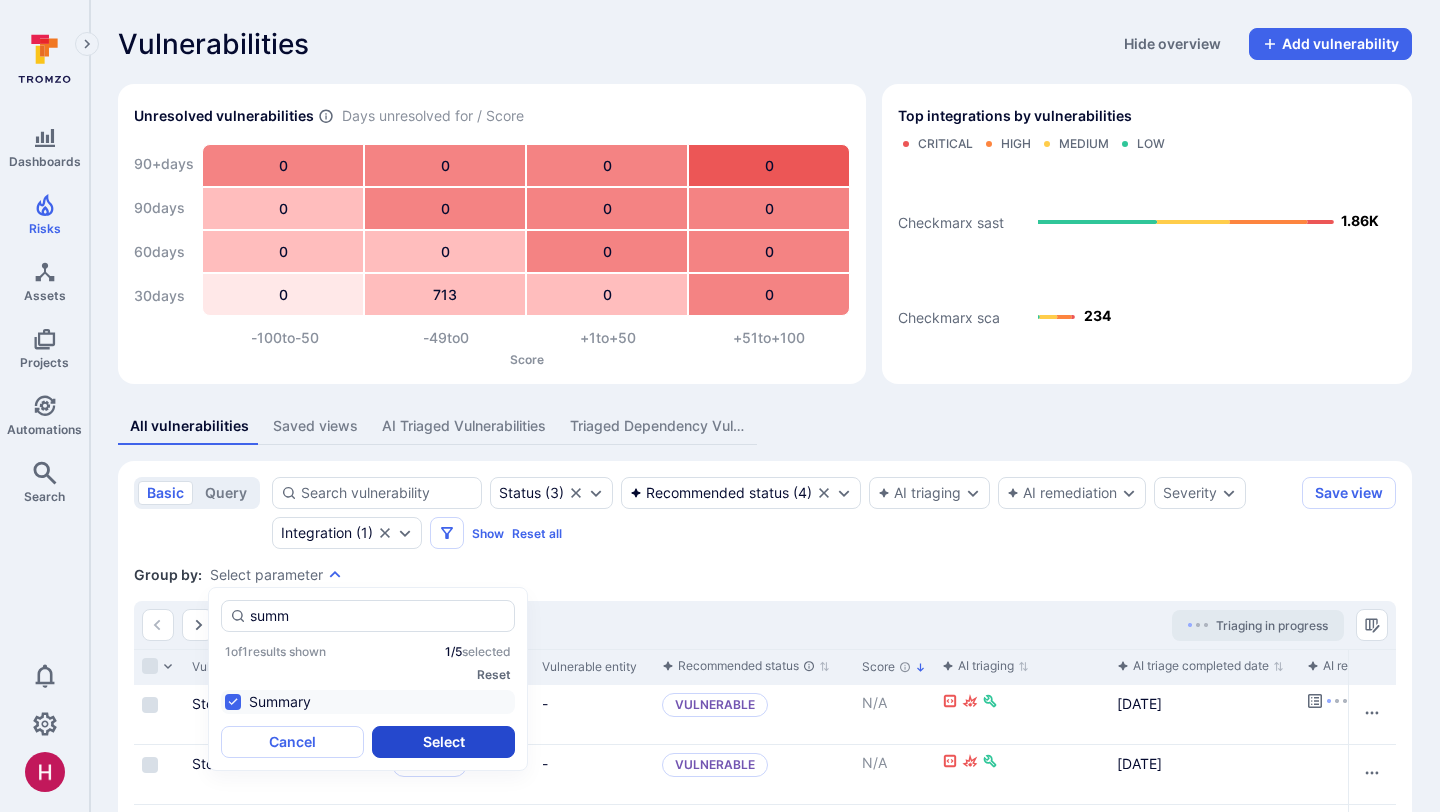 type on "summ" 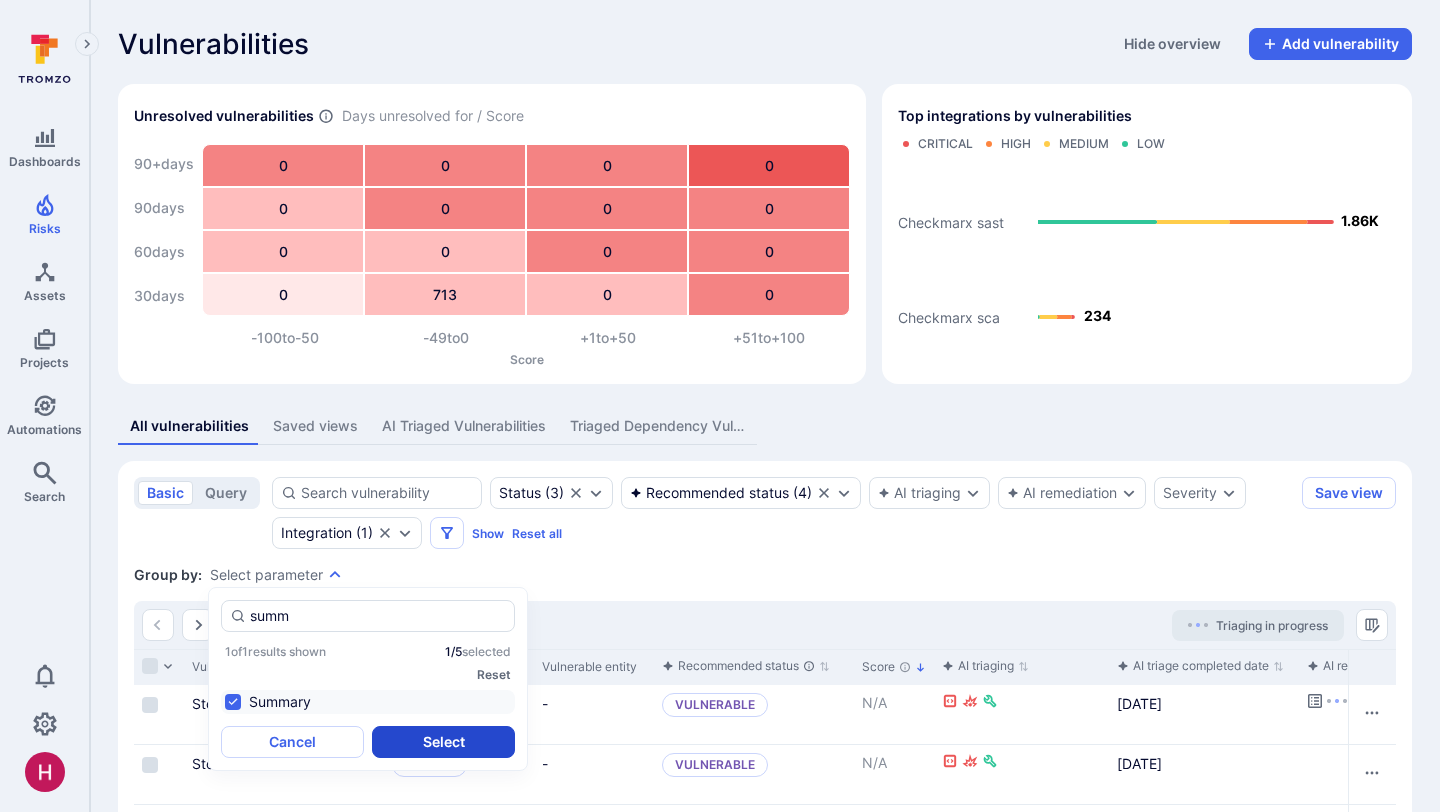 click on "Select" at bounding box center [443, 742] 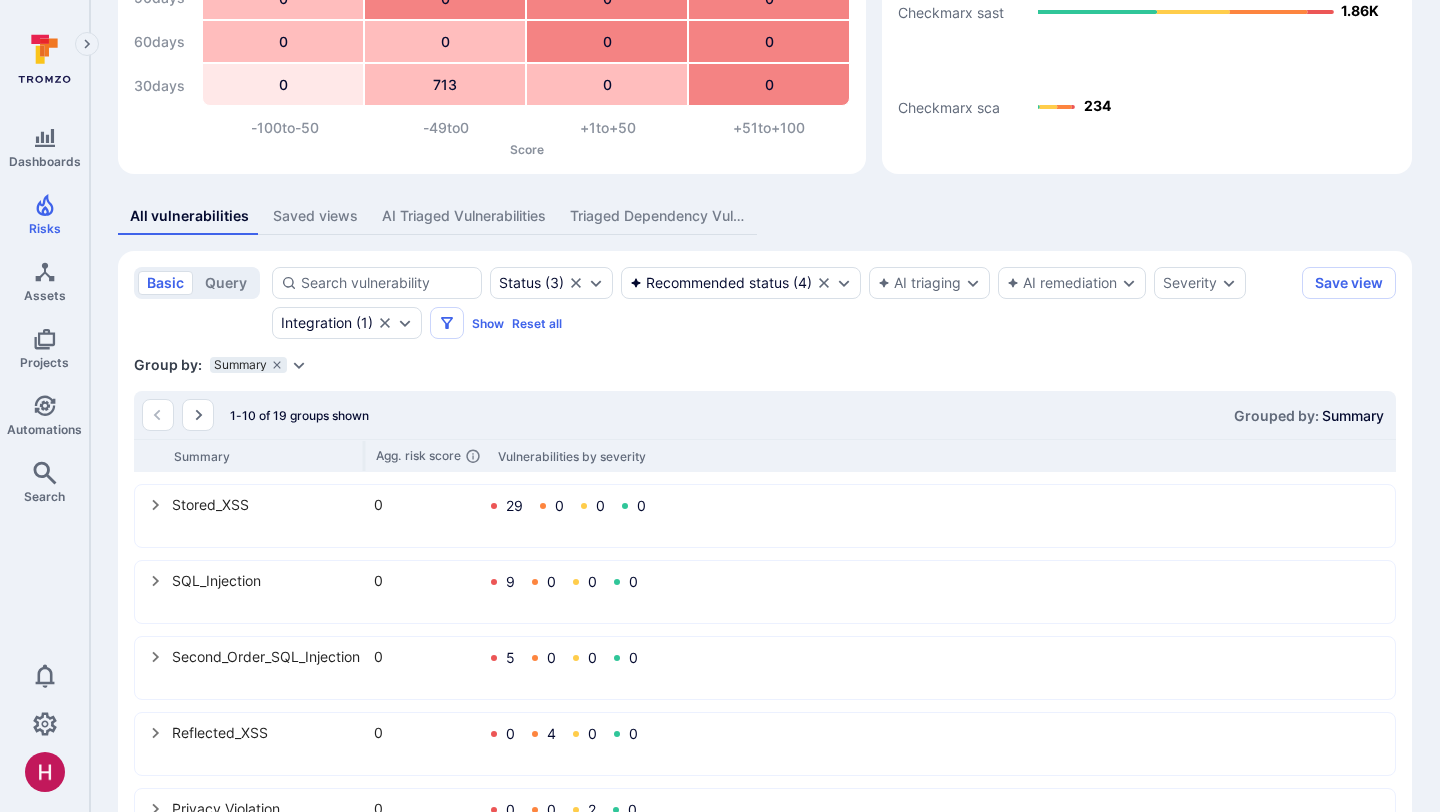 scroll, scrollTop: 327, scrollLeft: 0, axis: vertical 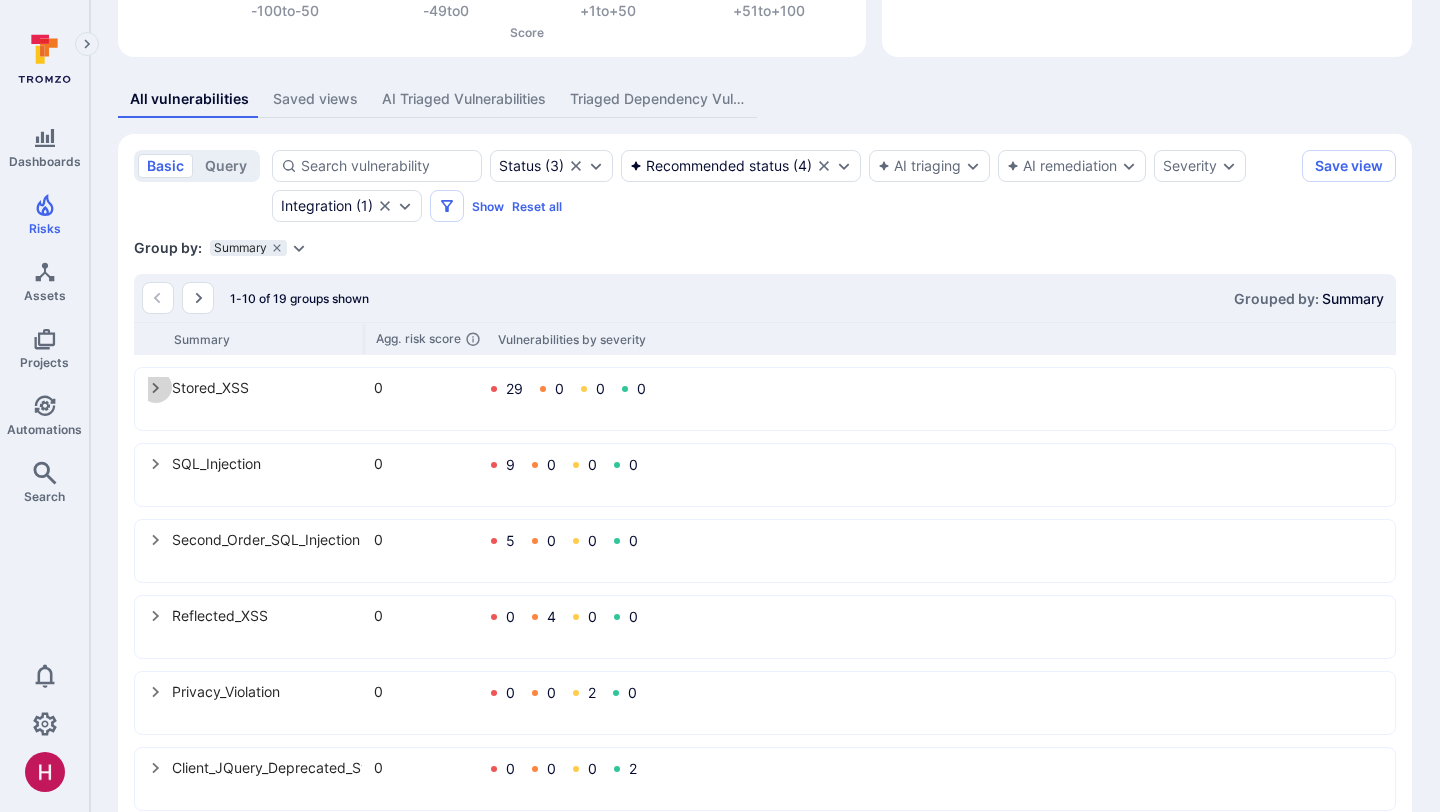 click 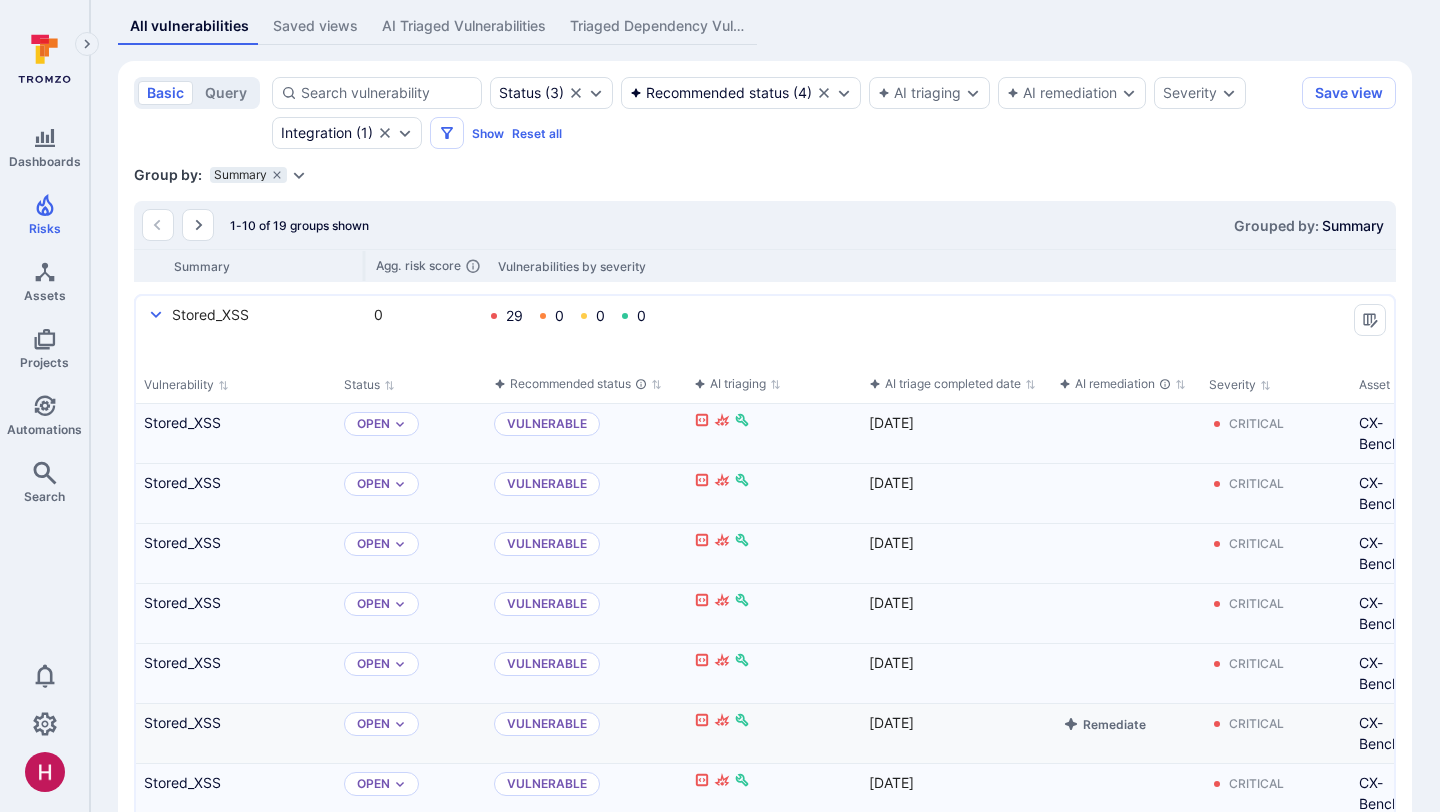scroll, scrollTop: 361, scrollLeft: 0, axis: vertical 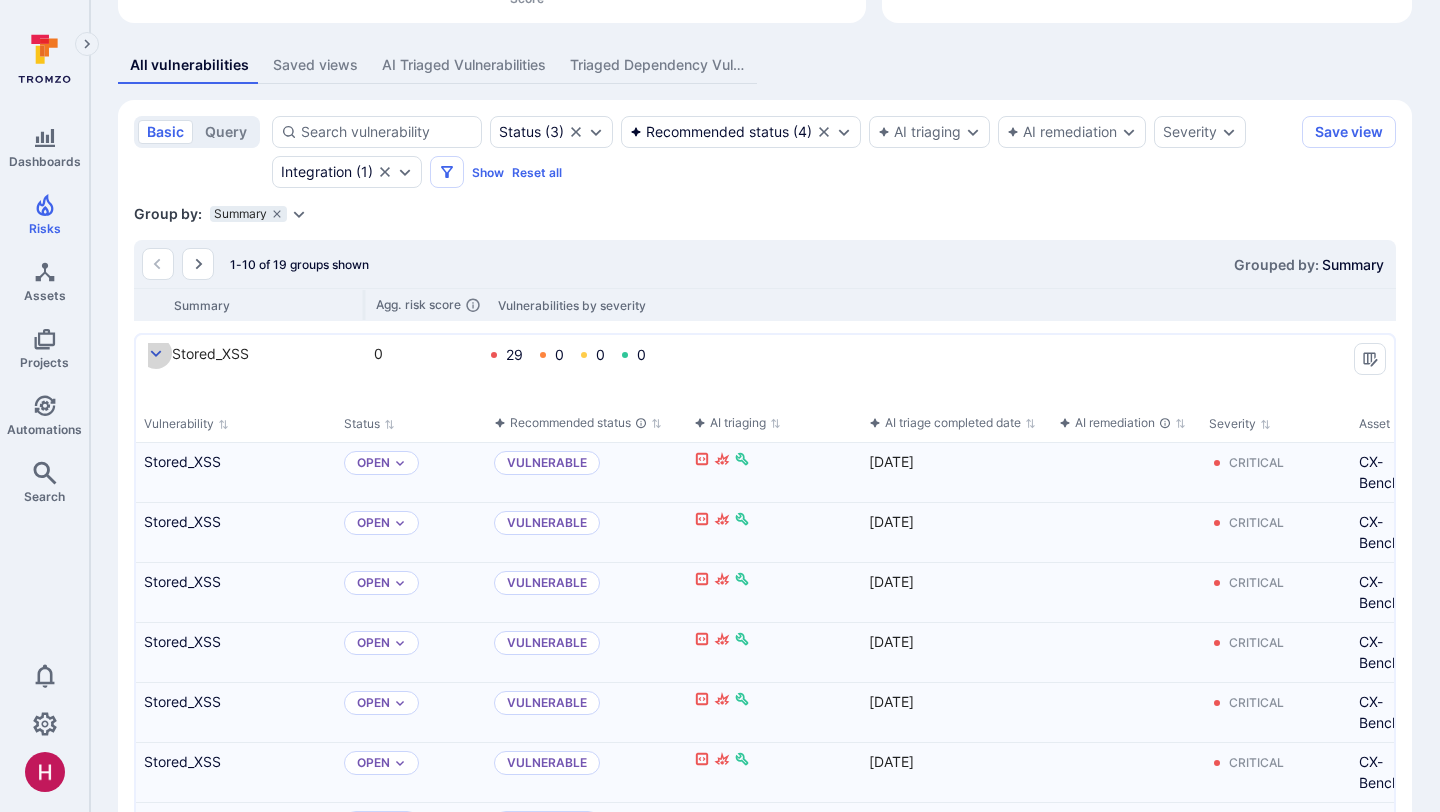 click at bounding box center [156, 353] 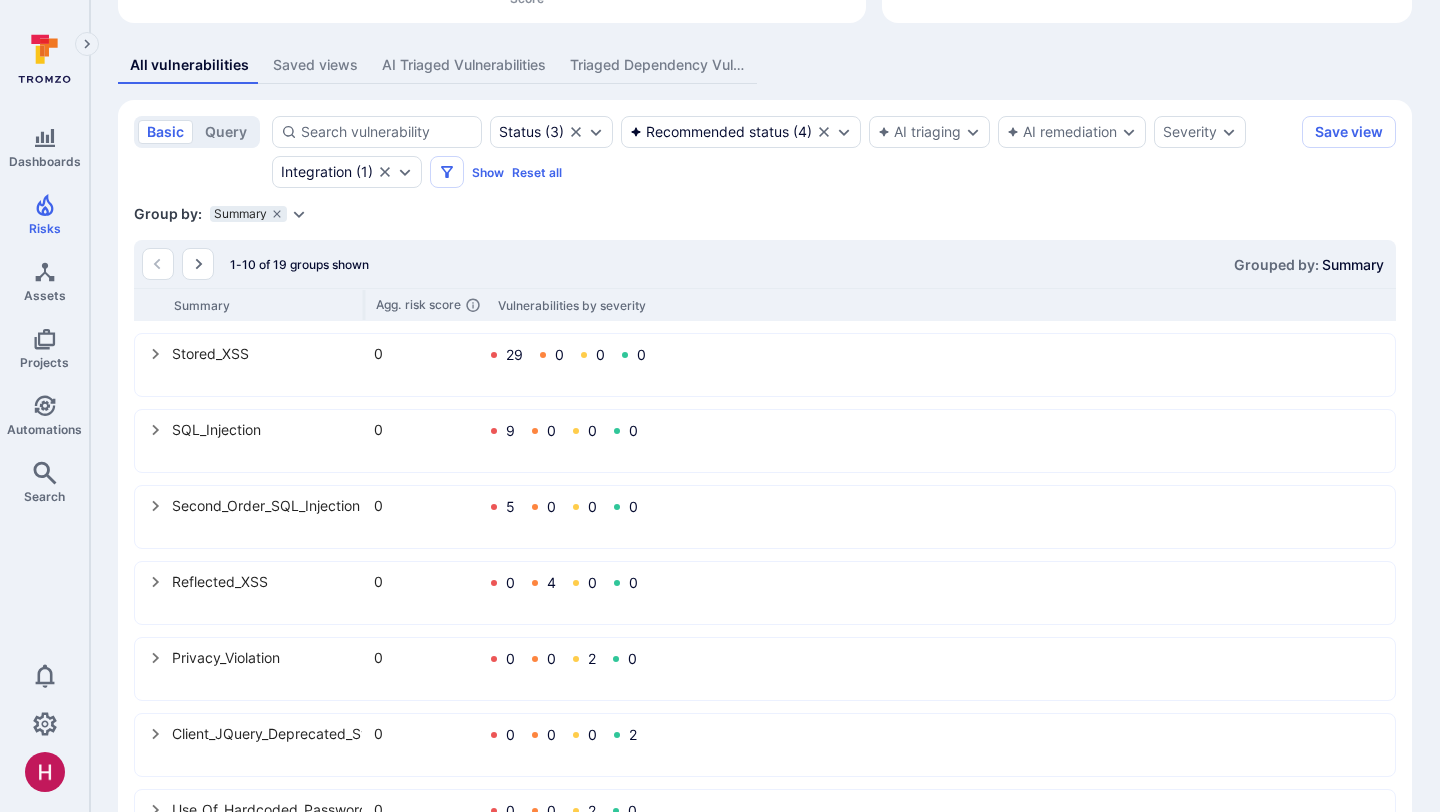 click 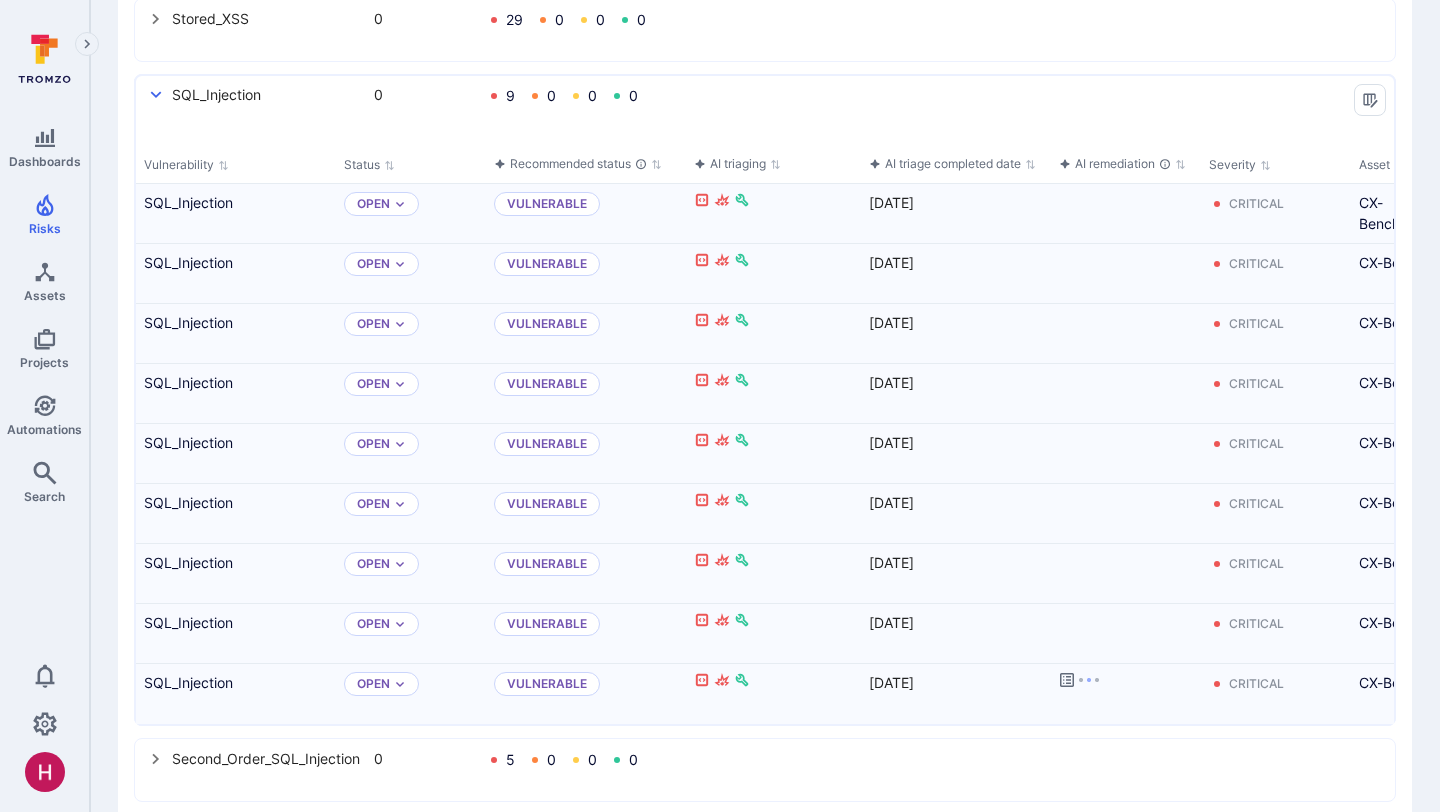 scroll, scrollTop: 693, scrollLeft: 0, axis: vertical 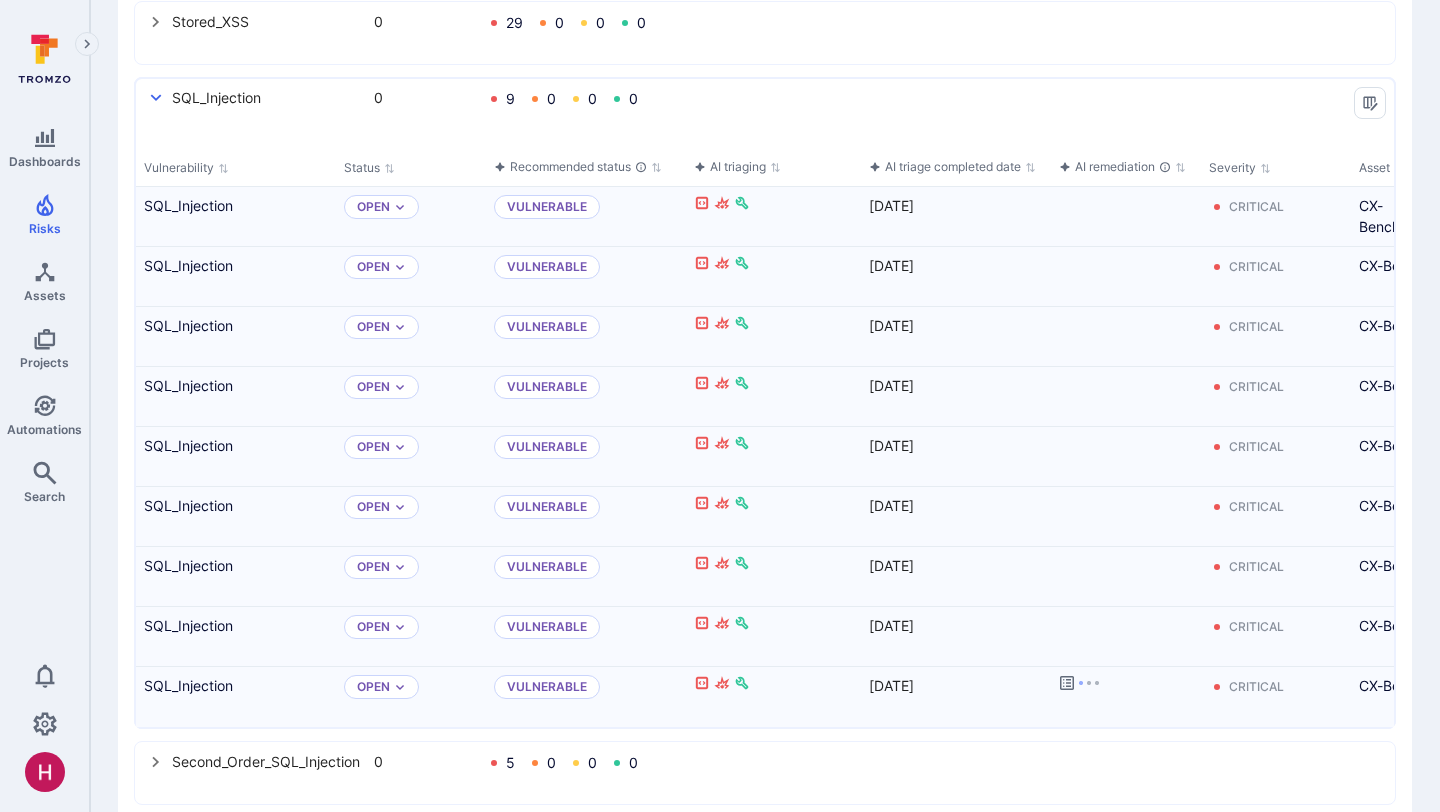 click 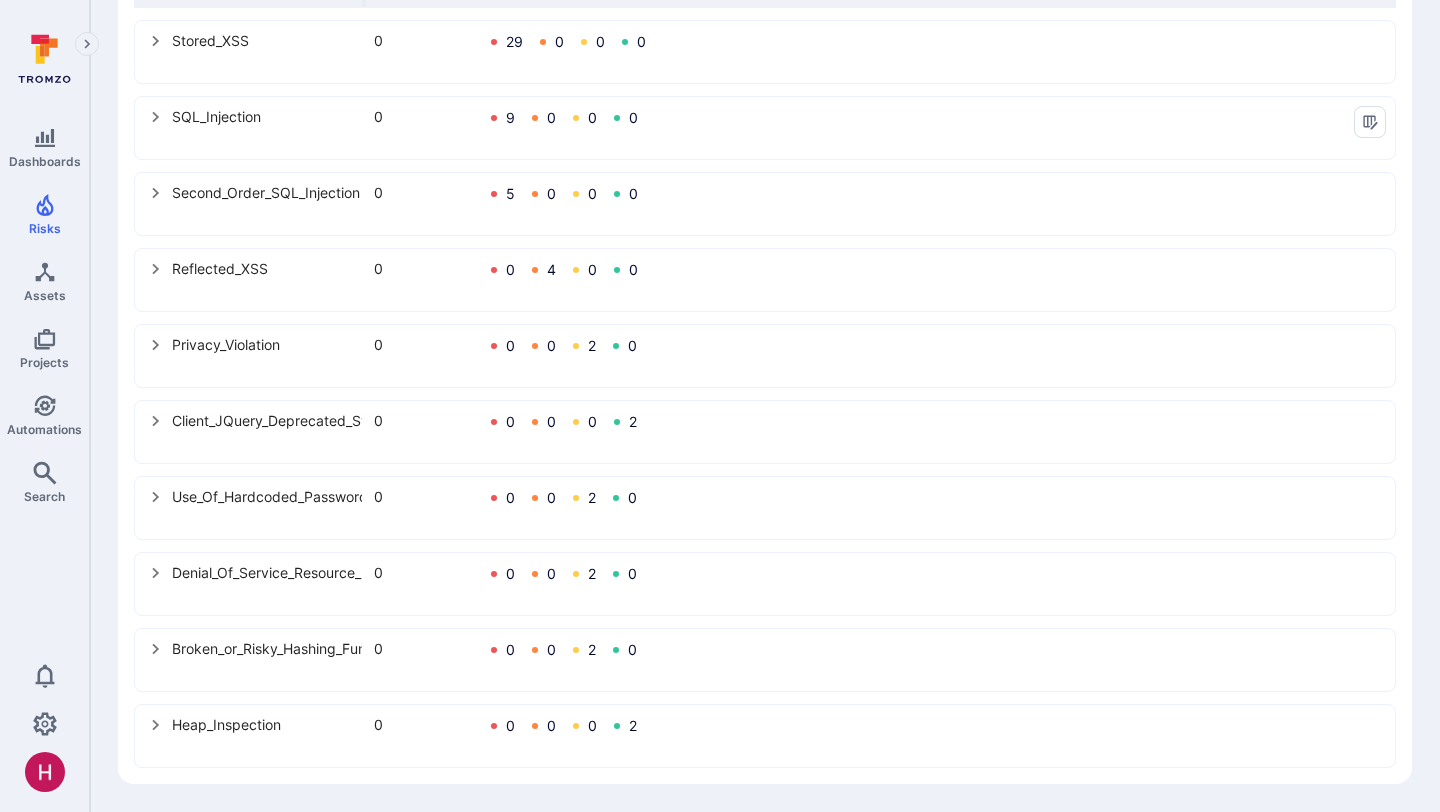 scroll, scrollTop: 674, scrollLeft: 0, axis: vertical 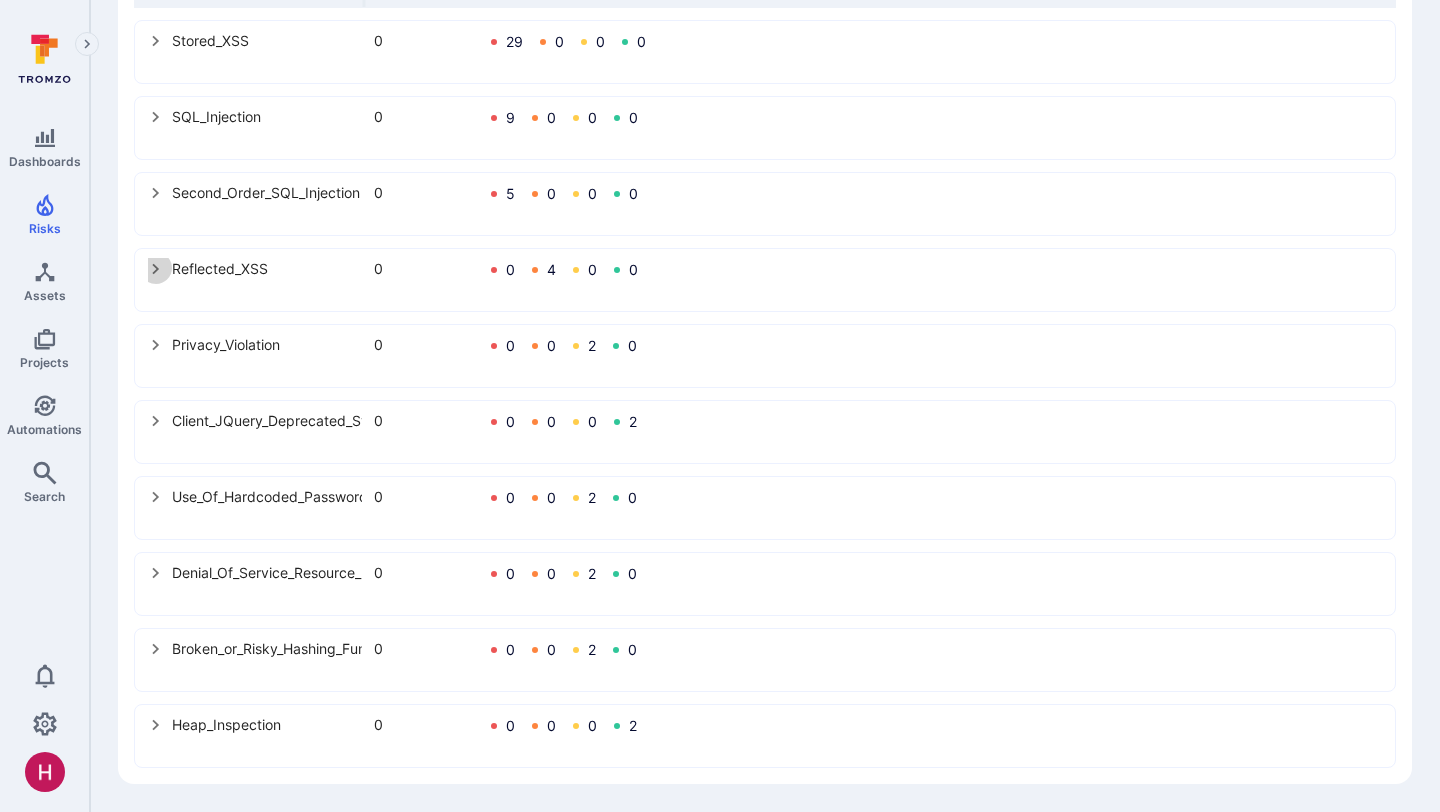click 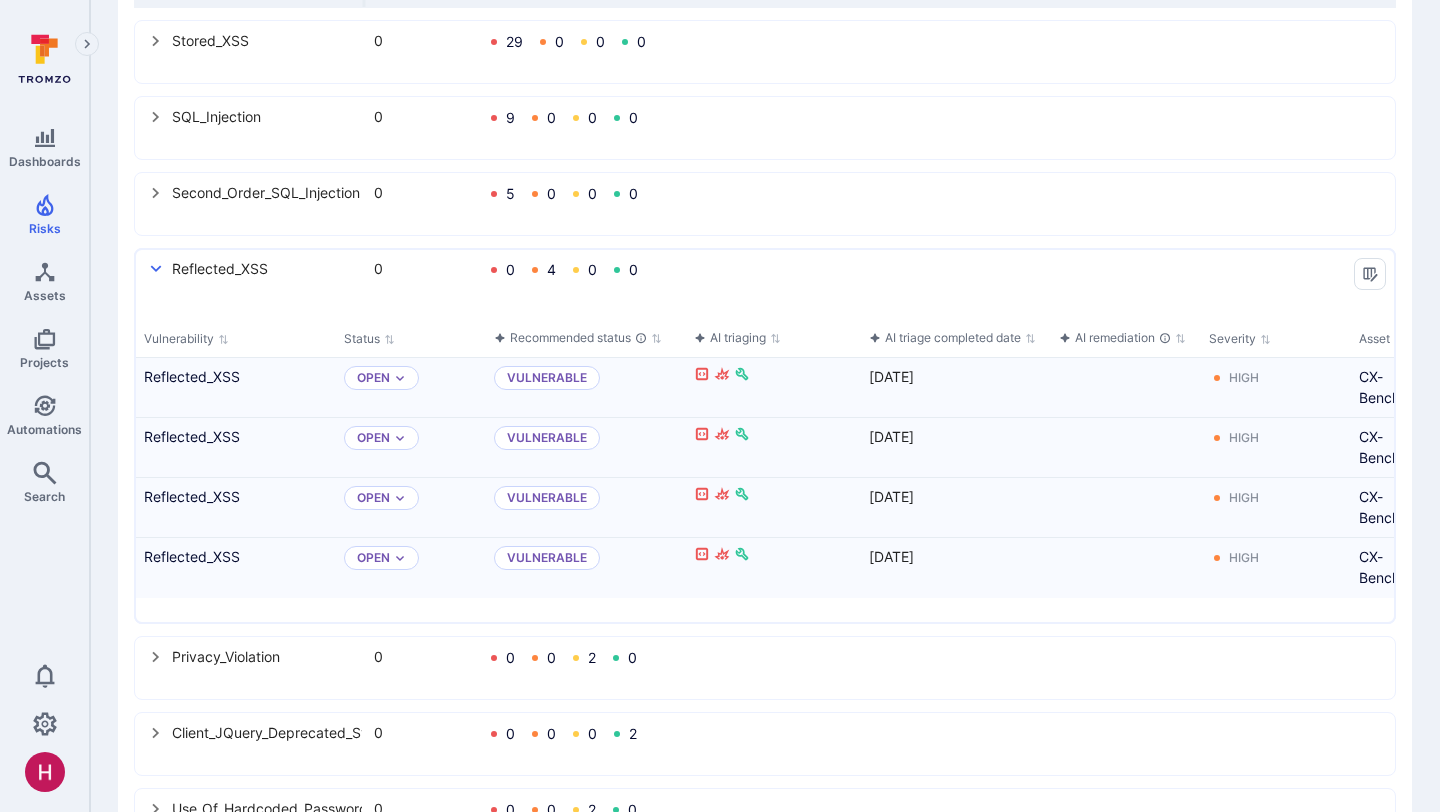 click 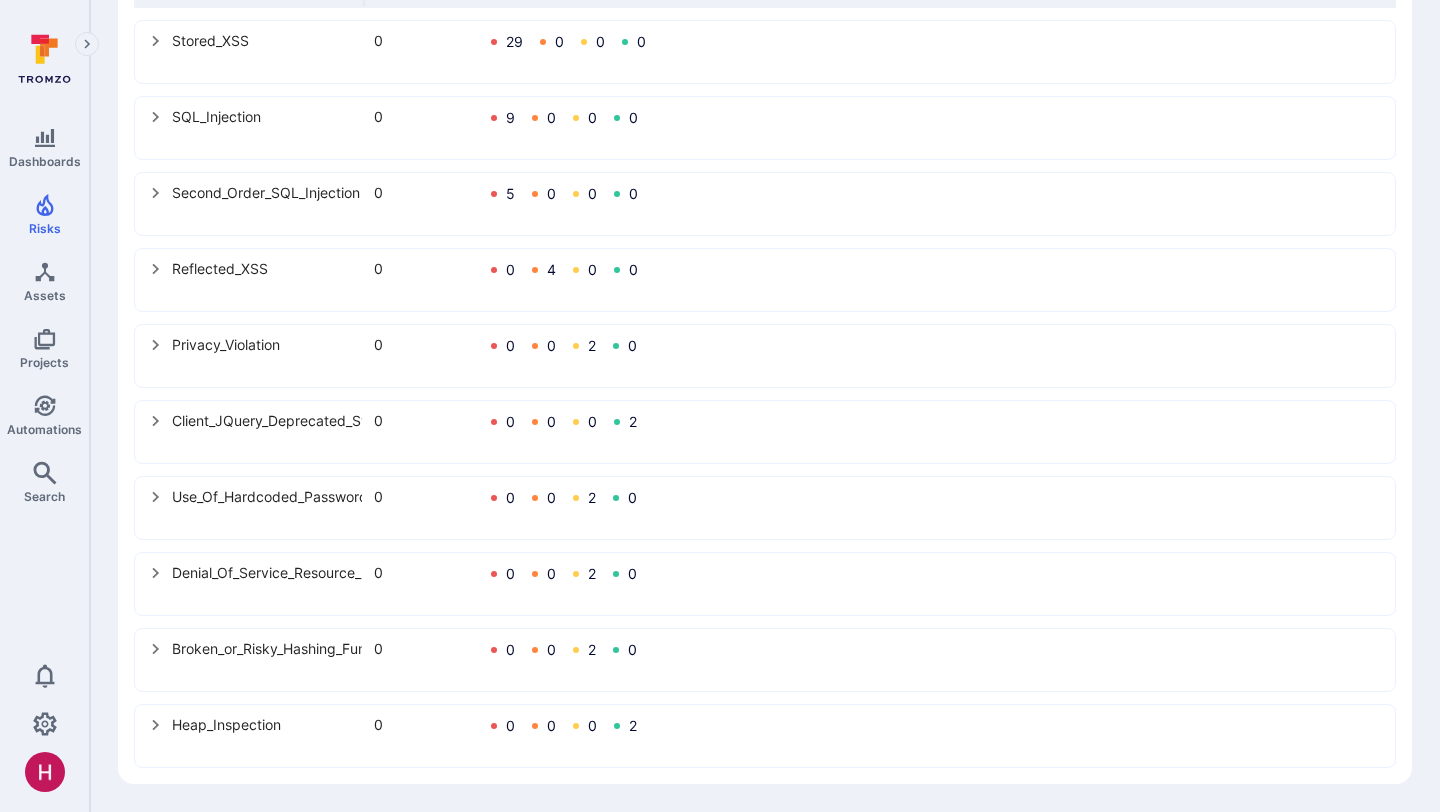 click 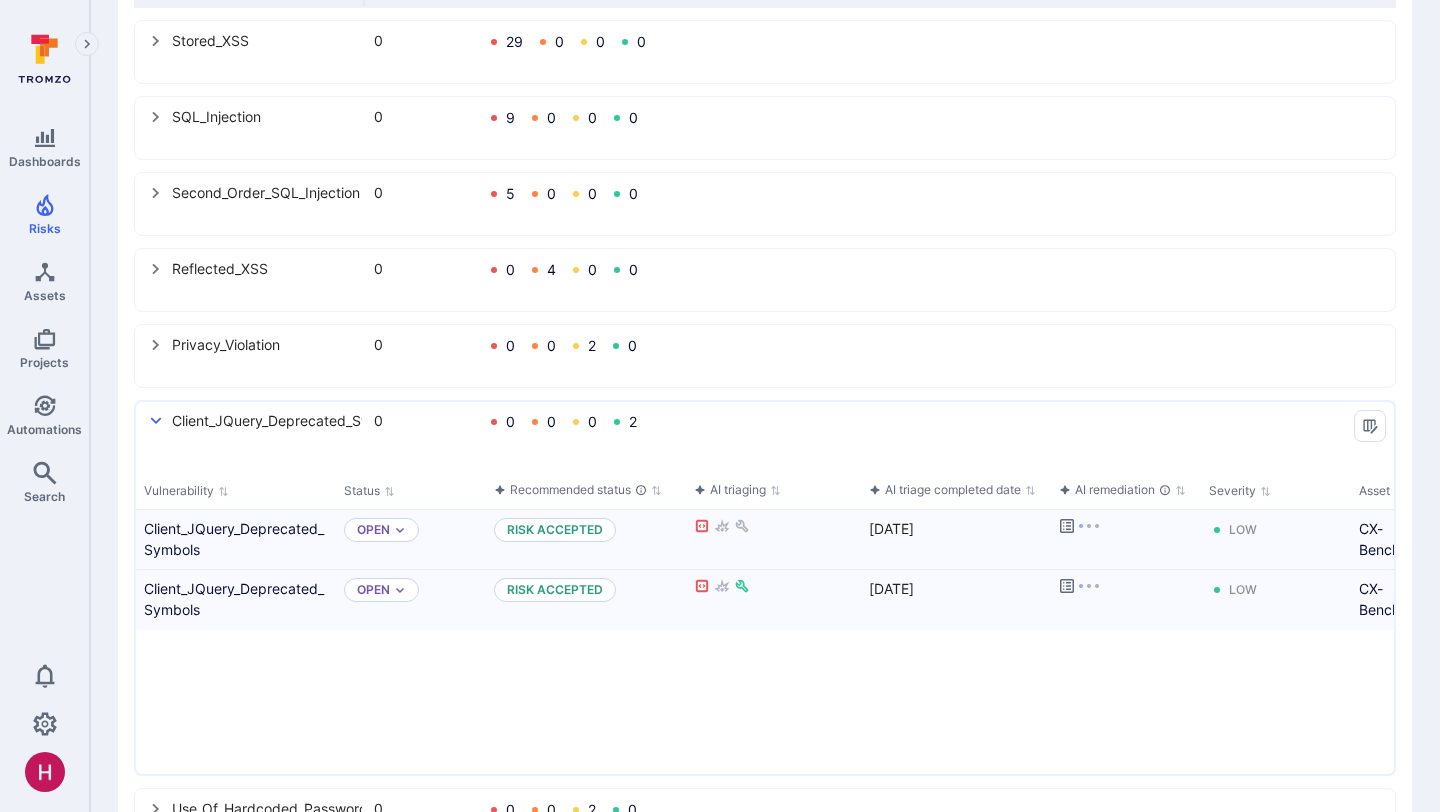 click at bounding box center [156, 420] 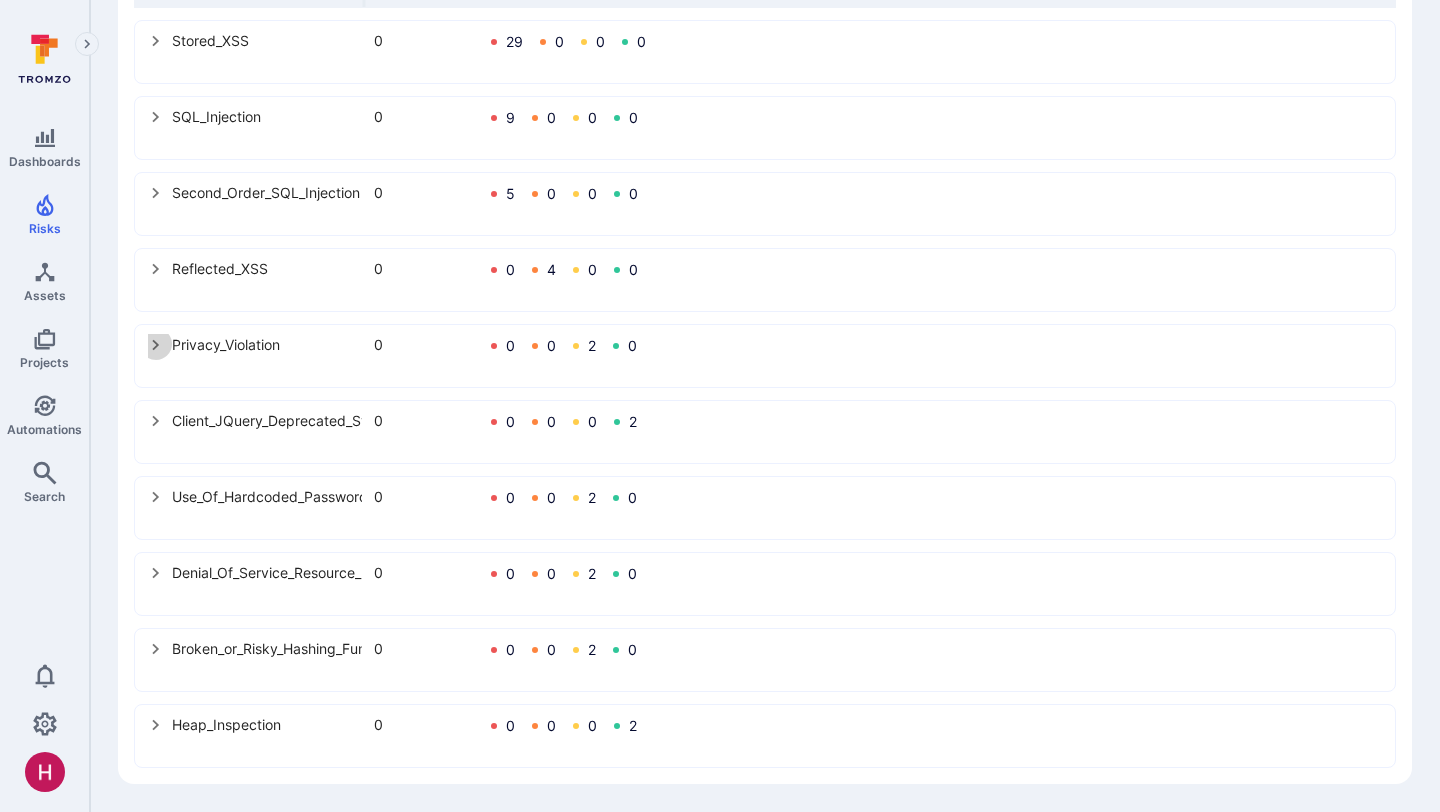click 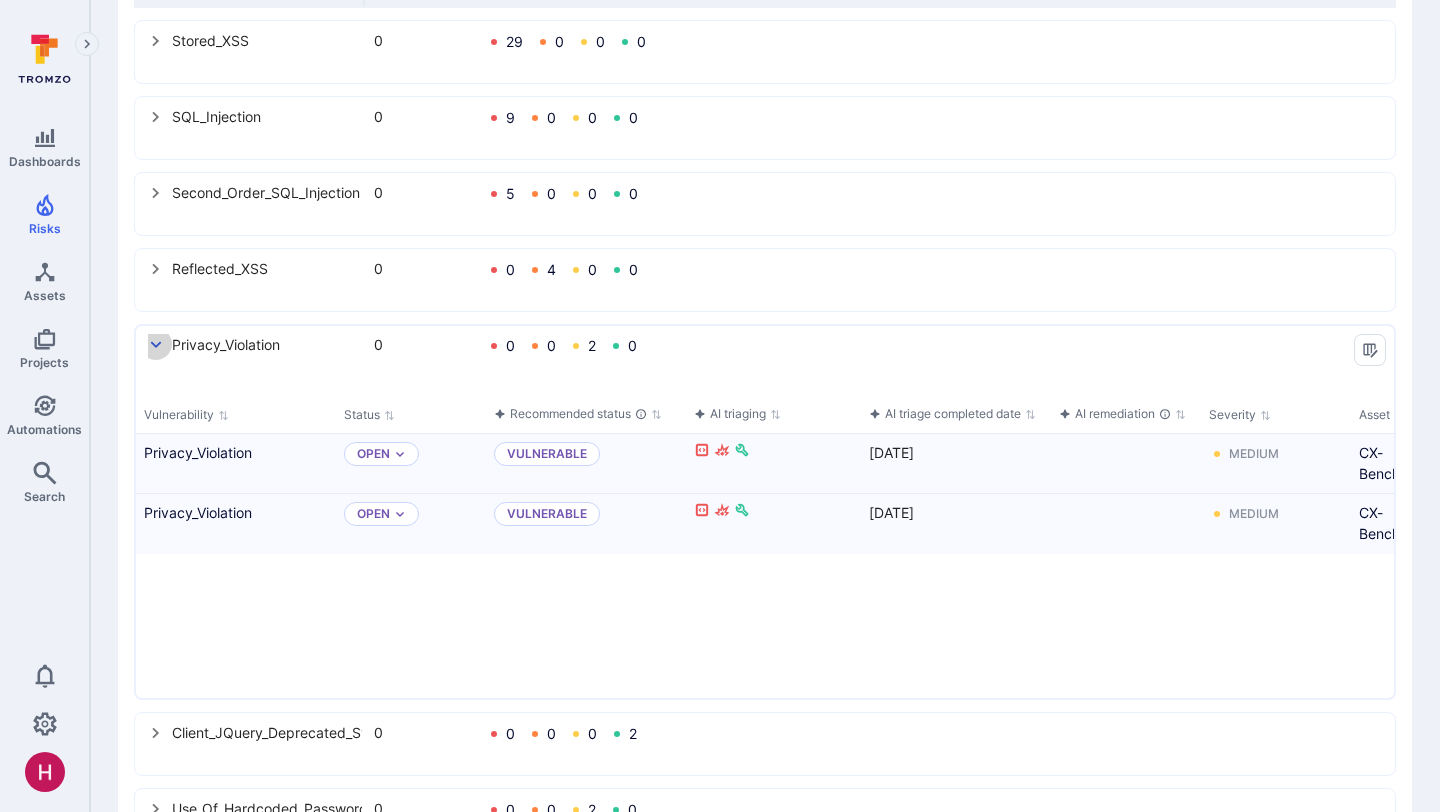 click 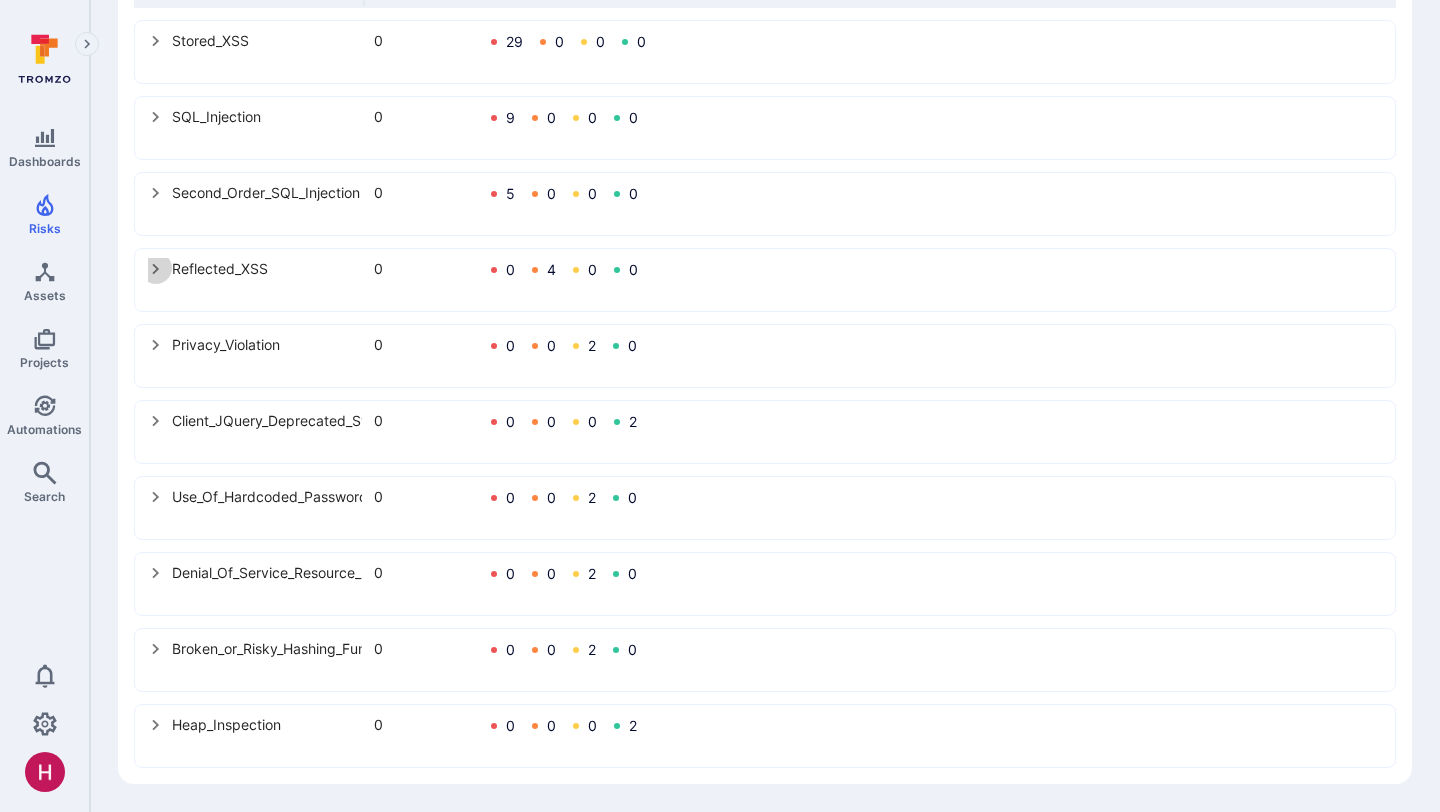 click 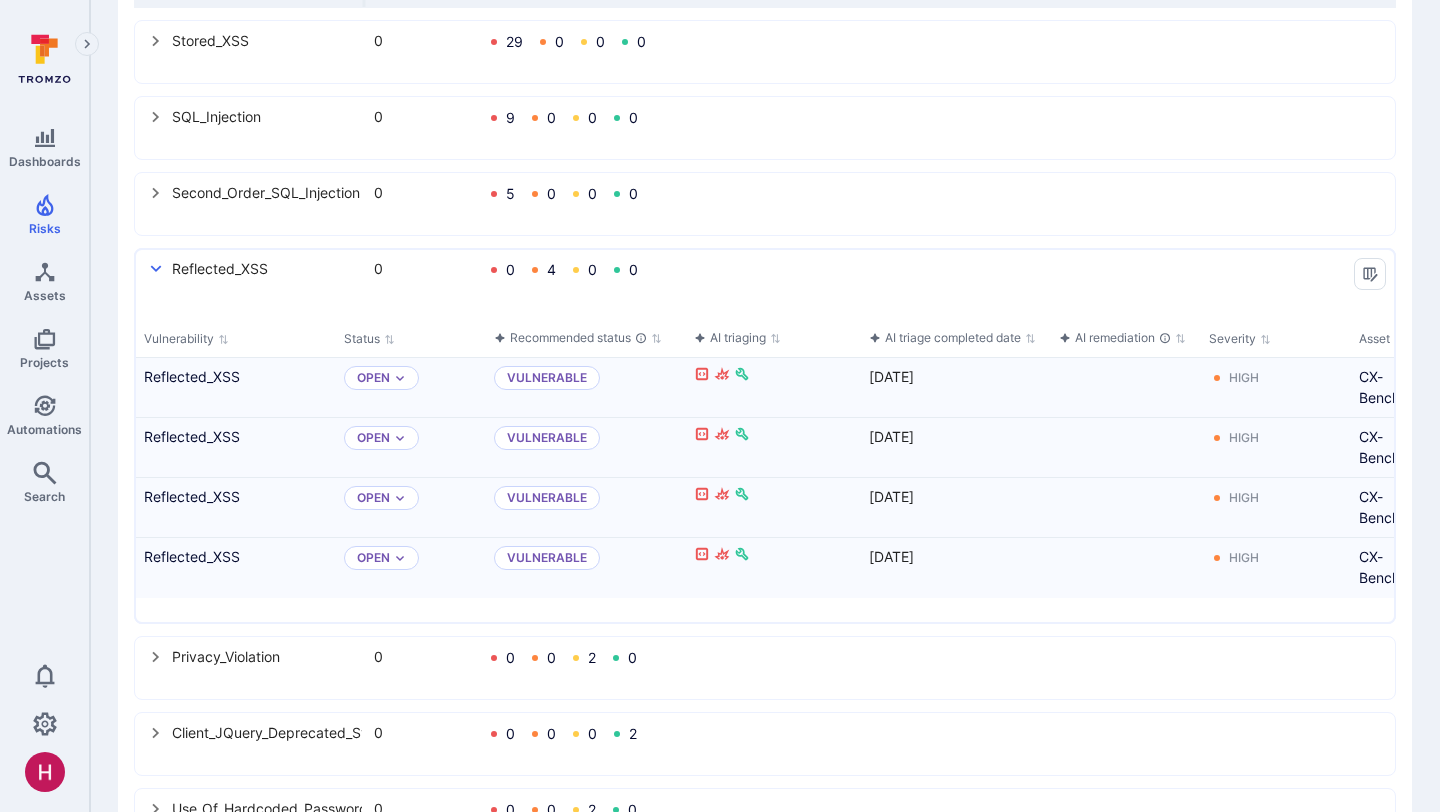 click 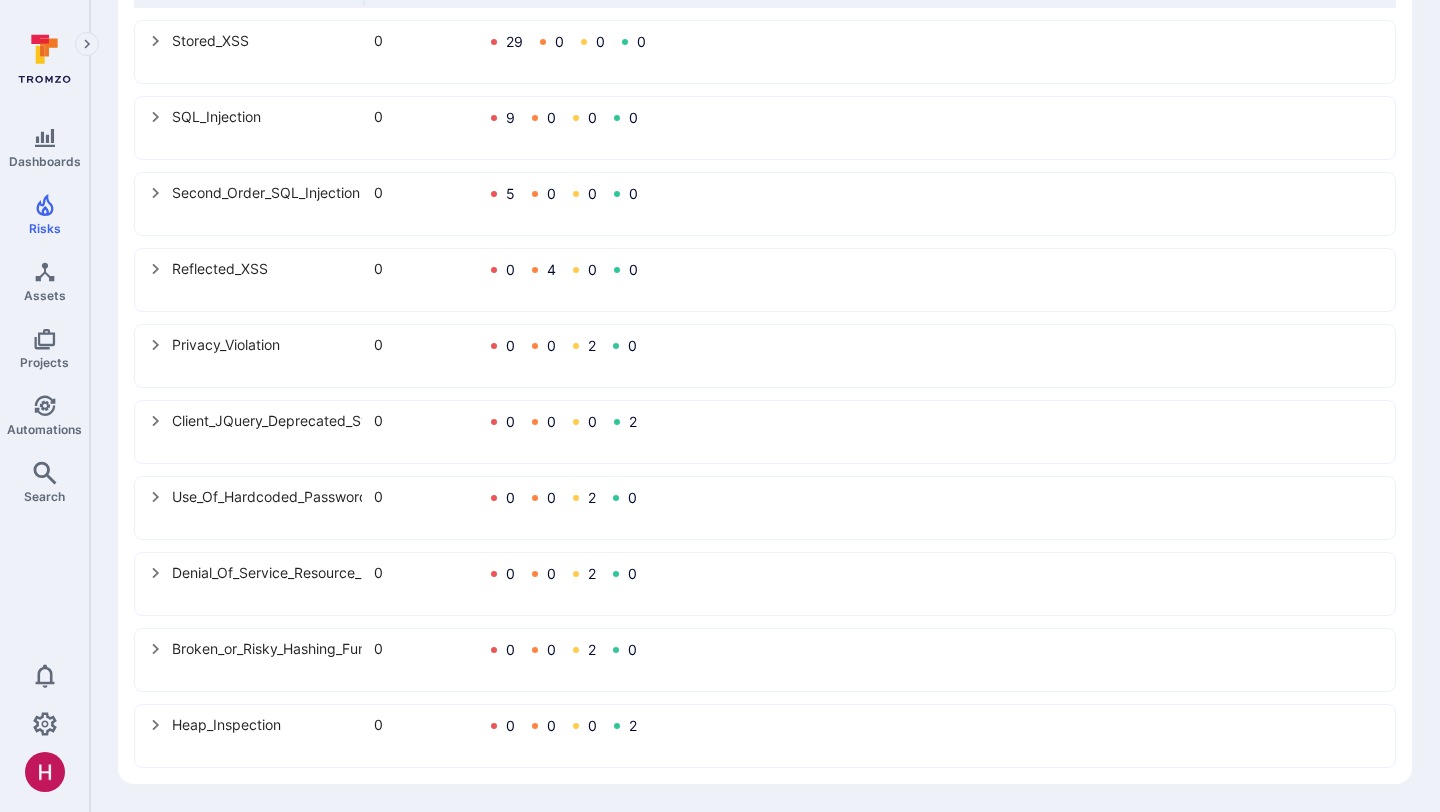 click 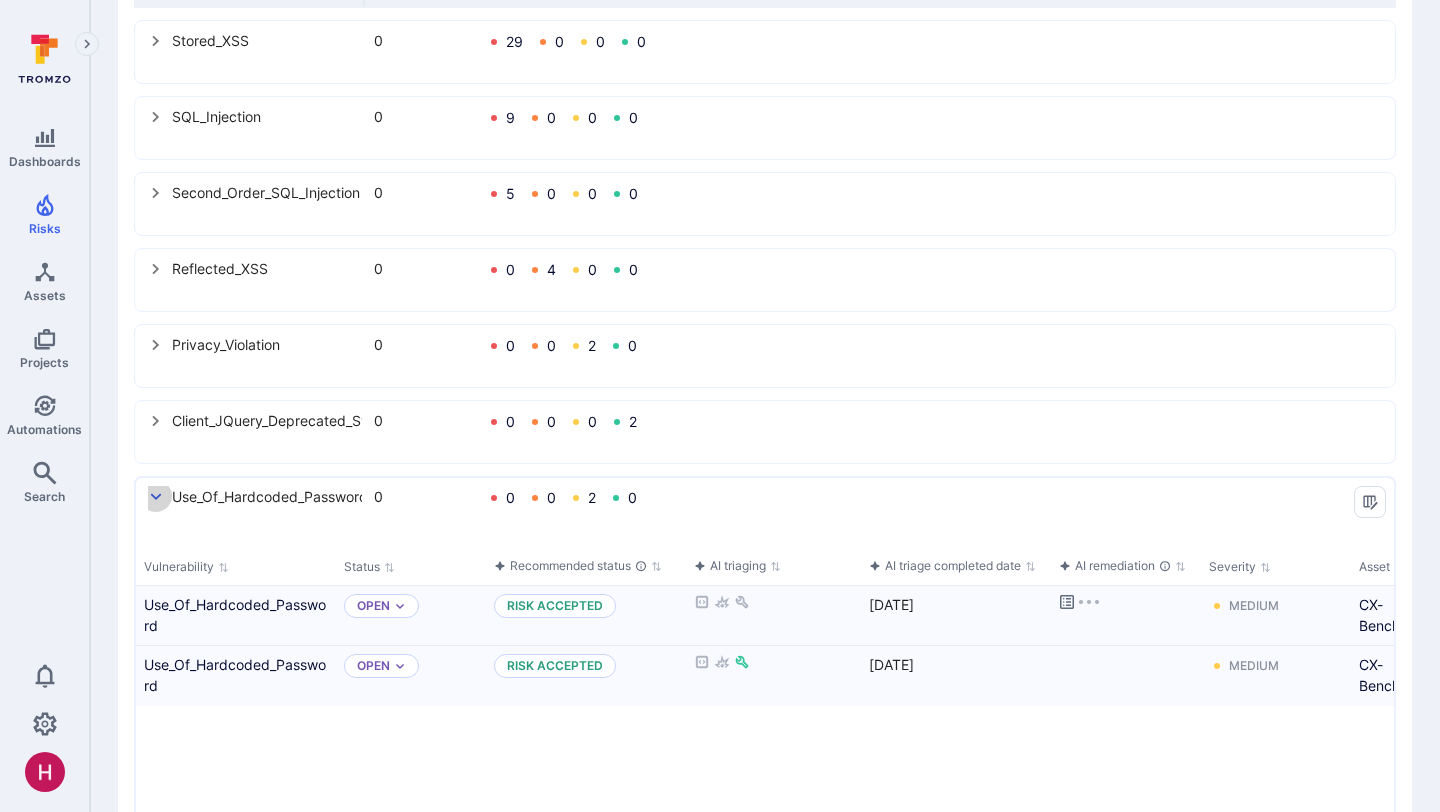 click 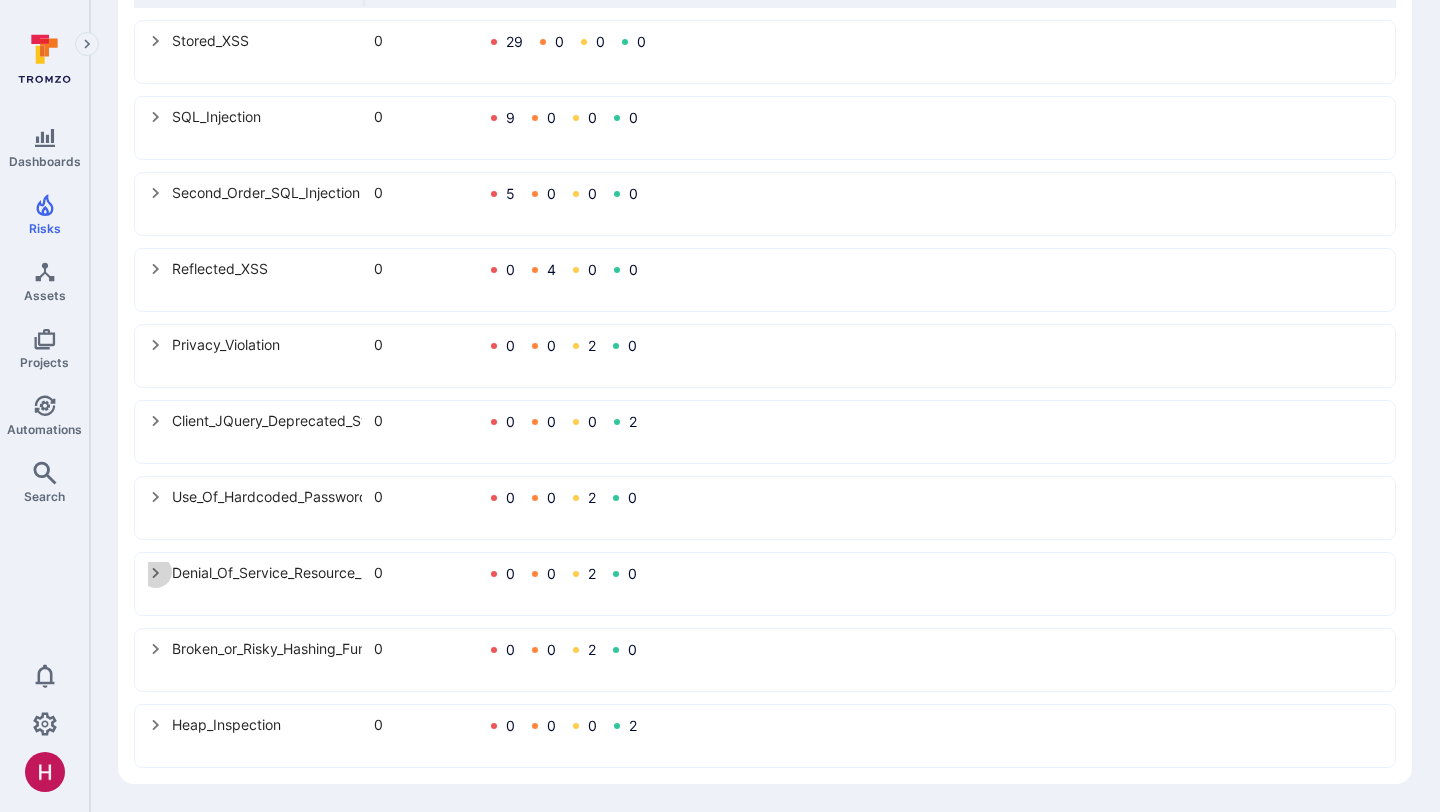 click 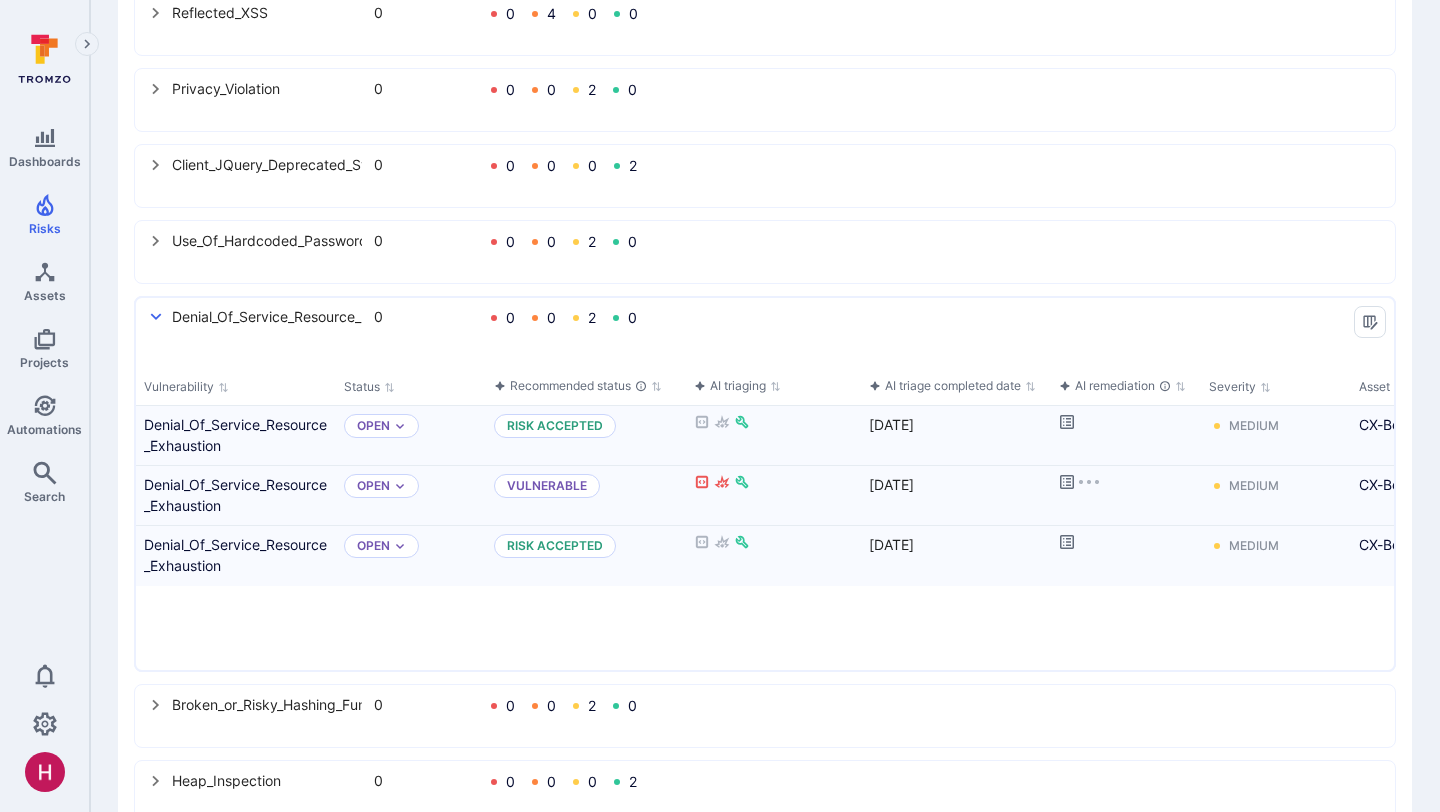 scroll, scrollTop: 933, scrollLeft: 0, axis: vertical 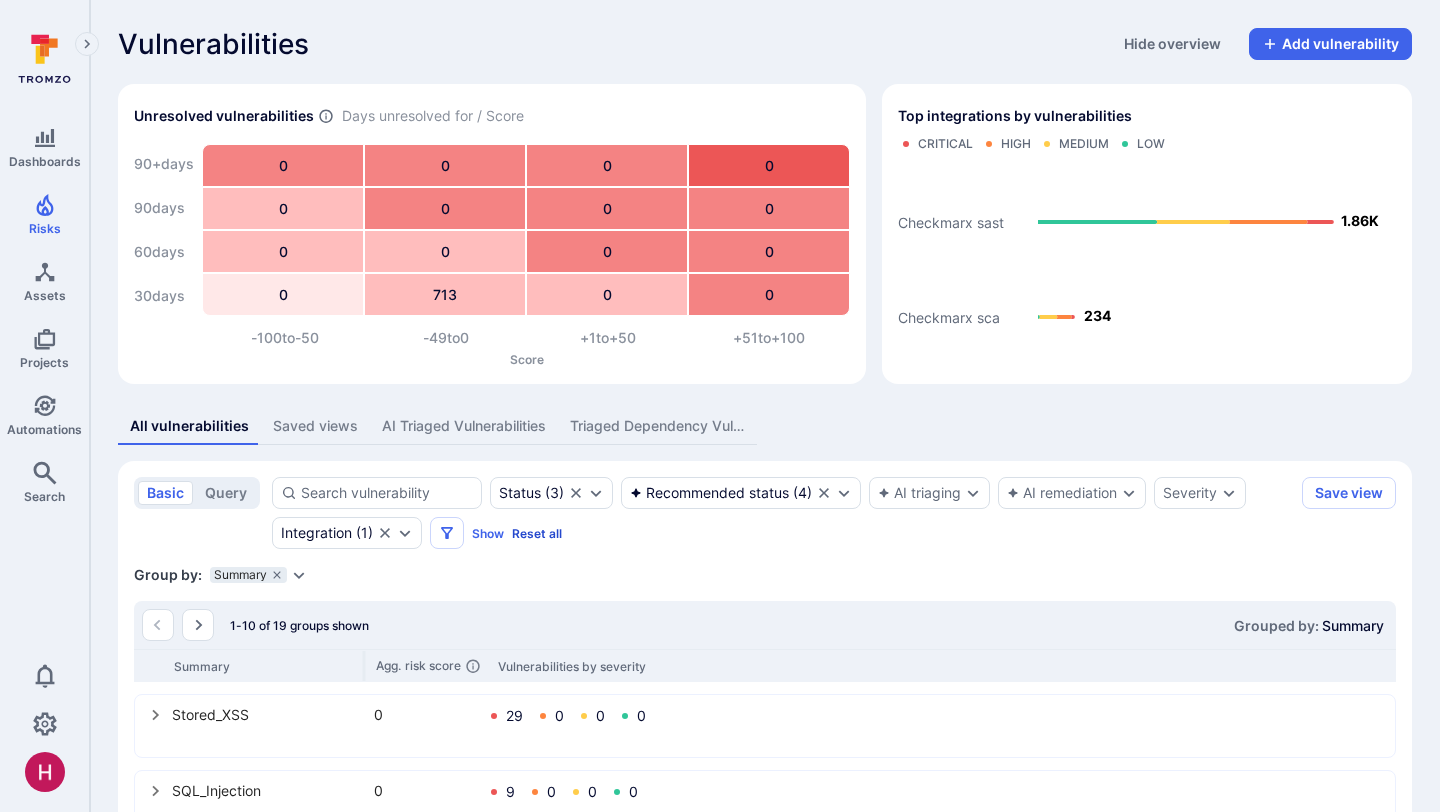 click on "Reset all" at bounding box center (537, 533) 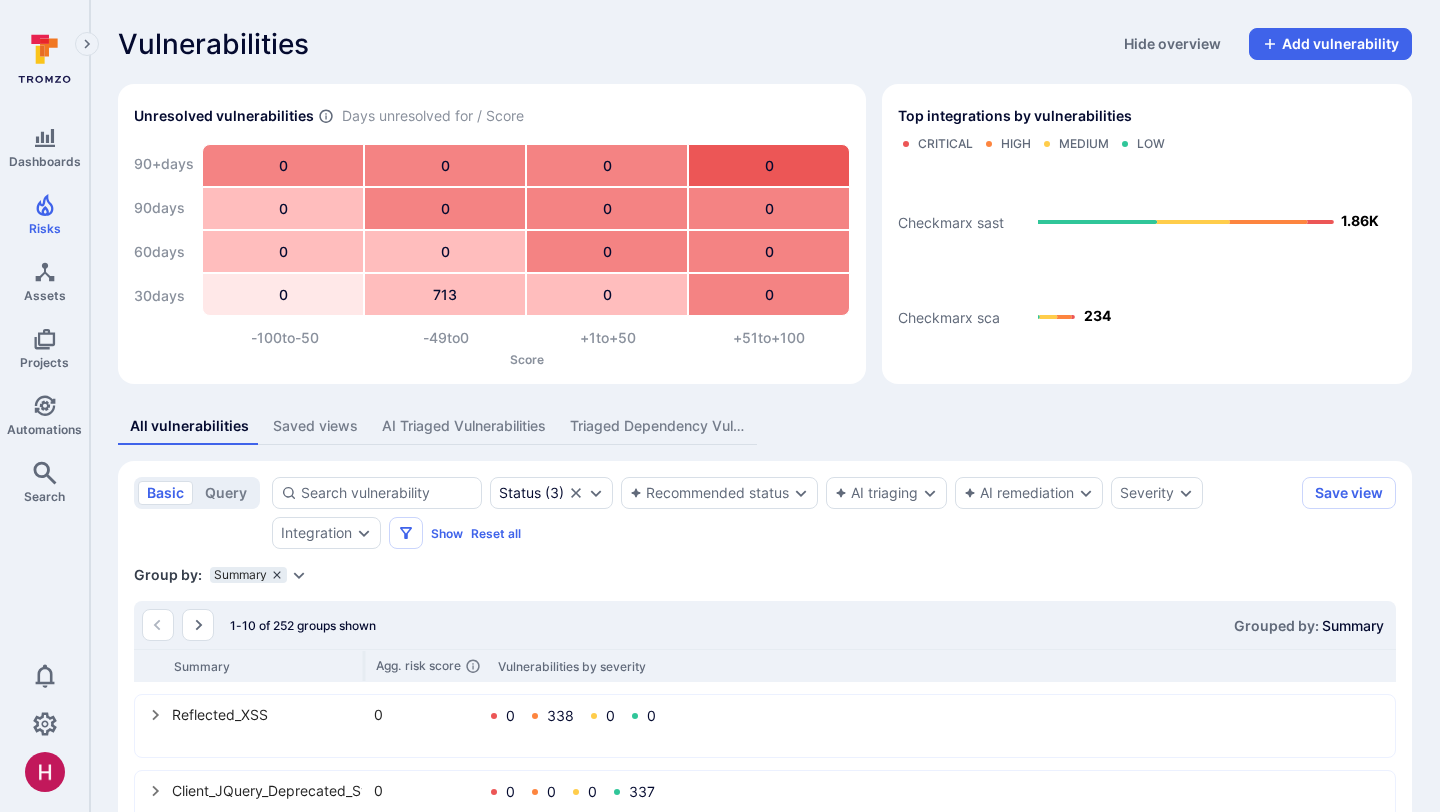 click 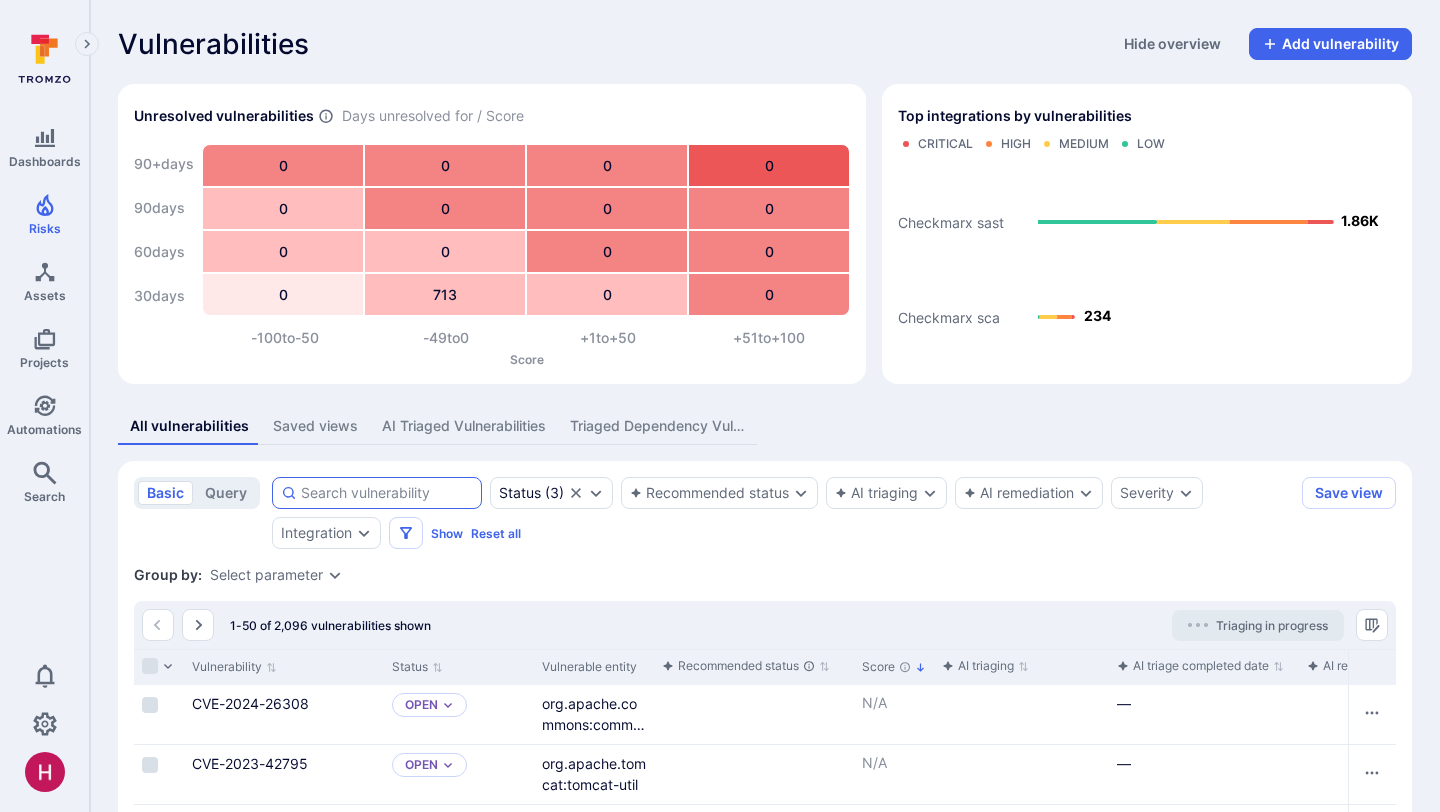 click at bounding box center (387, 493) 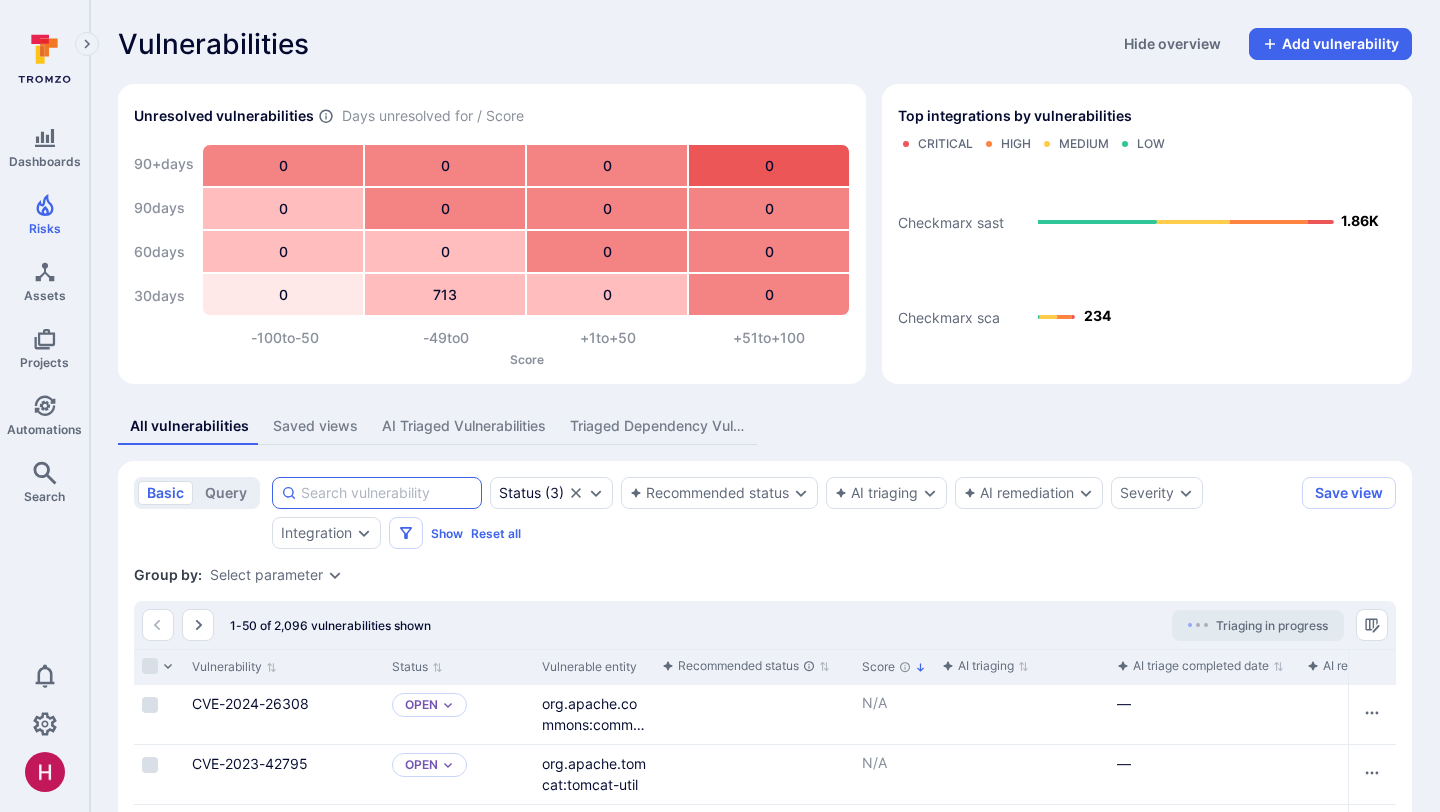 paste on "Denial_Of_Service_Resource_Exhaustion" 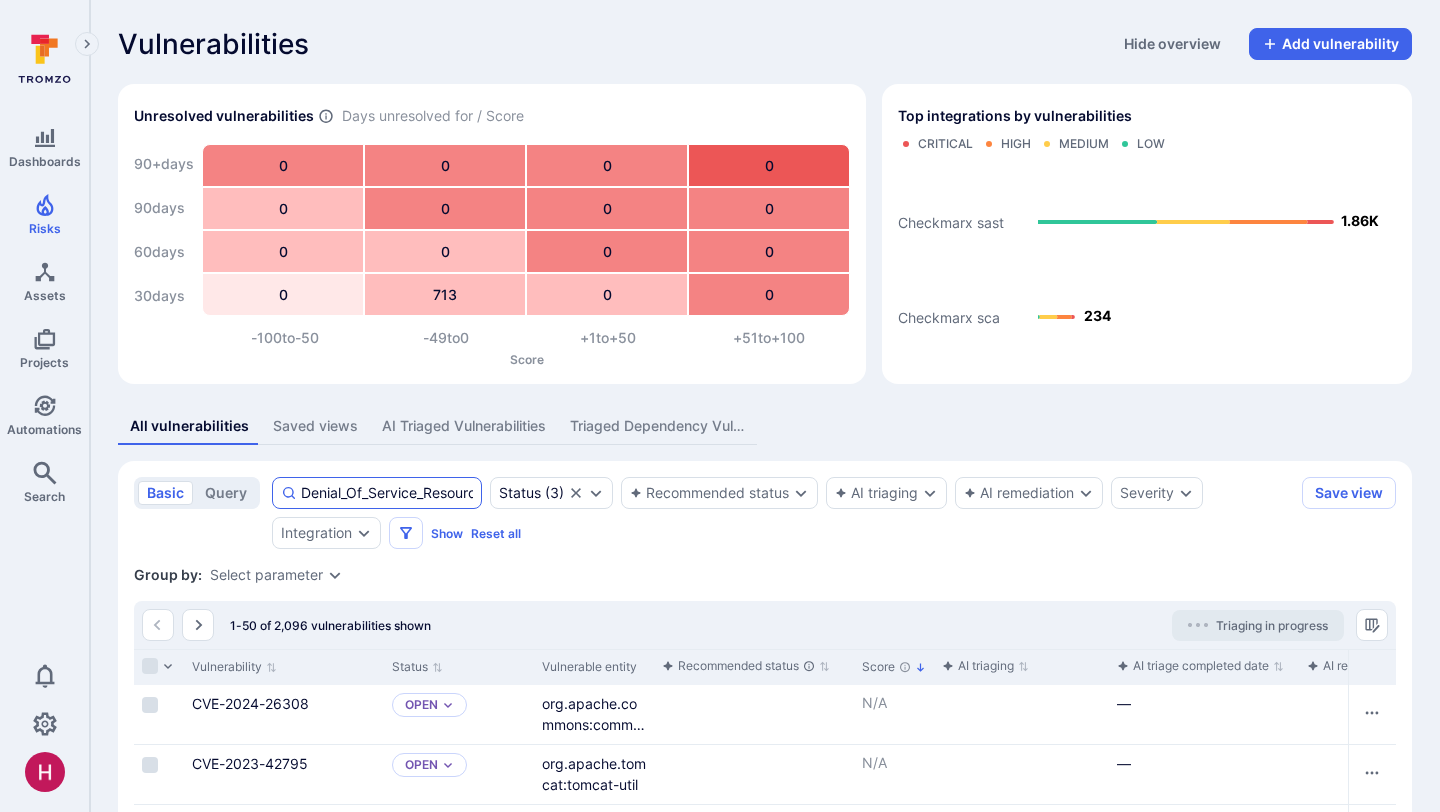 scroll, scrollTop: 0, scrollLeft: 93, axis: horizontal 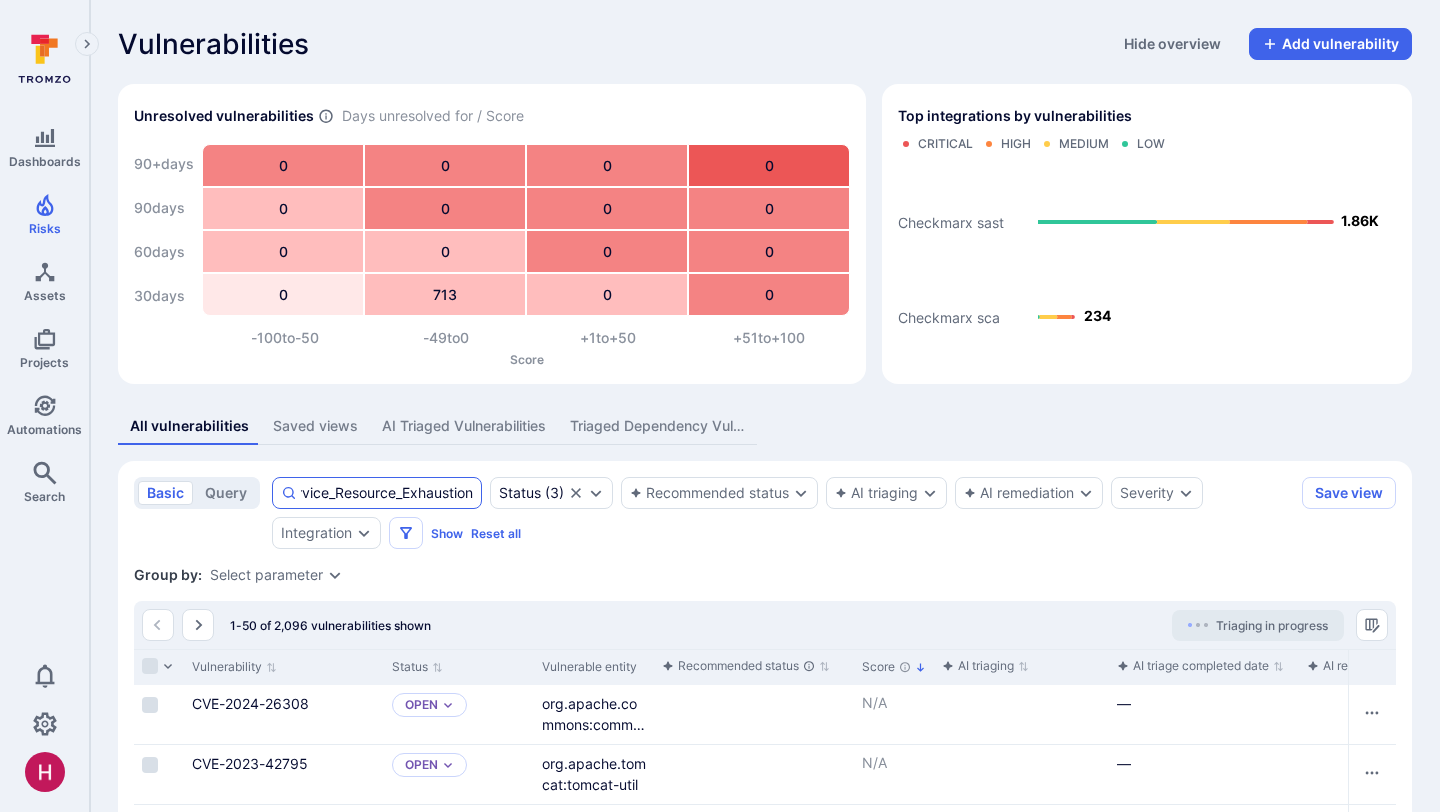 type on "Denial_Of_Service_Resource_Exhaustion" 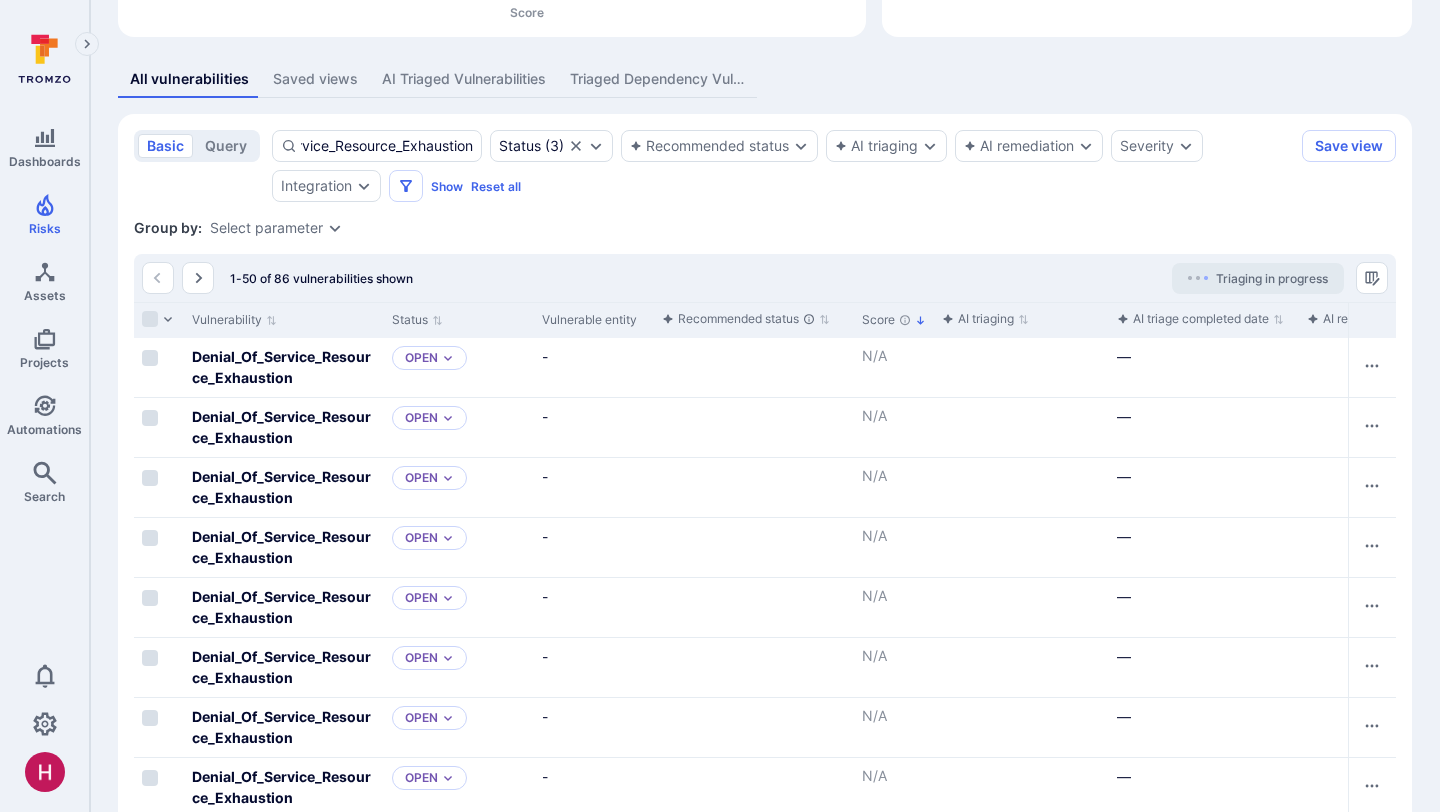 scroll, scrollTop: 349, scrollLeft: 0, axis: vertical 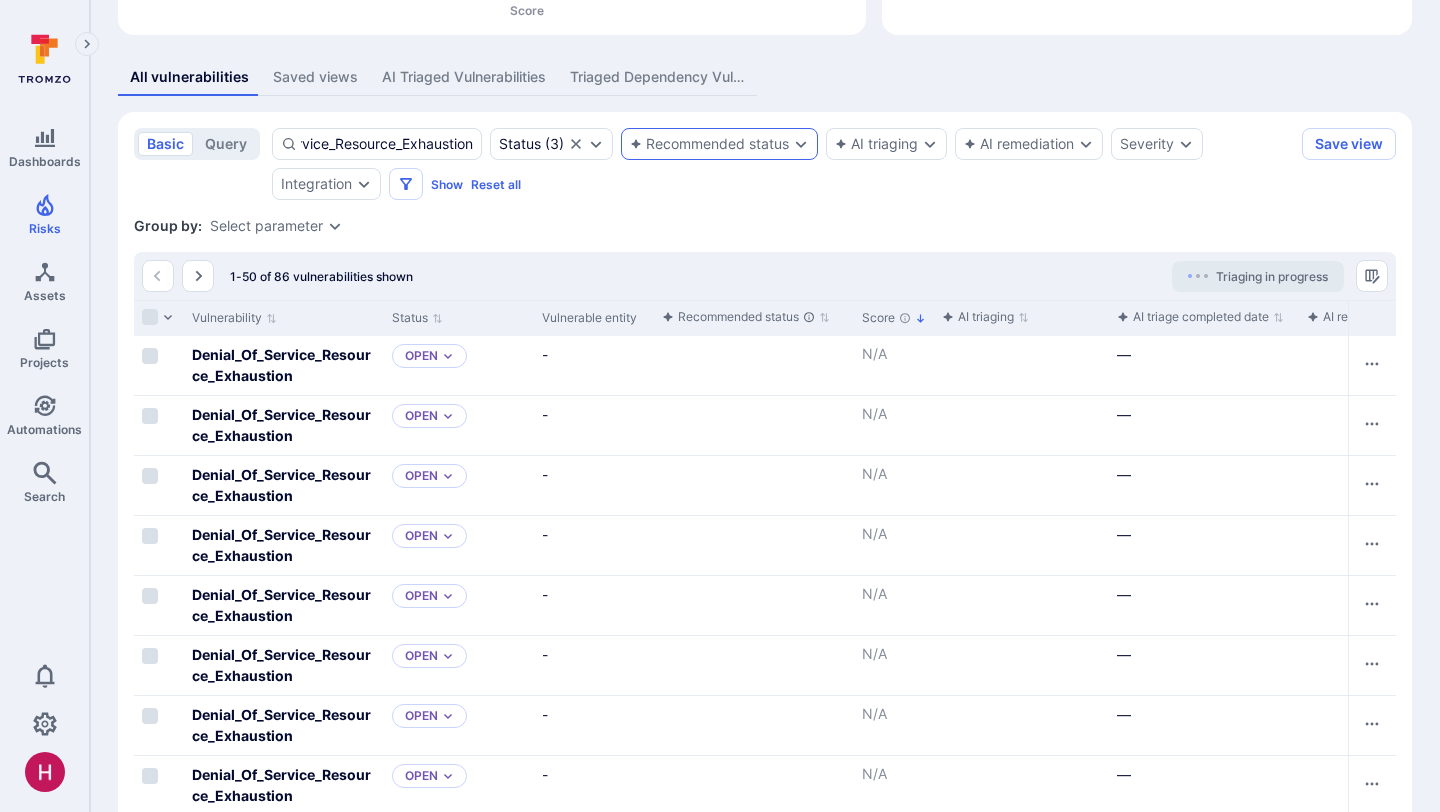 click on "Recommended status" at bounding box center (709, 144) 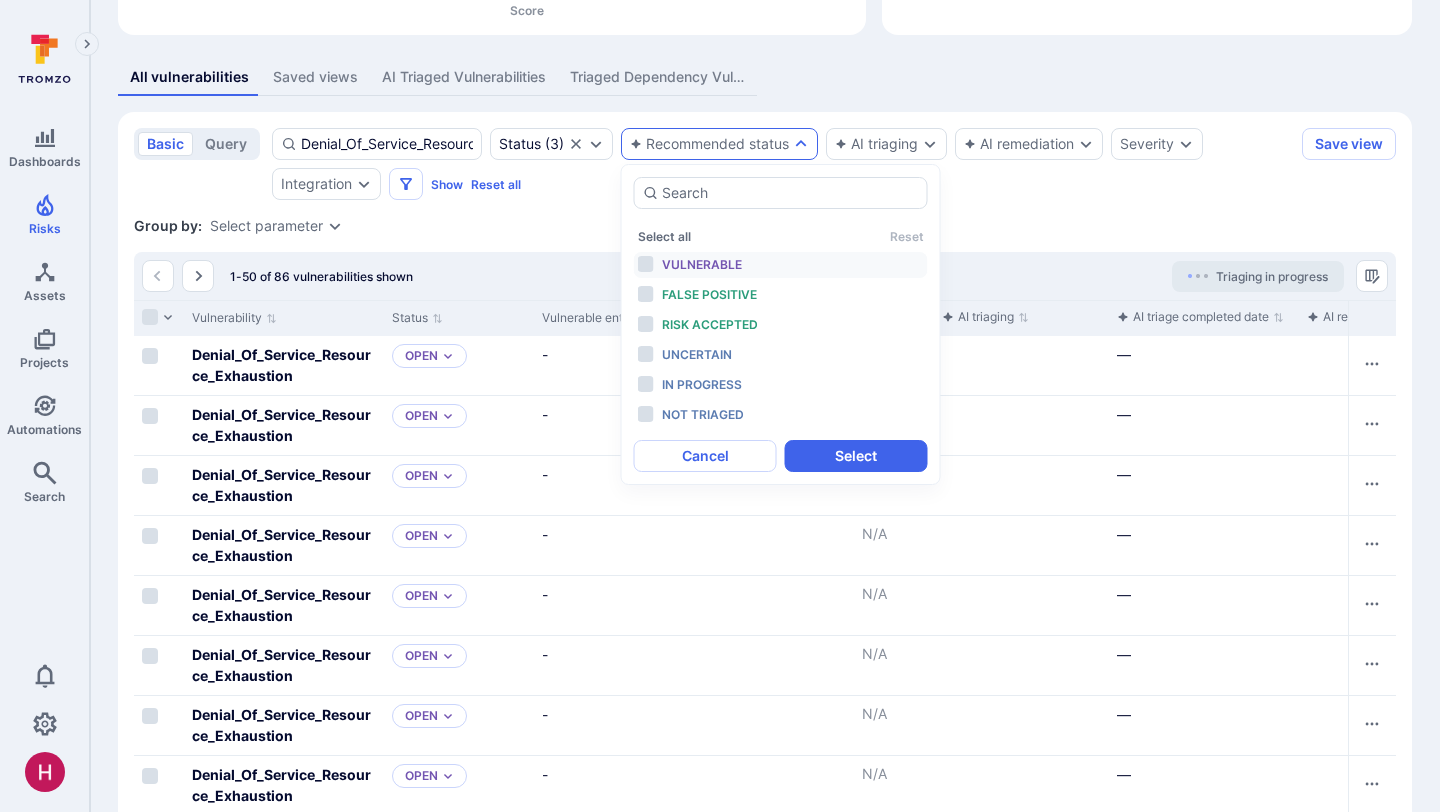 click on "Vulnerable" at bounding box center (744, 265) 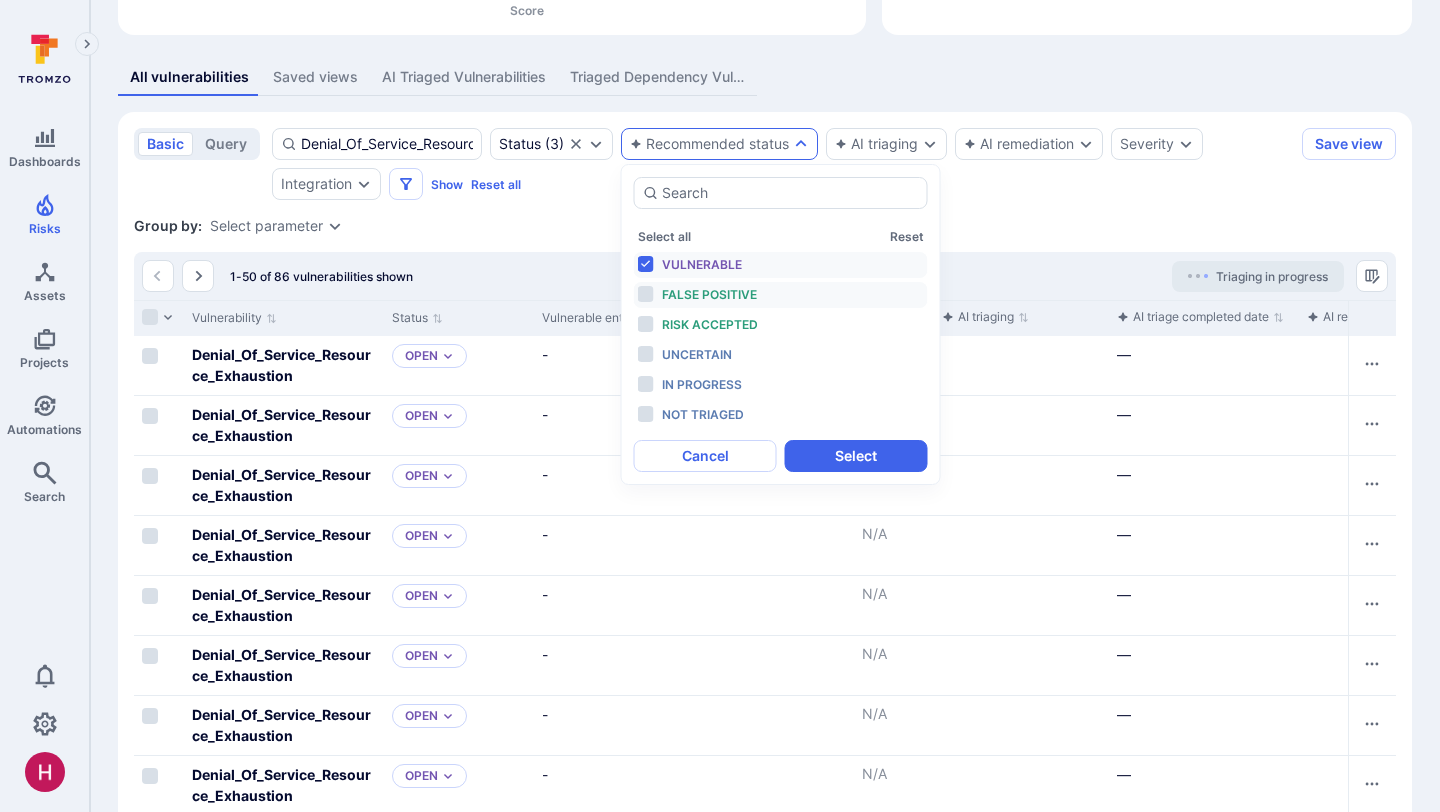 click on "False positive" at bounding box center [709, 294] 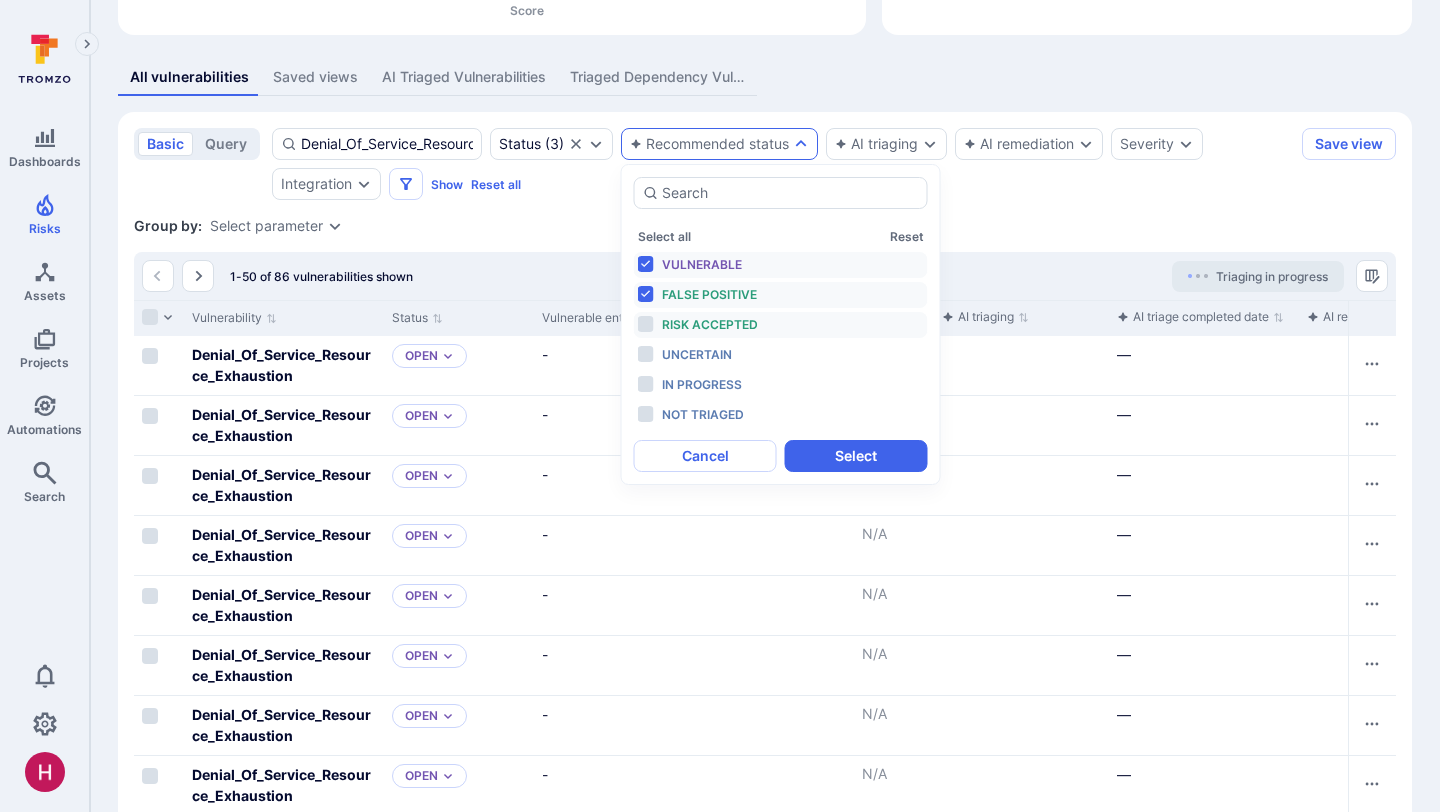 click on "Risk accepted" at bounding box center [710, 324] 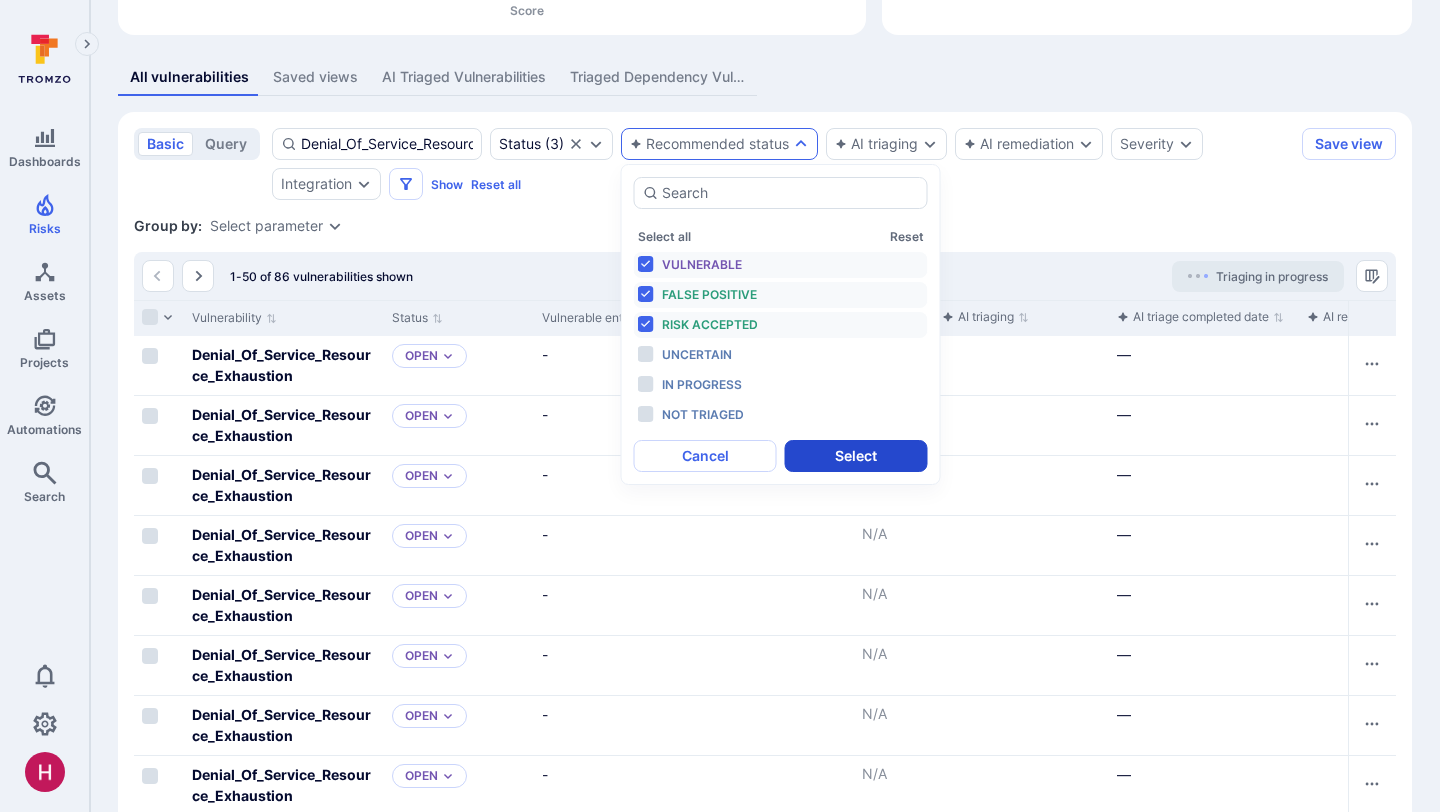 click on "Select" at bounding box center (856, 456) 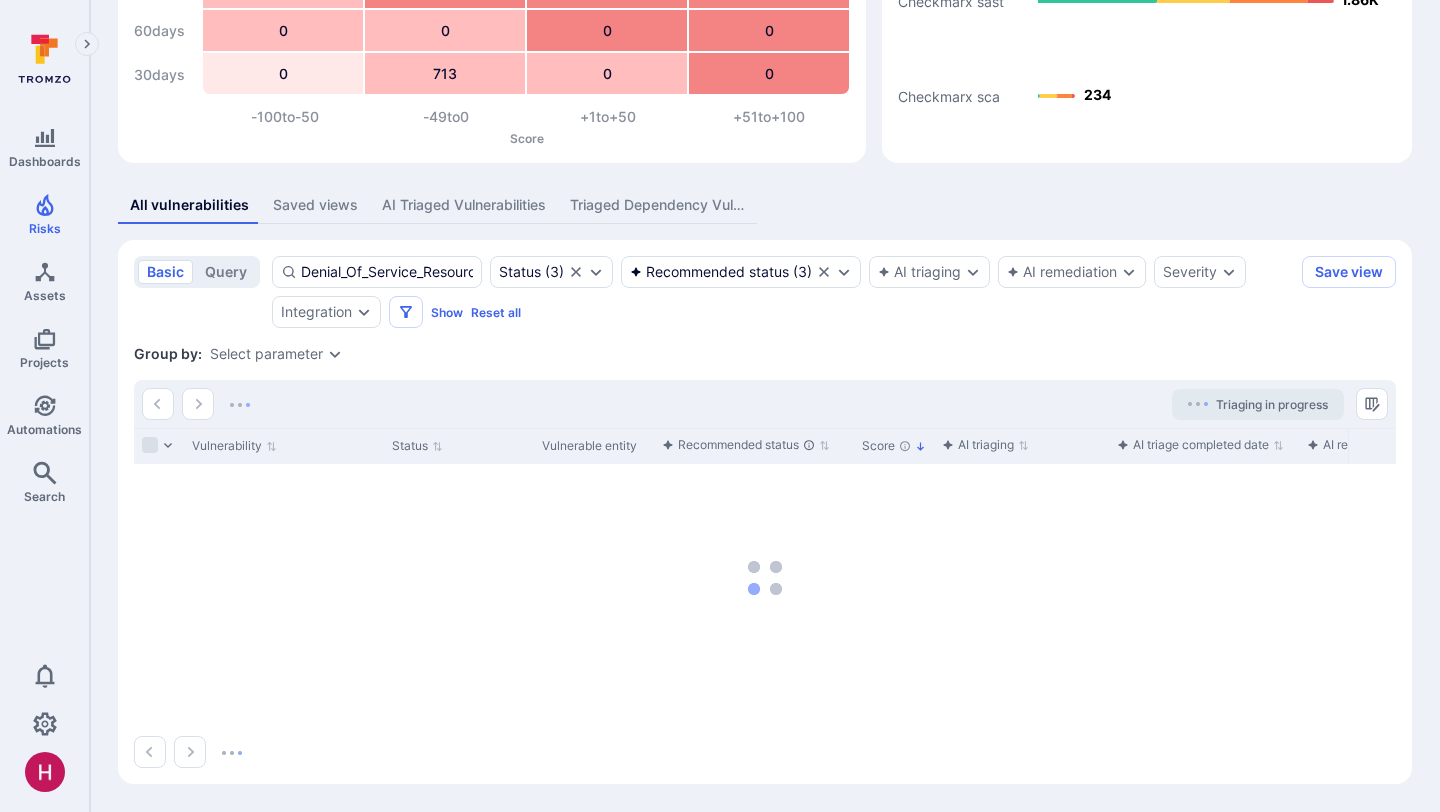 scroll, scrollTop: 181, scrollLeft: 0, axis: vertical 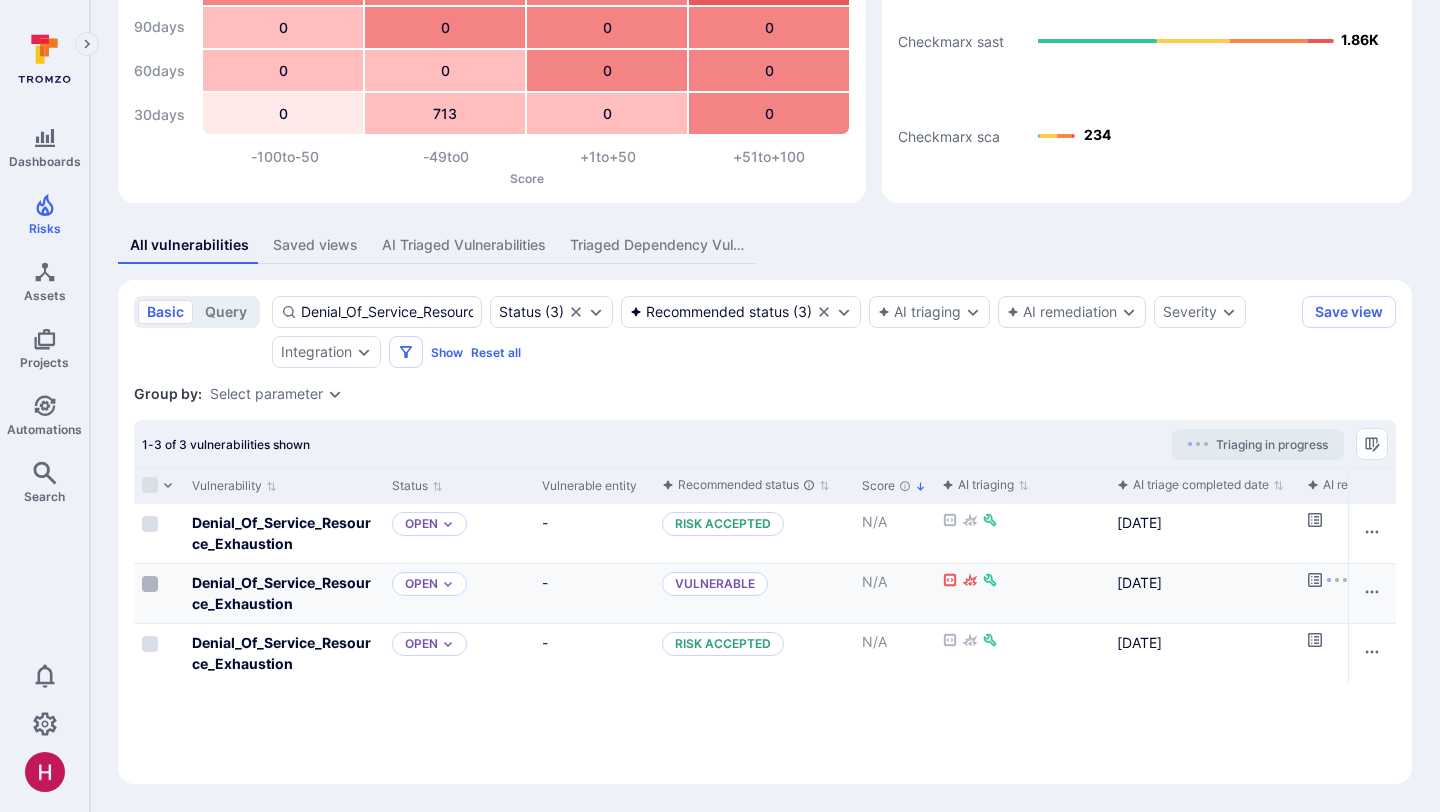 click at bounding box center [150, 584] 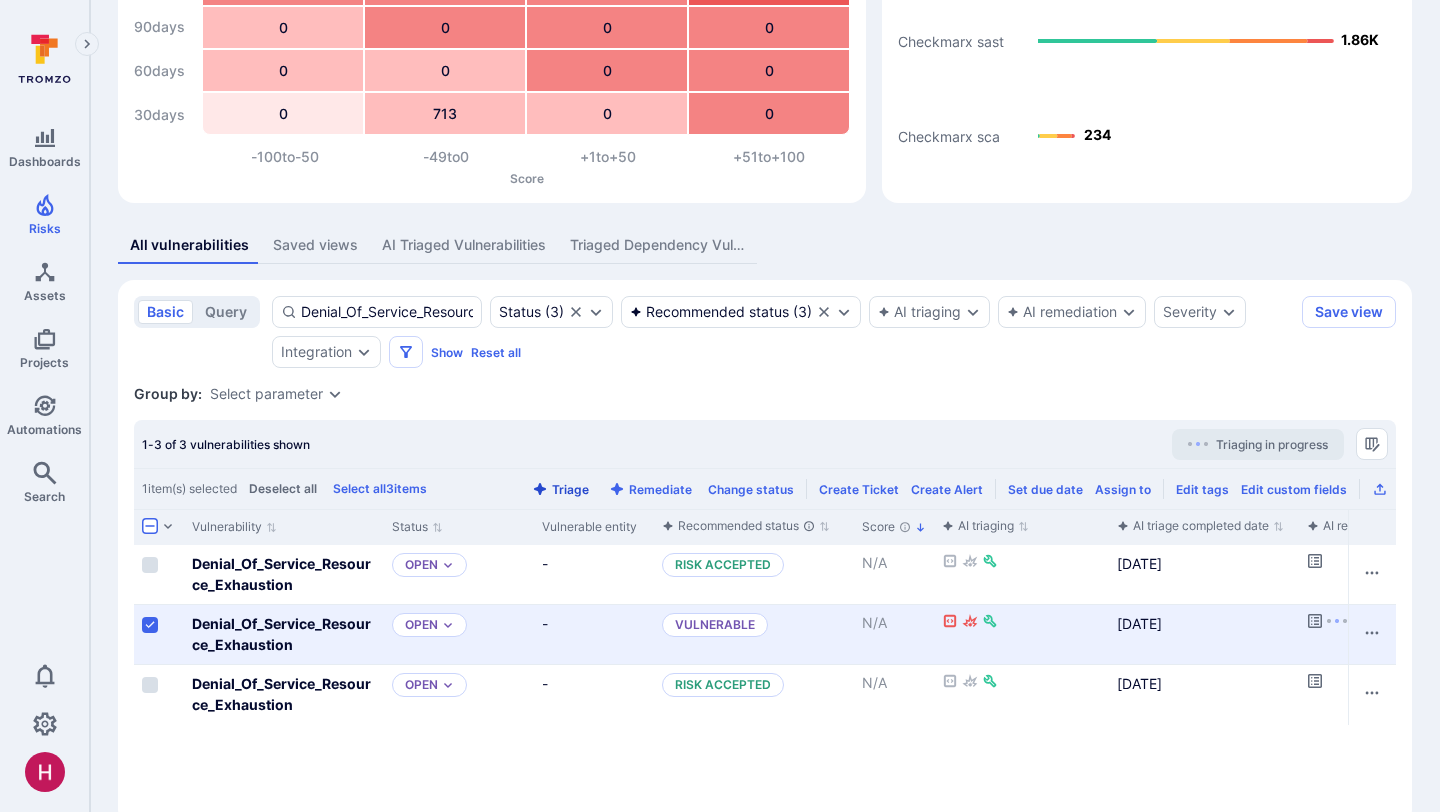 click on "Triage" at bounding box center (560, 489) 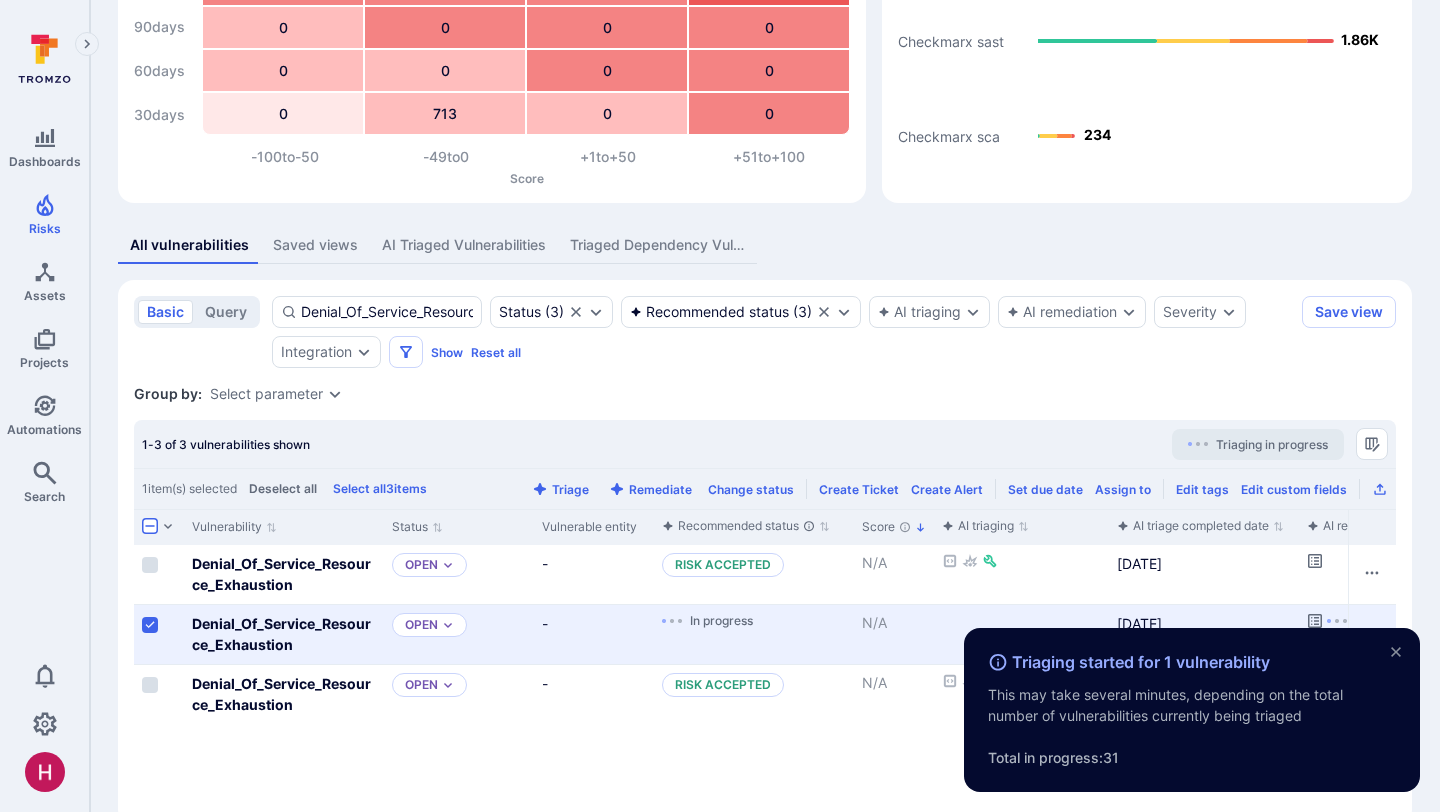 click at bounding box center [150, 625] 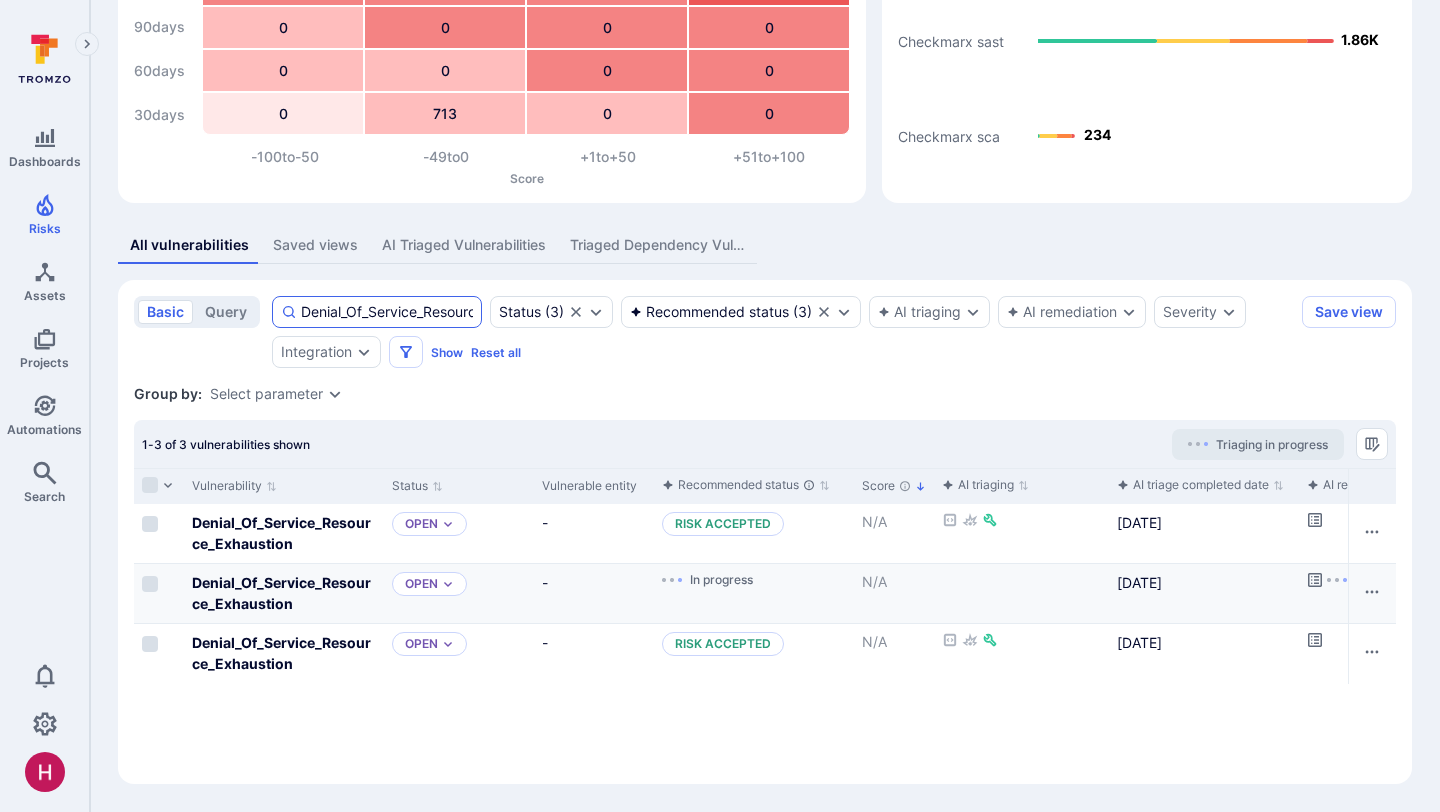 click on "Denial_Of_Service_Resource_Exhaustion" at bounding box center (387, 312) 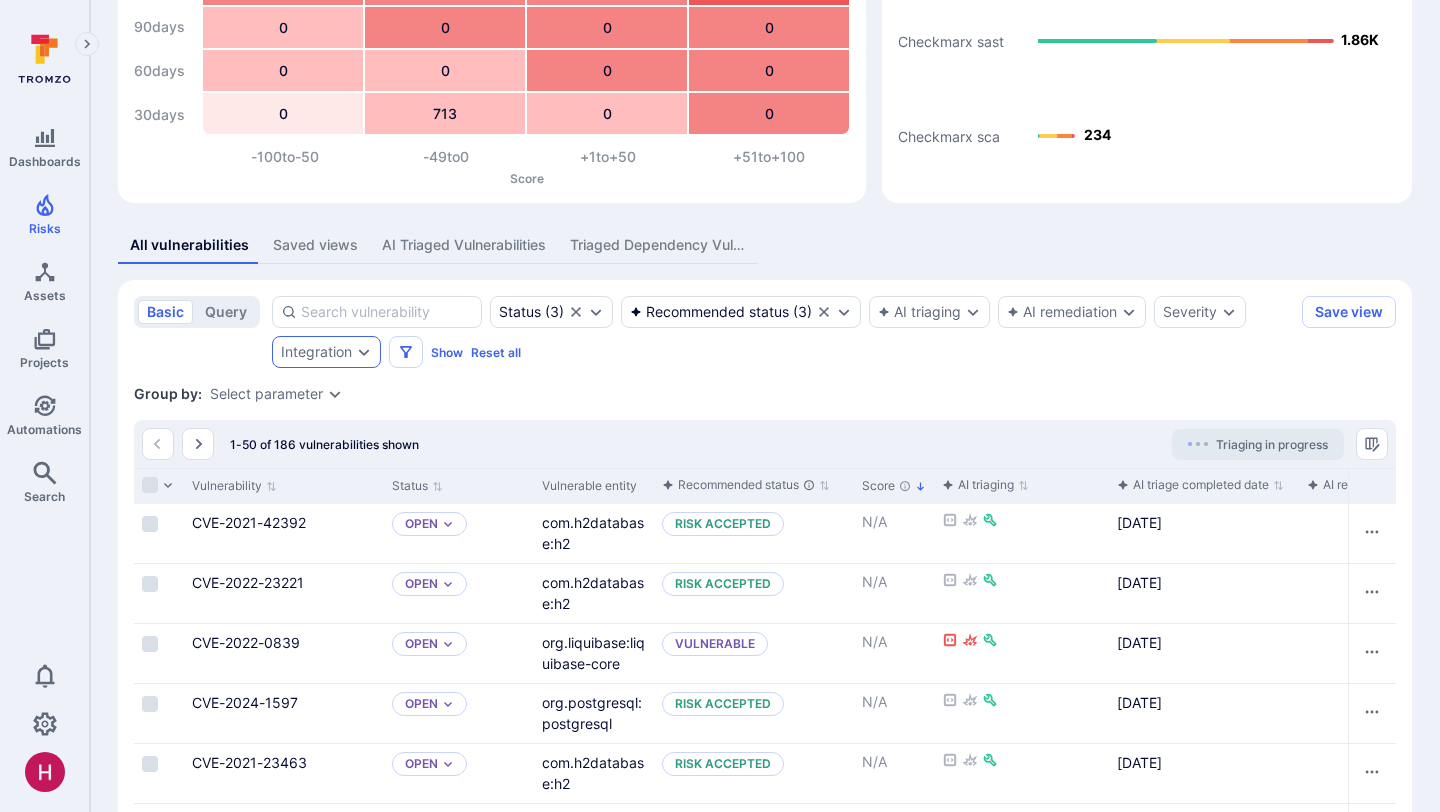 type 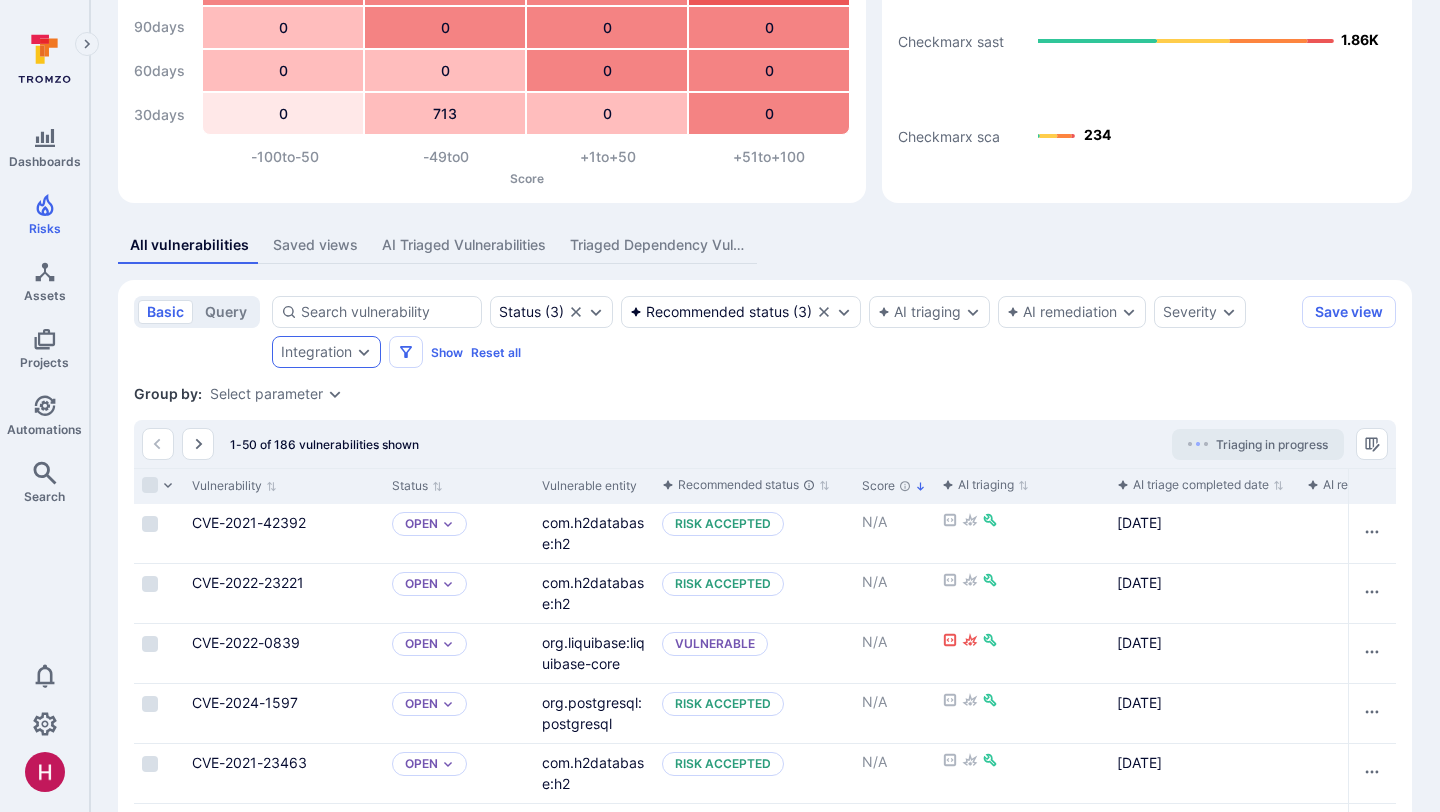 click on "Integration" at bounding box center (316, 352) 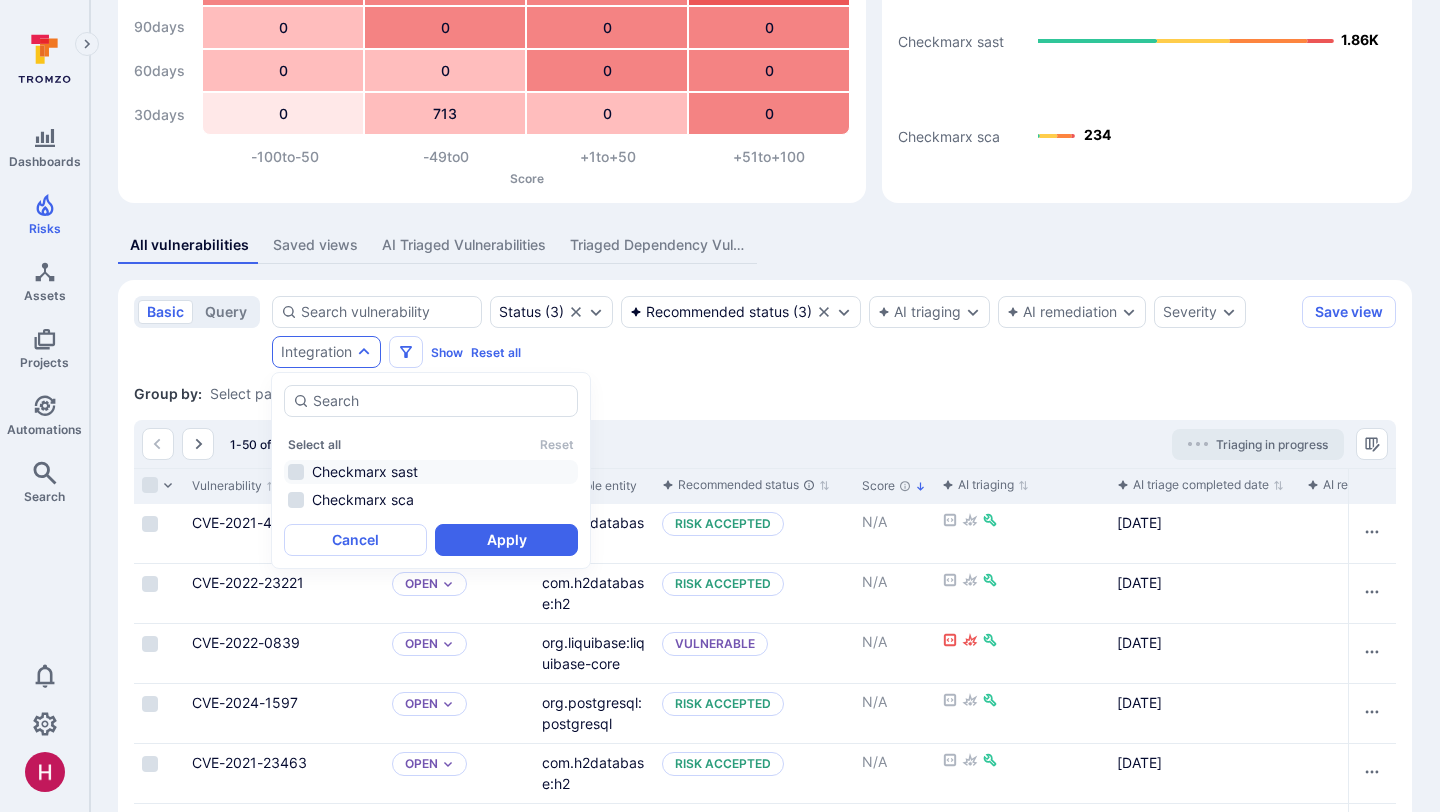 click on "Checkmarx sast" at bounding box center [431, 472] 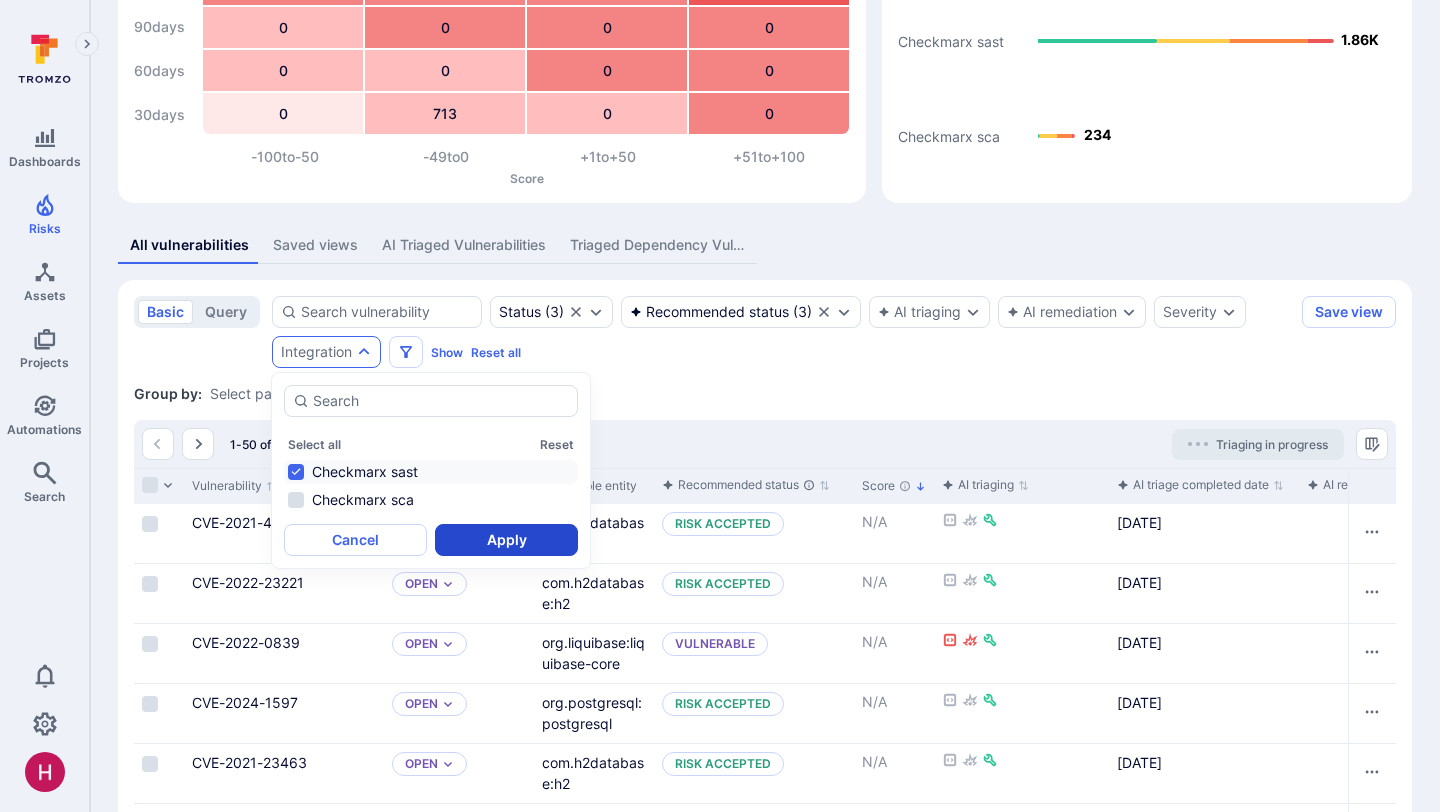 click on "Apply" at bounding box center (506, 540) 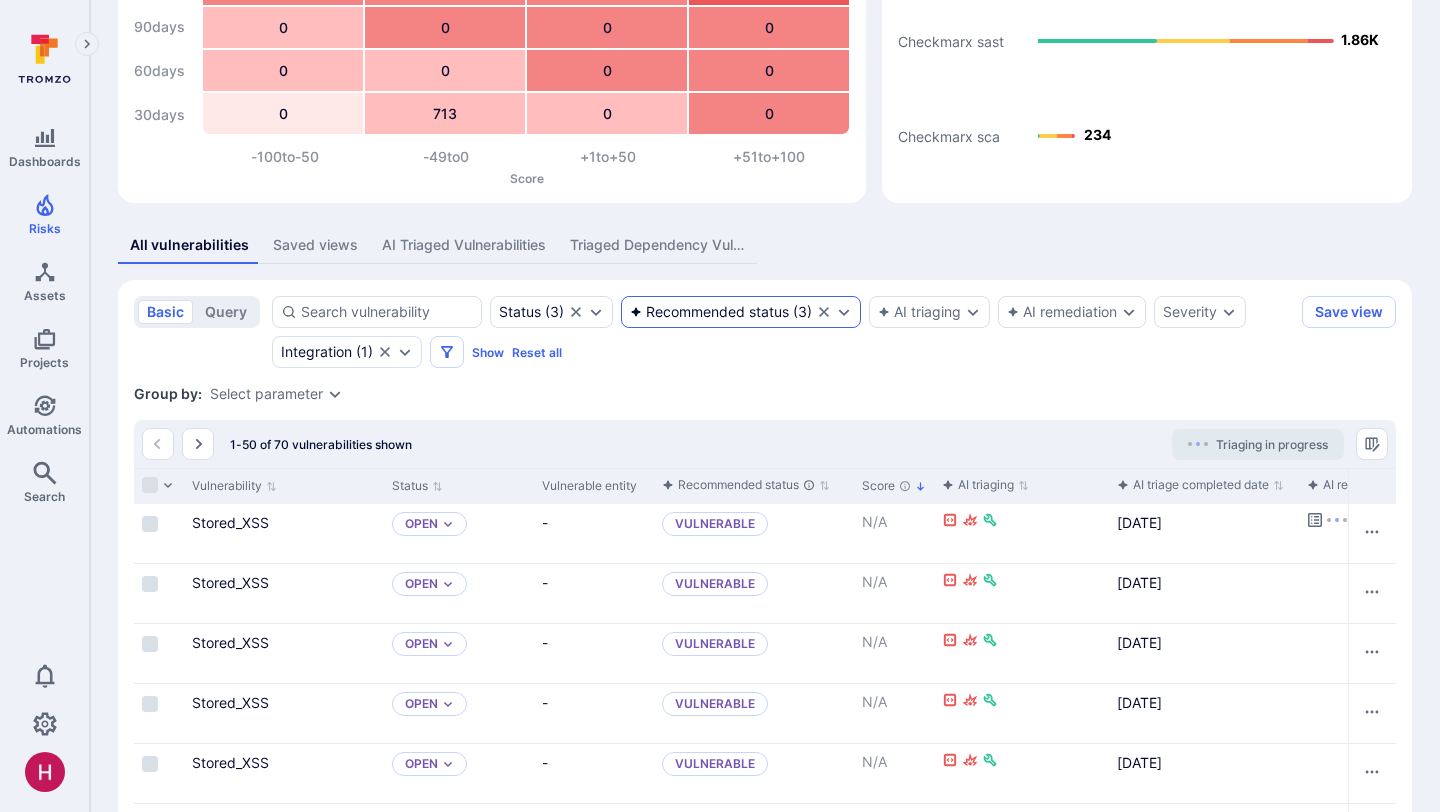 click on "Recommended status" at bounding box center (709, 312) 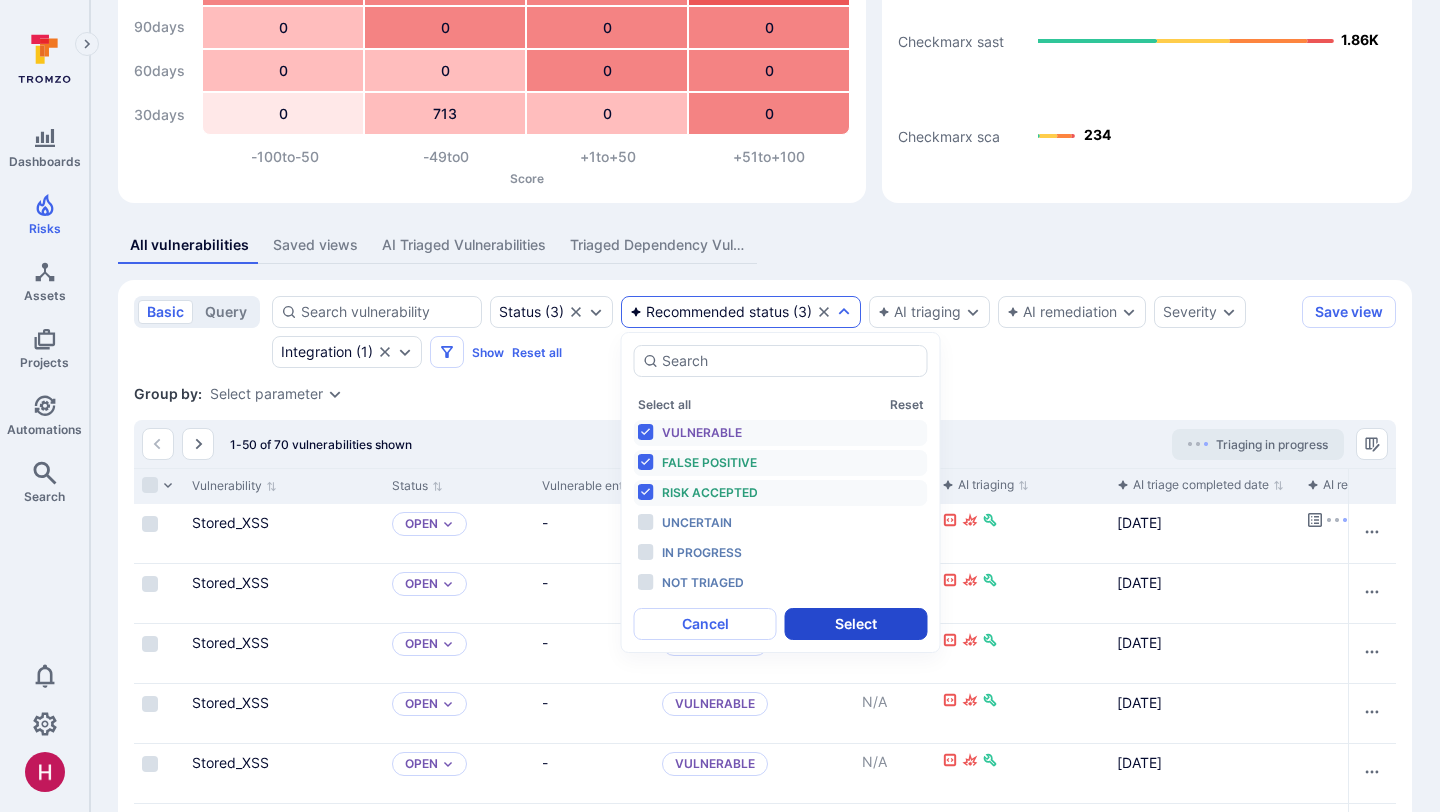 click on "Select" at bounding box center [856, 624] 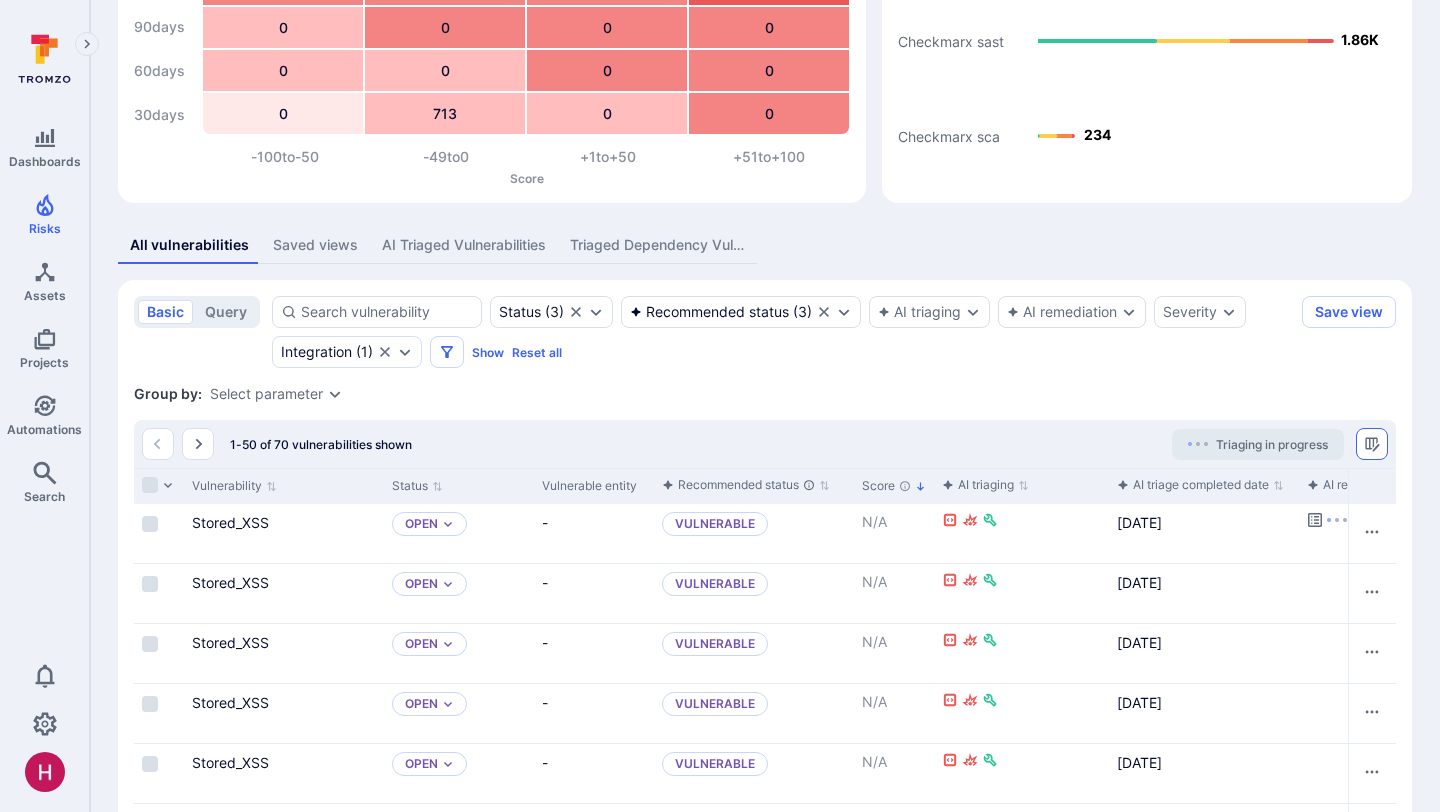 click 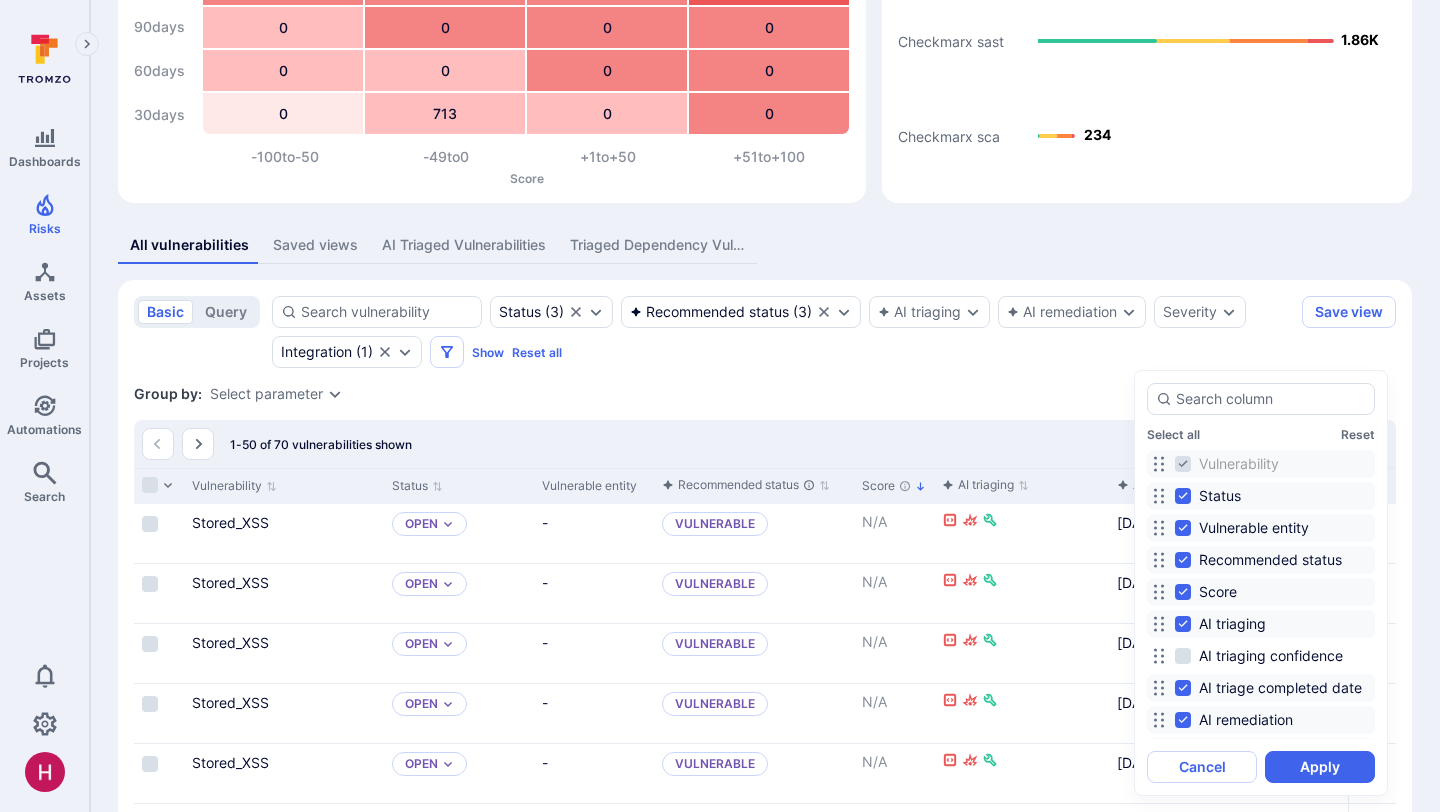 click on "Vulnerable entity" at bounding box center (1183, 528) 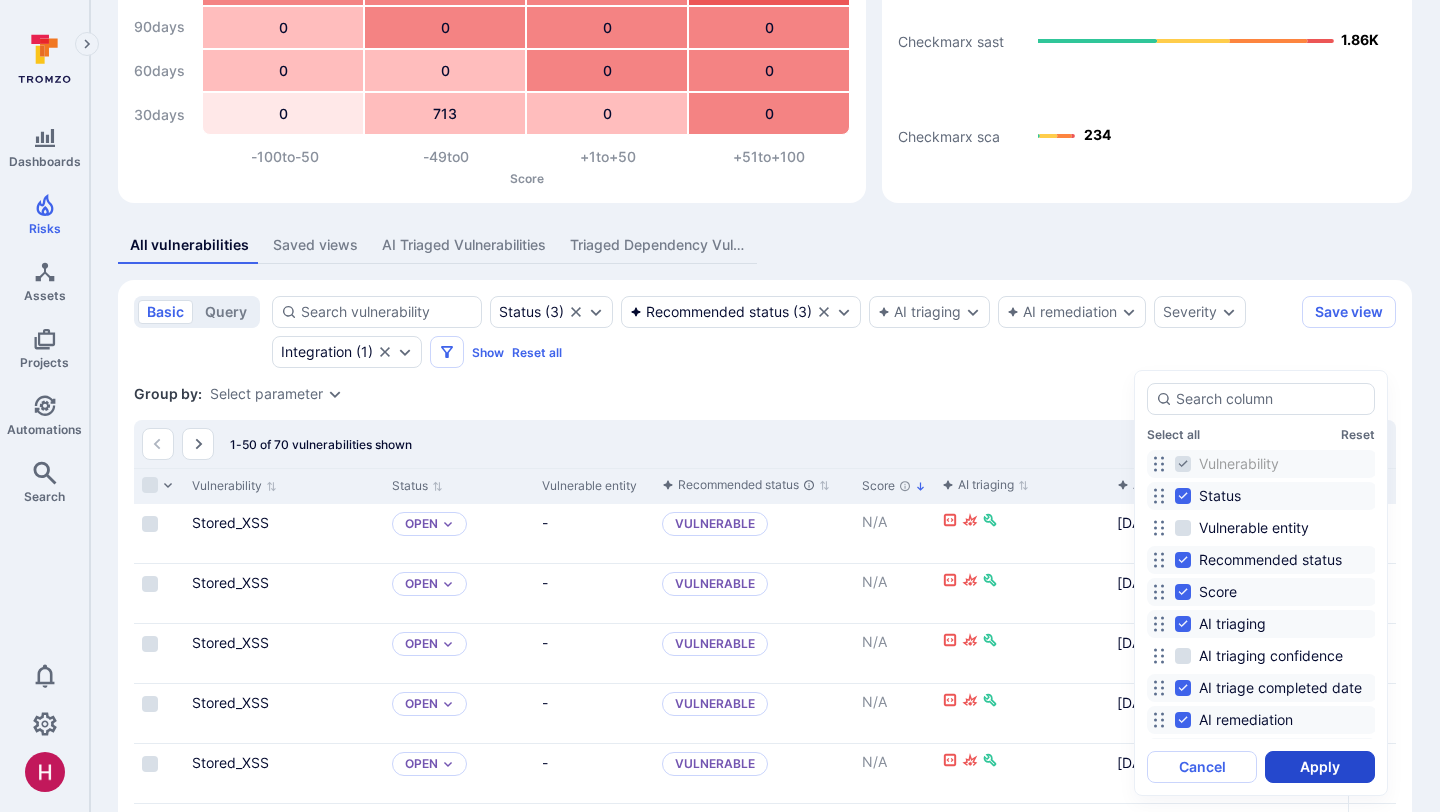 click on "Apply" at bounding box center [1320, 767] 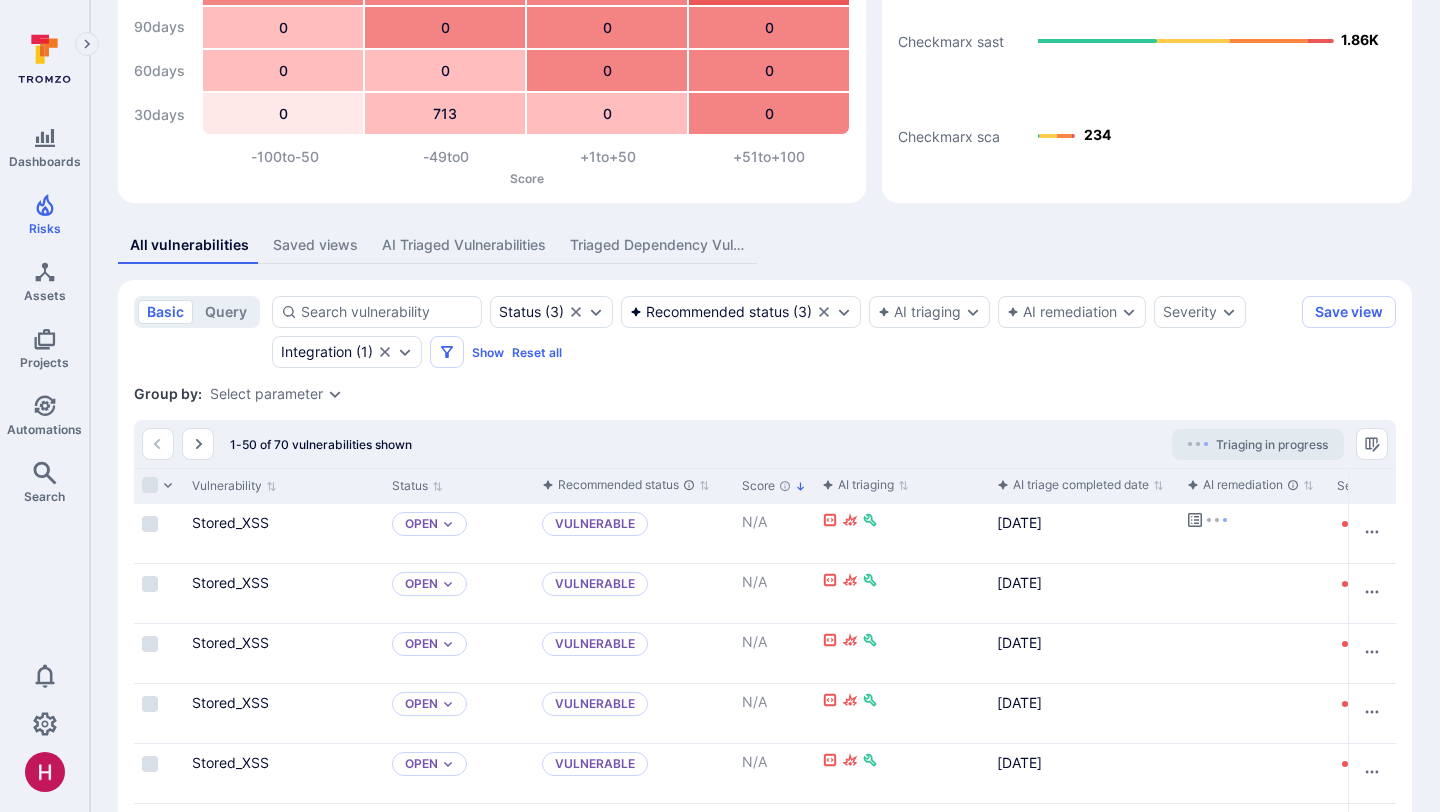 click on "Group by: Select parameter" at bounding box center [765, 394] 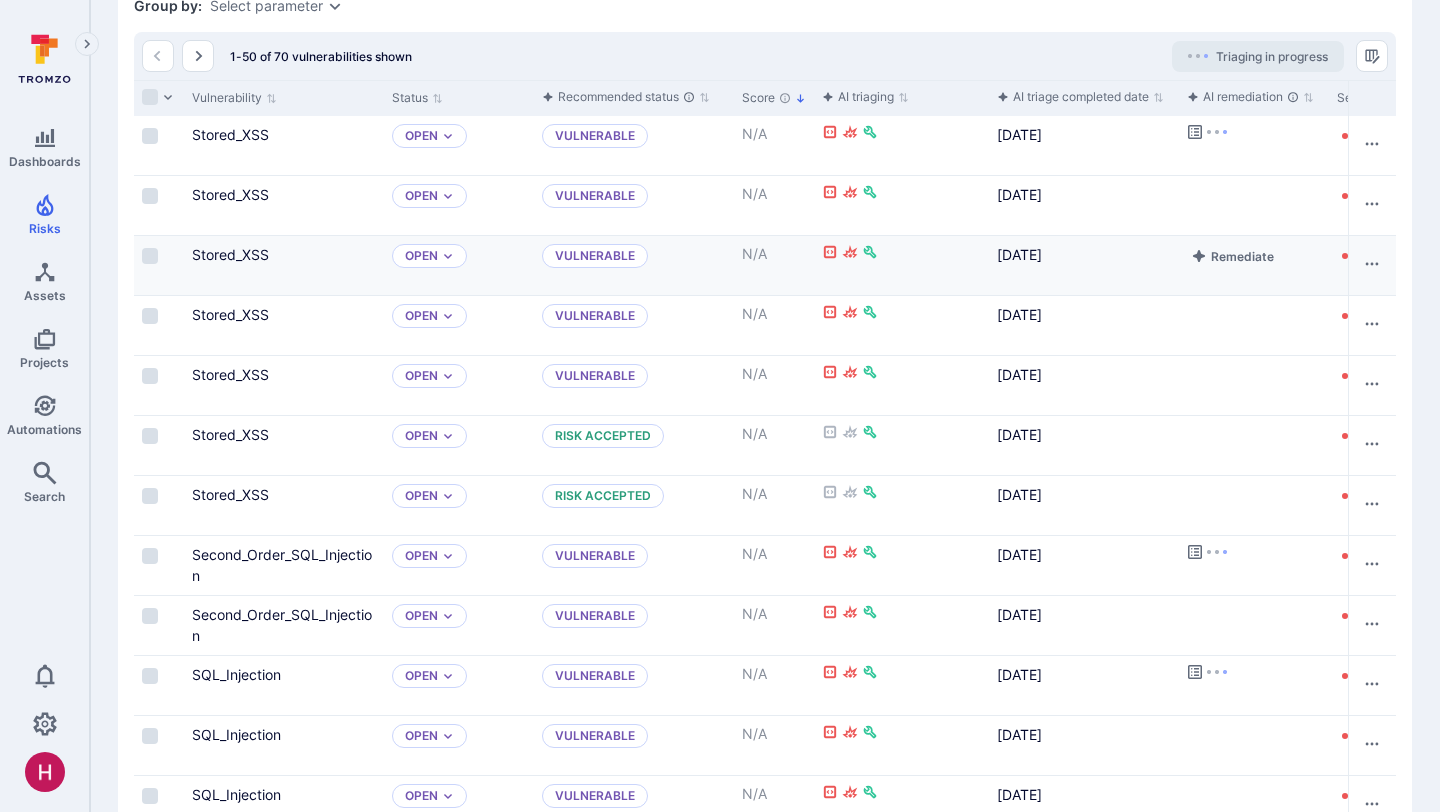 scroll, scrollTop: 572, scrollLeft: 0, axis: vertical 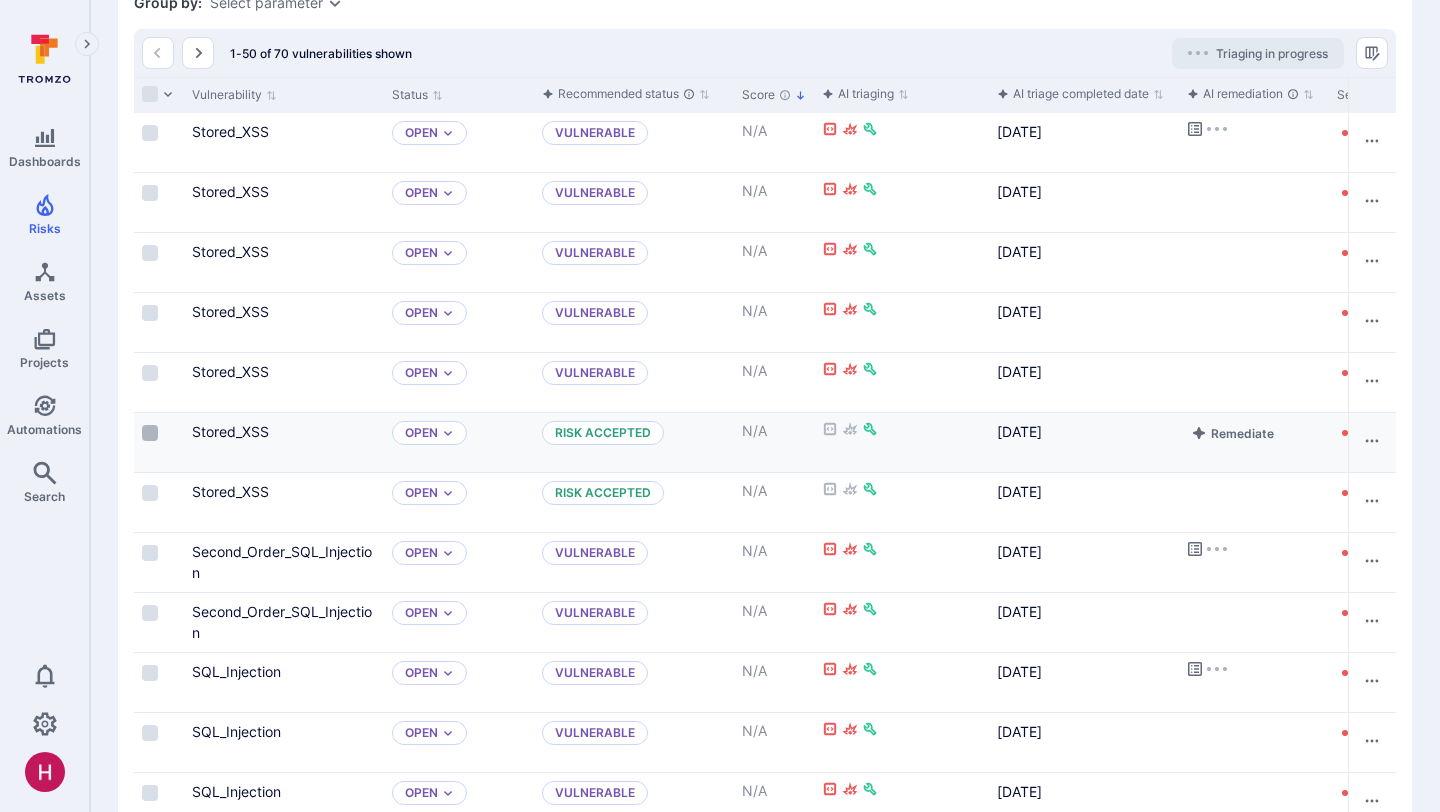 click at bounding box center (150, 433) 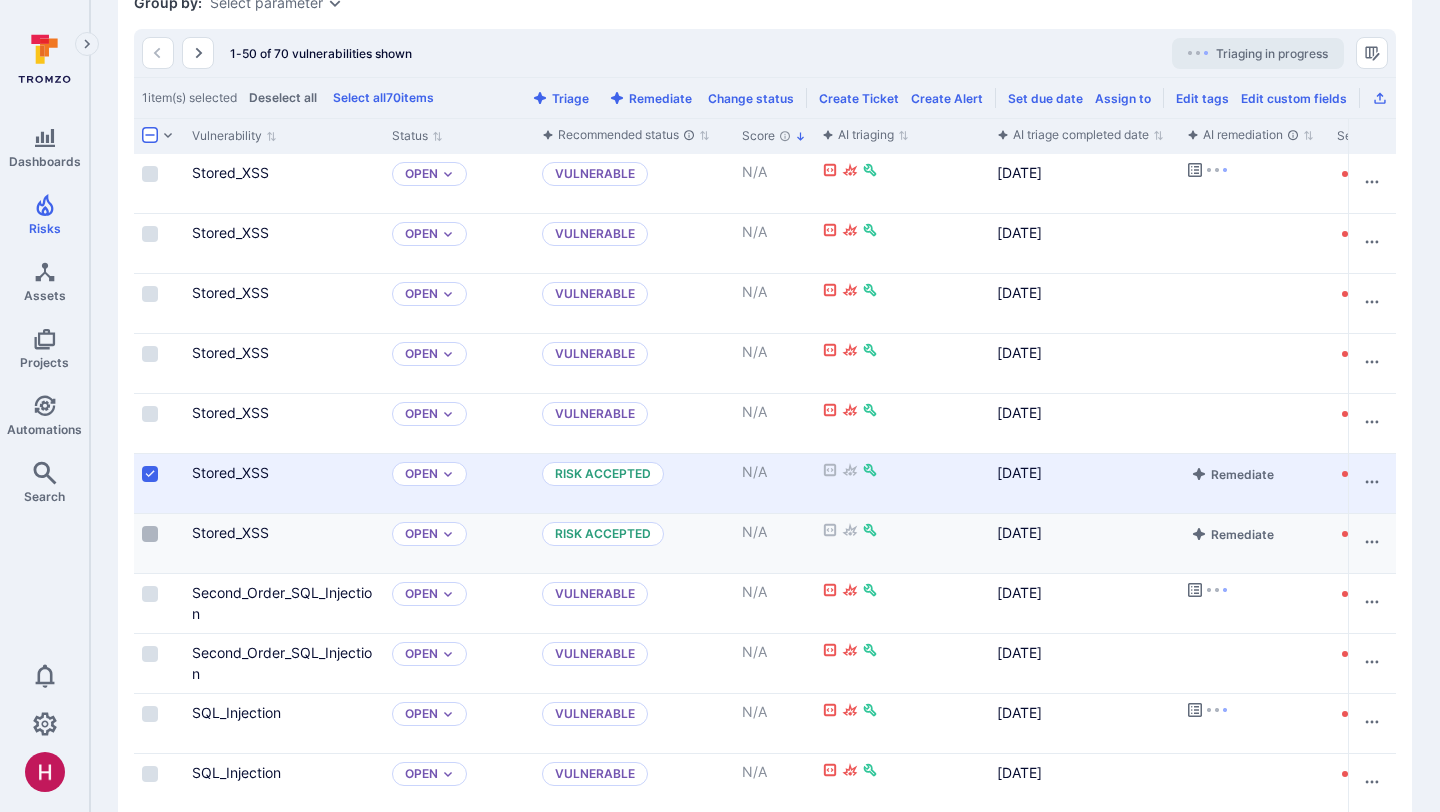 click at bounding box center (150, 534) 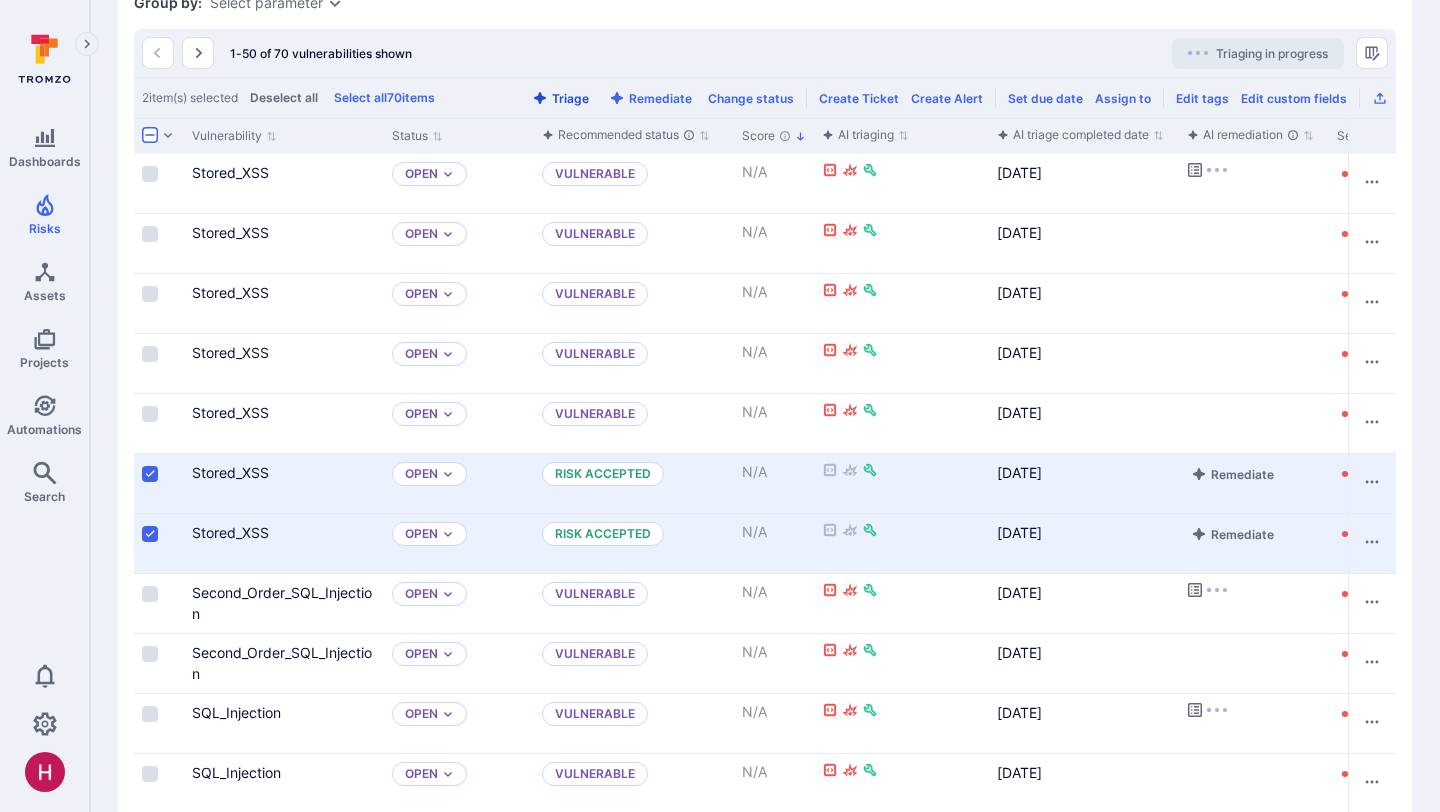 click on "Triage" at bounding box center (560, 98) 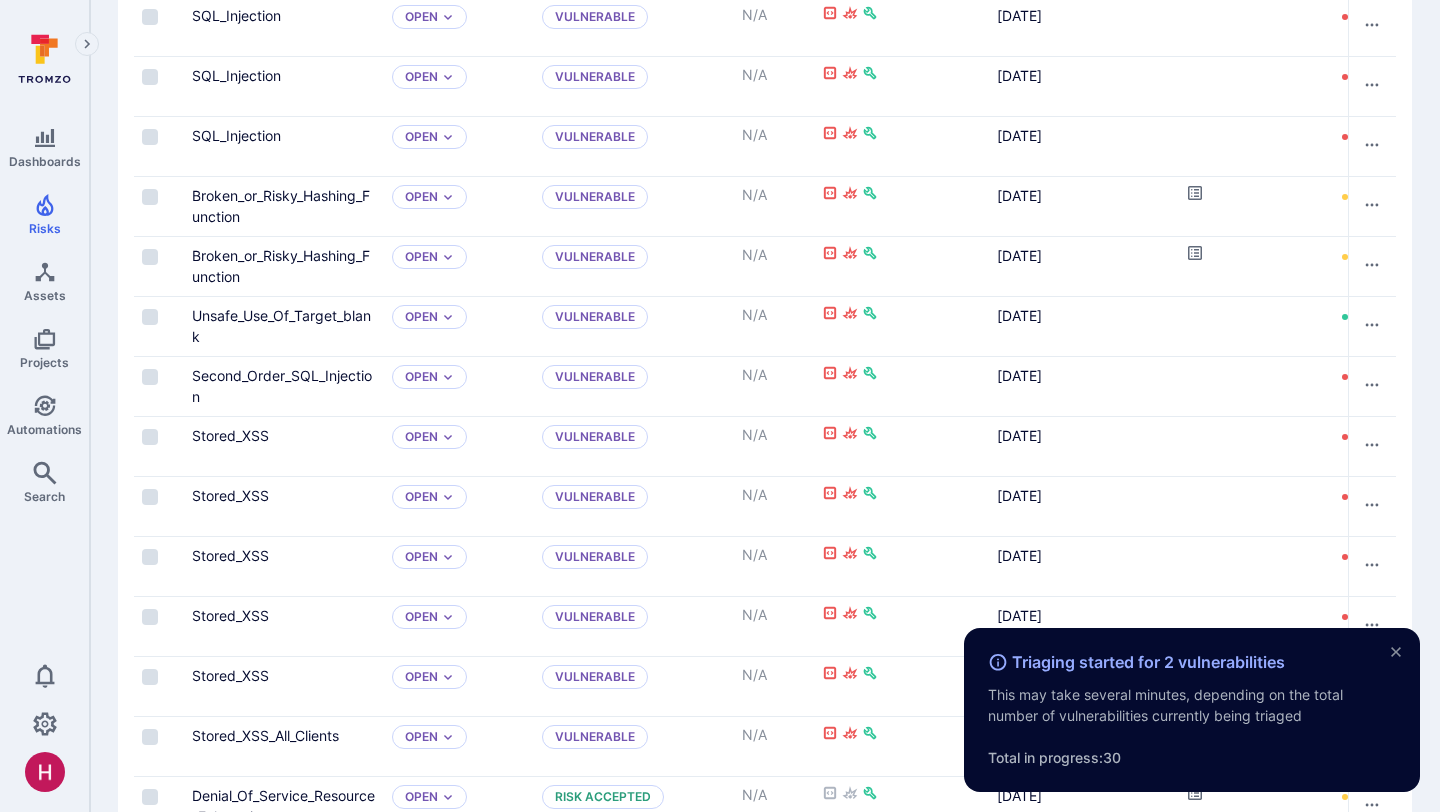 scroll, scrollTop: 1626, scrollLeft: 0, axis: vertical 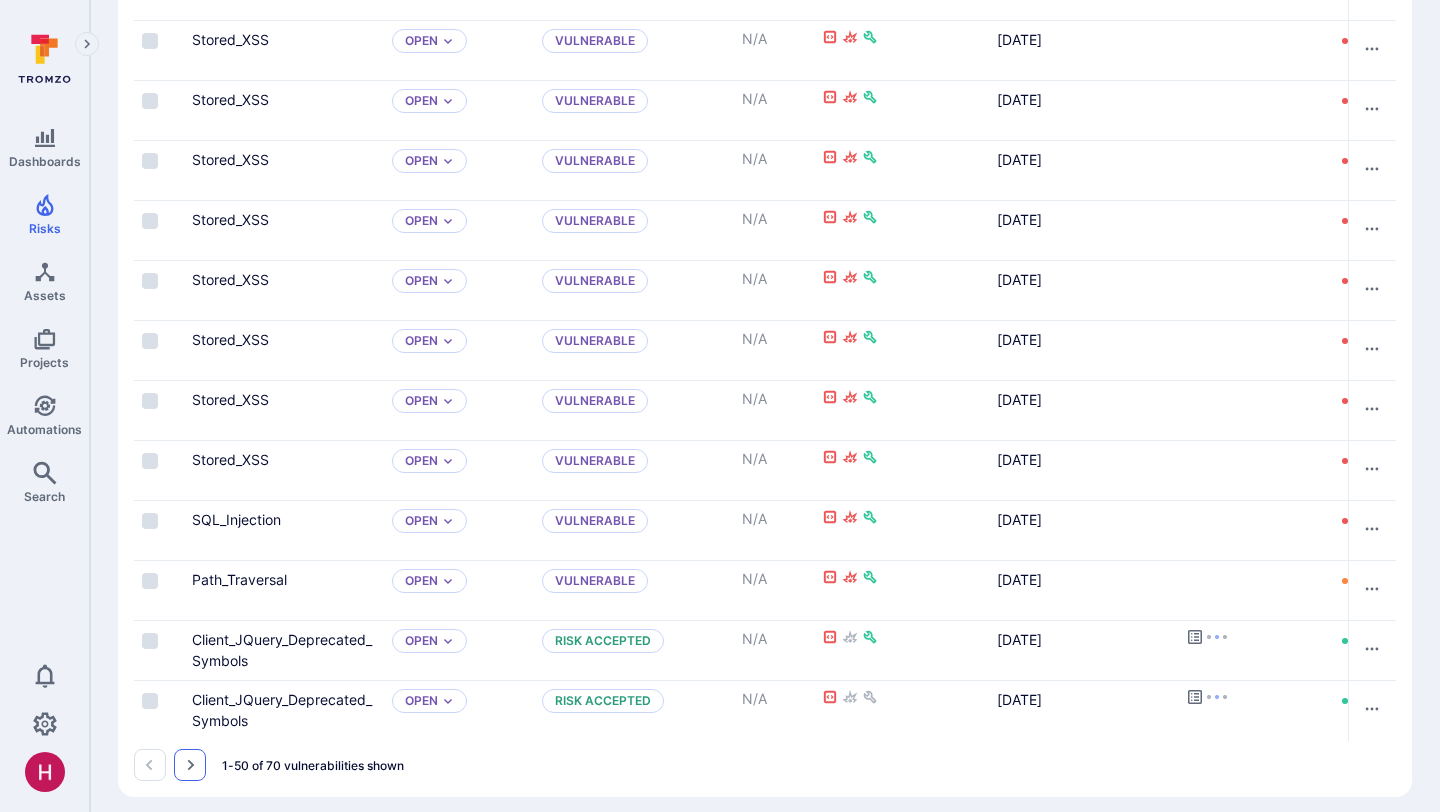 click 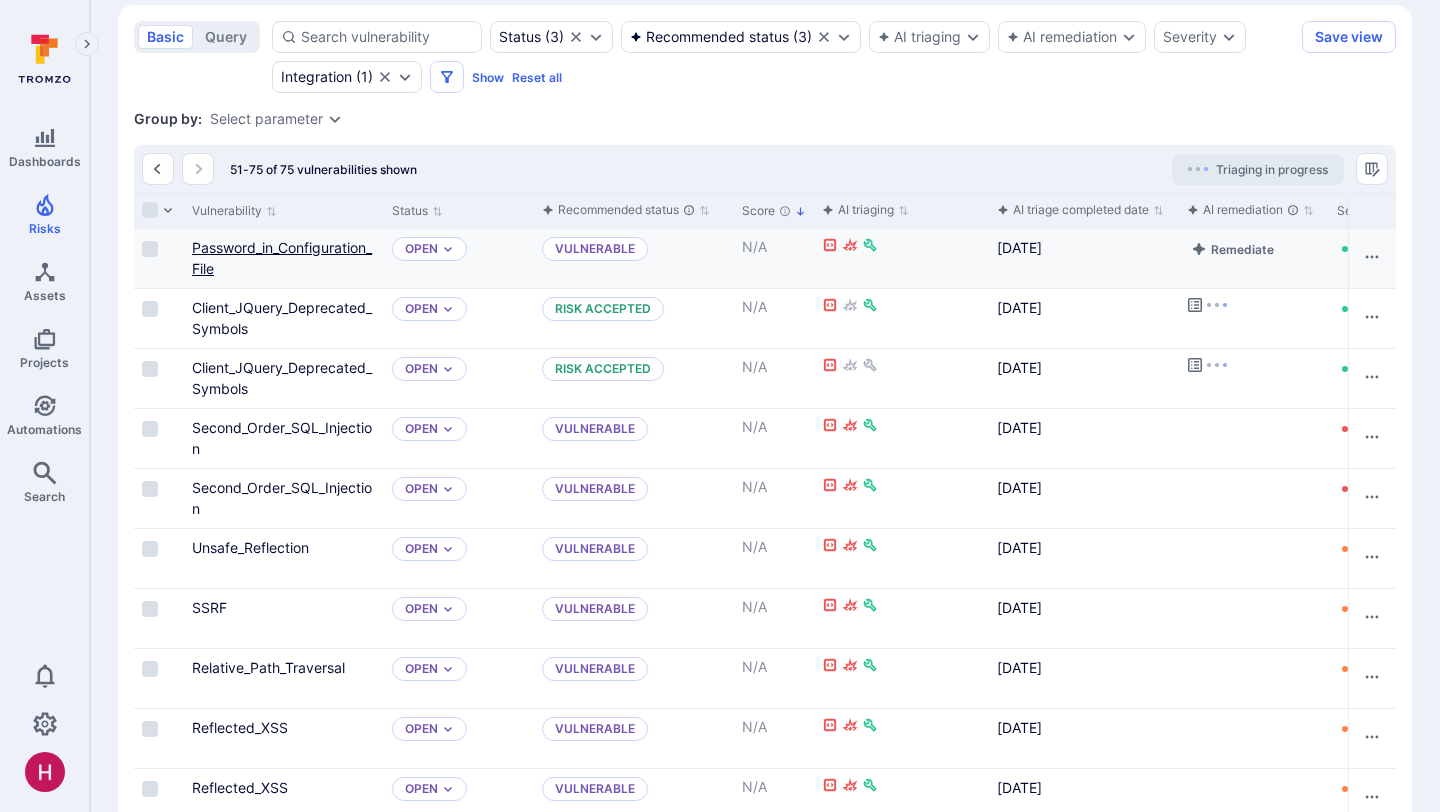 scroll, scrollTop: 457, scrollLeft: 0, axis: vertical 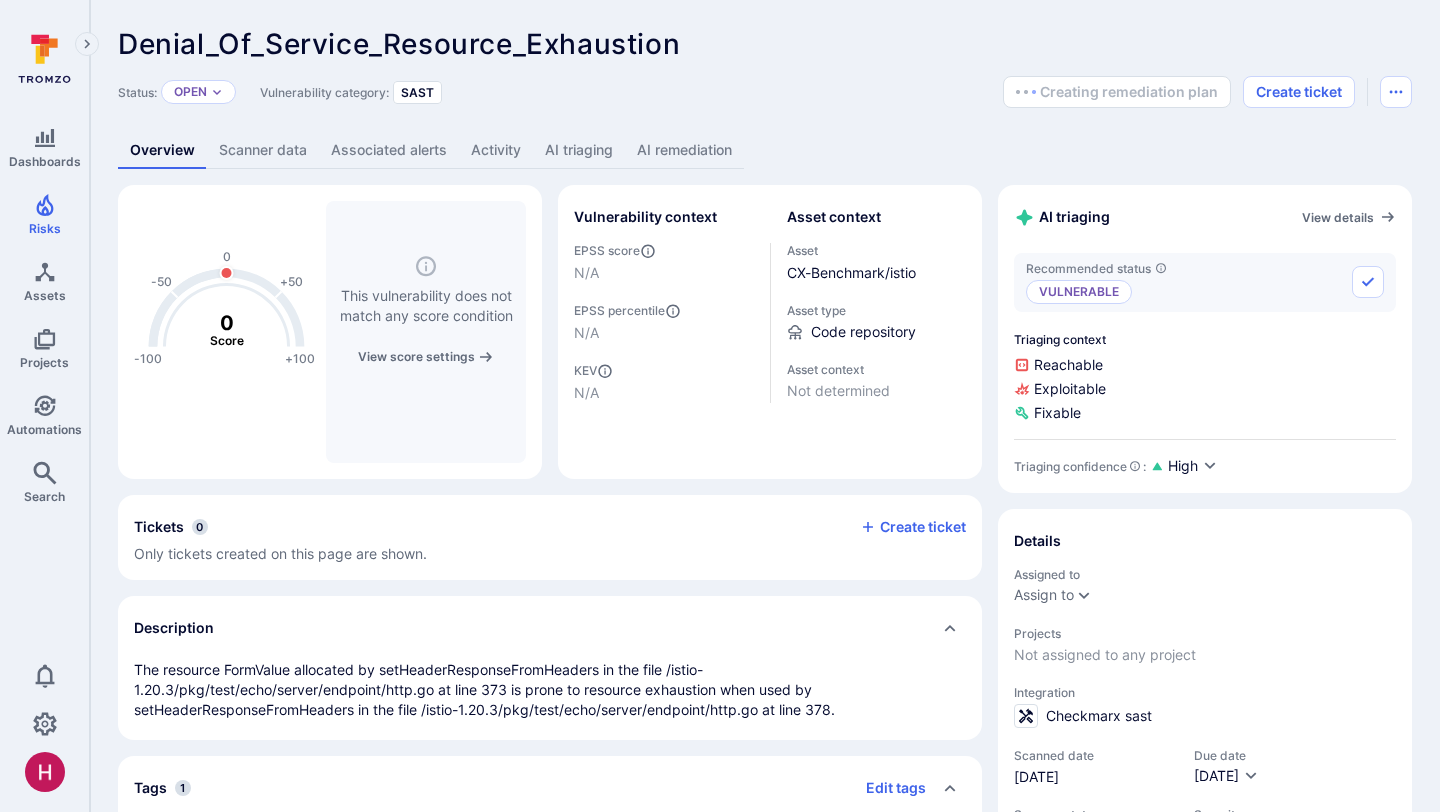 click on "Denial_Of_Service_Resource_Exhaustion" at bounding box center [399, 44] 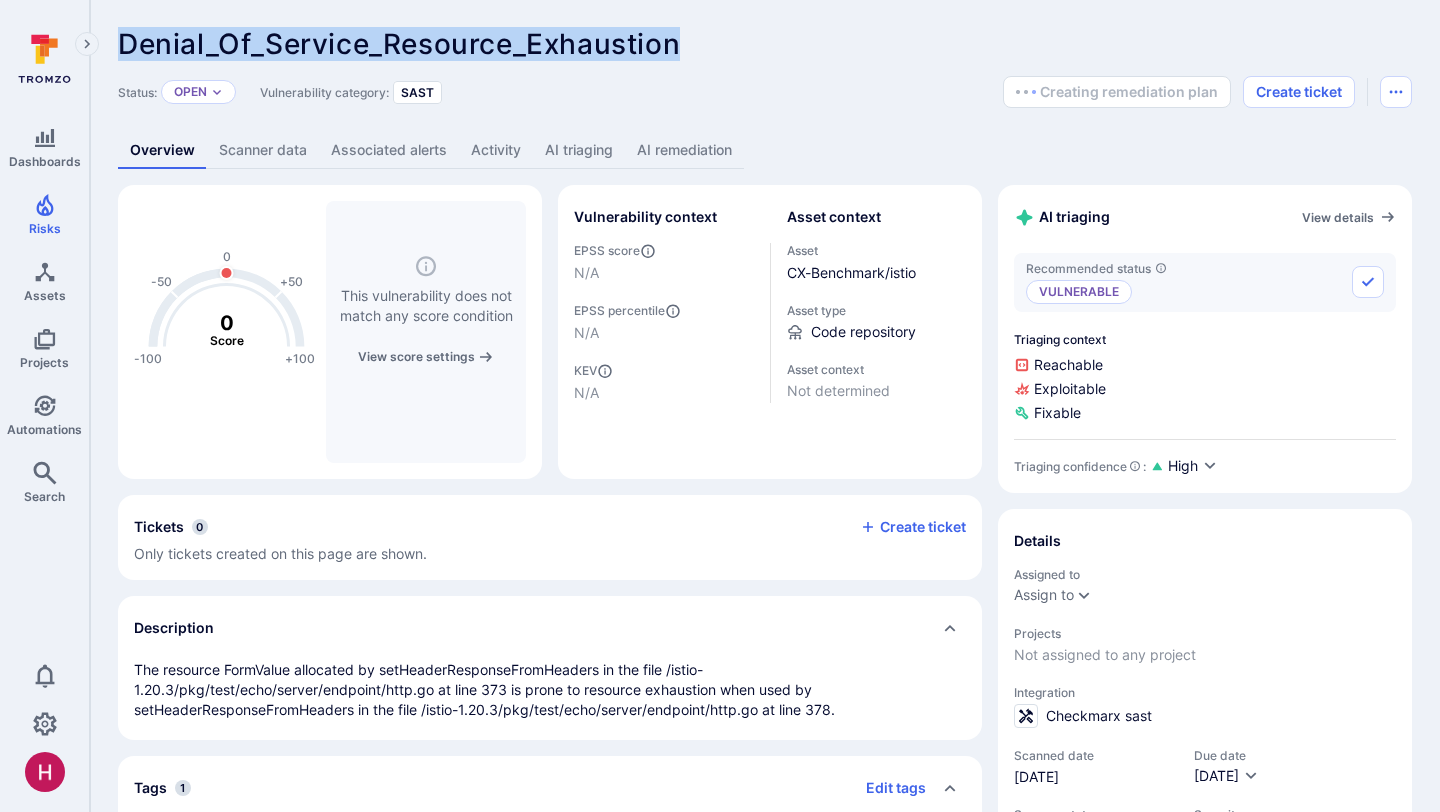 click on "Denial_Of_Service_Resource_Exhaustion" at bounding box center (399, 44) 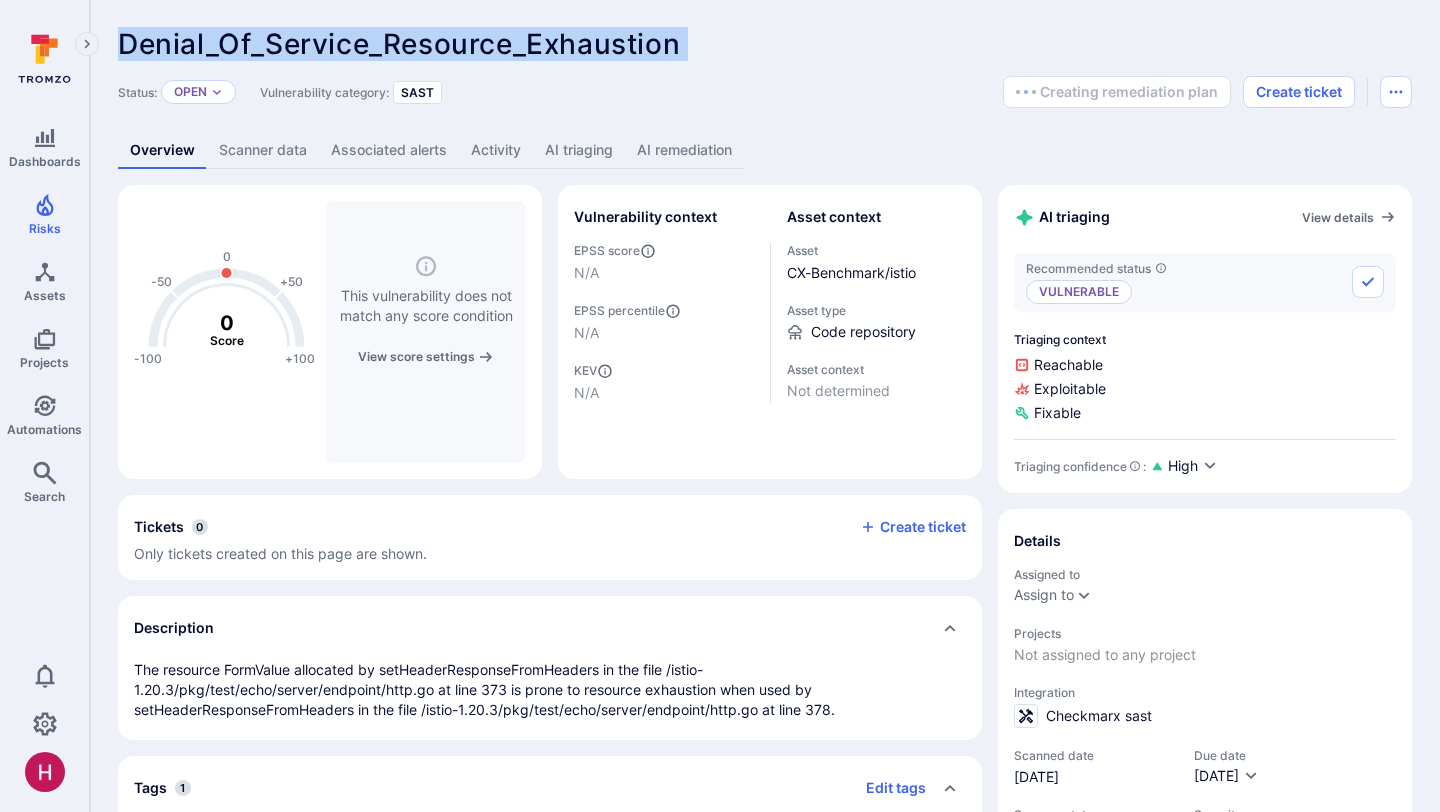 click on "Denial_Of_Service_Resource_Exhaustion" at bounding box center [399, 44] 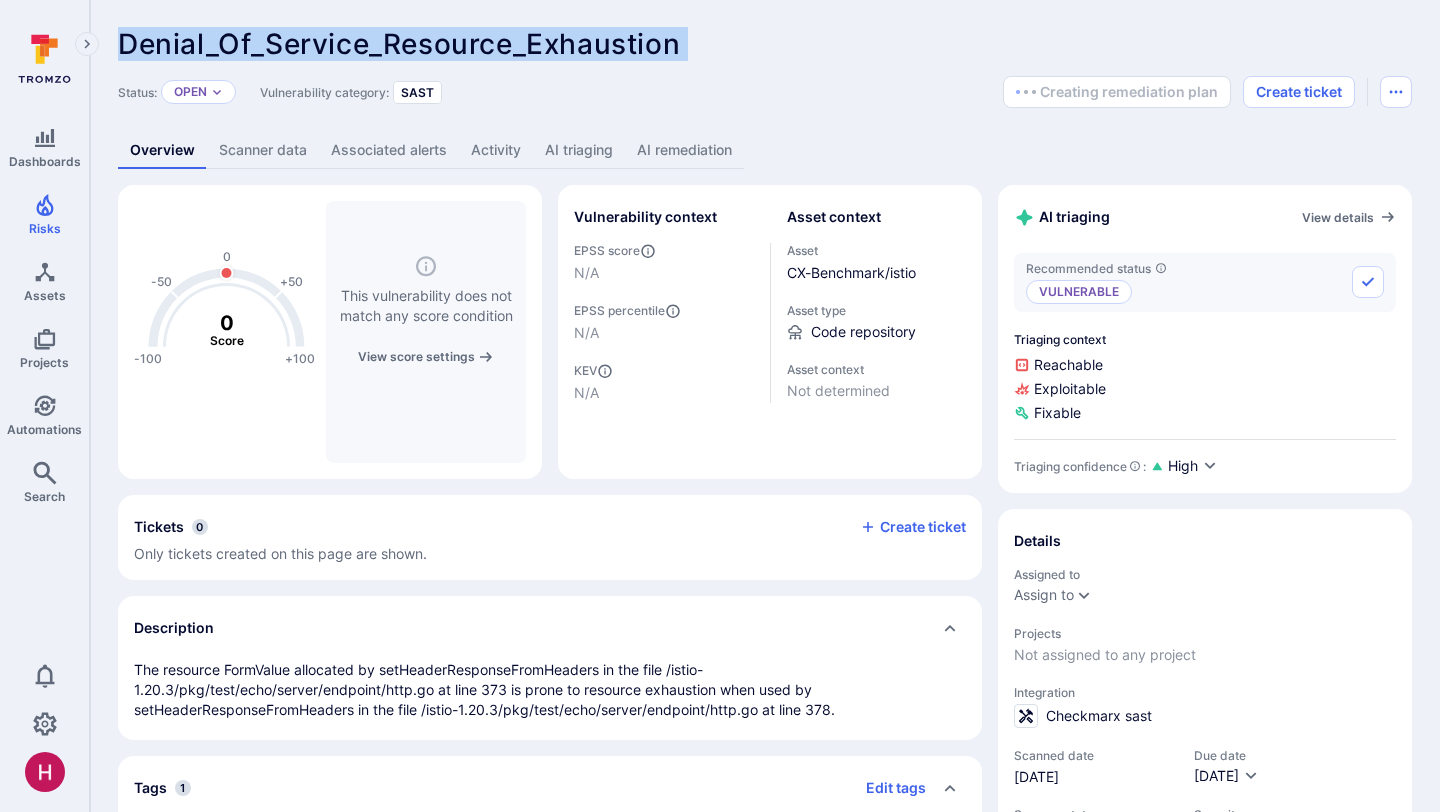 copy on "Denial_Of_Service_Resource_Exhaustion ...   Show  more" 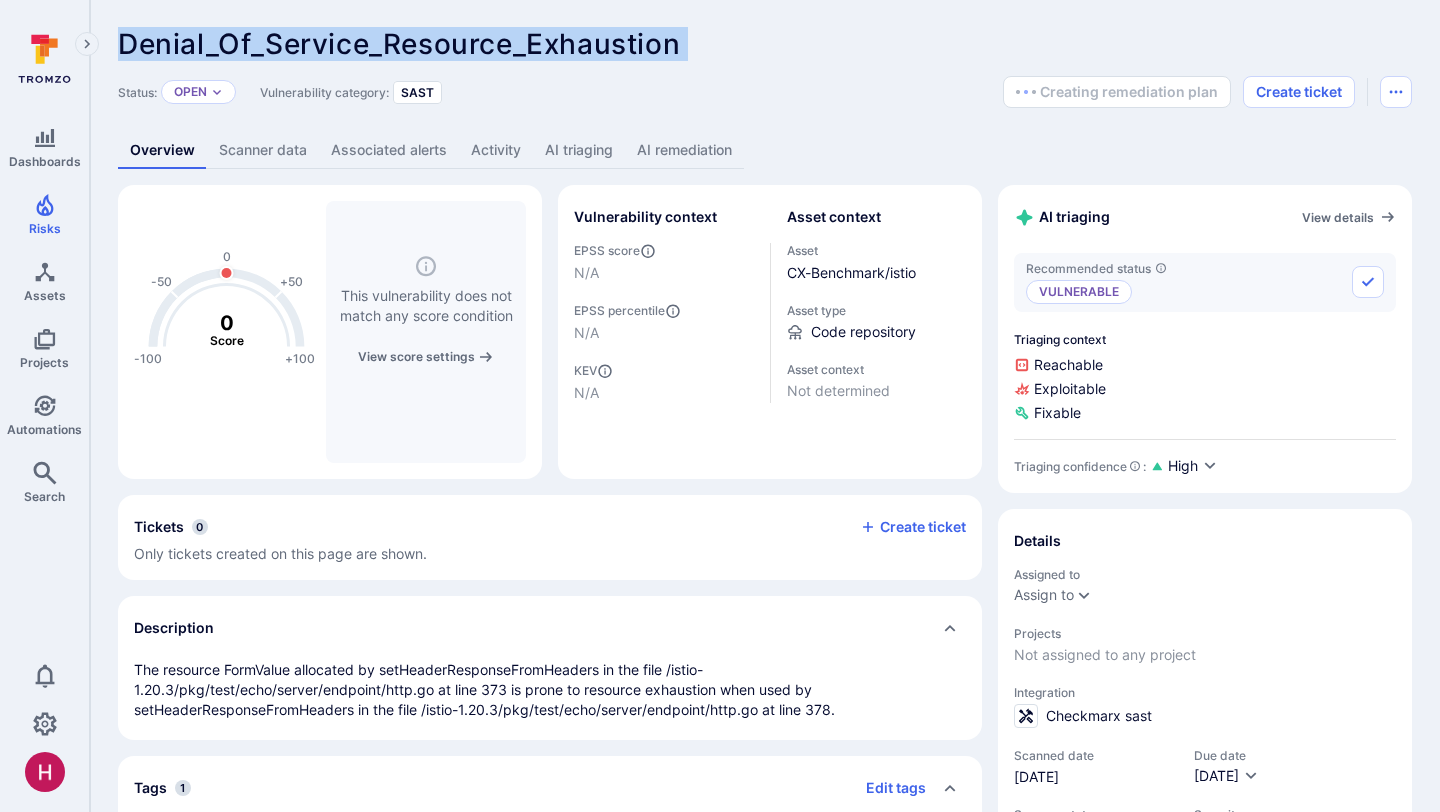 click on "AI remediation" at bounding box center (684, 150) 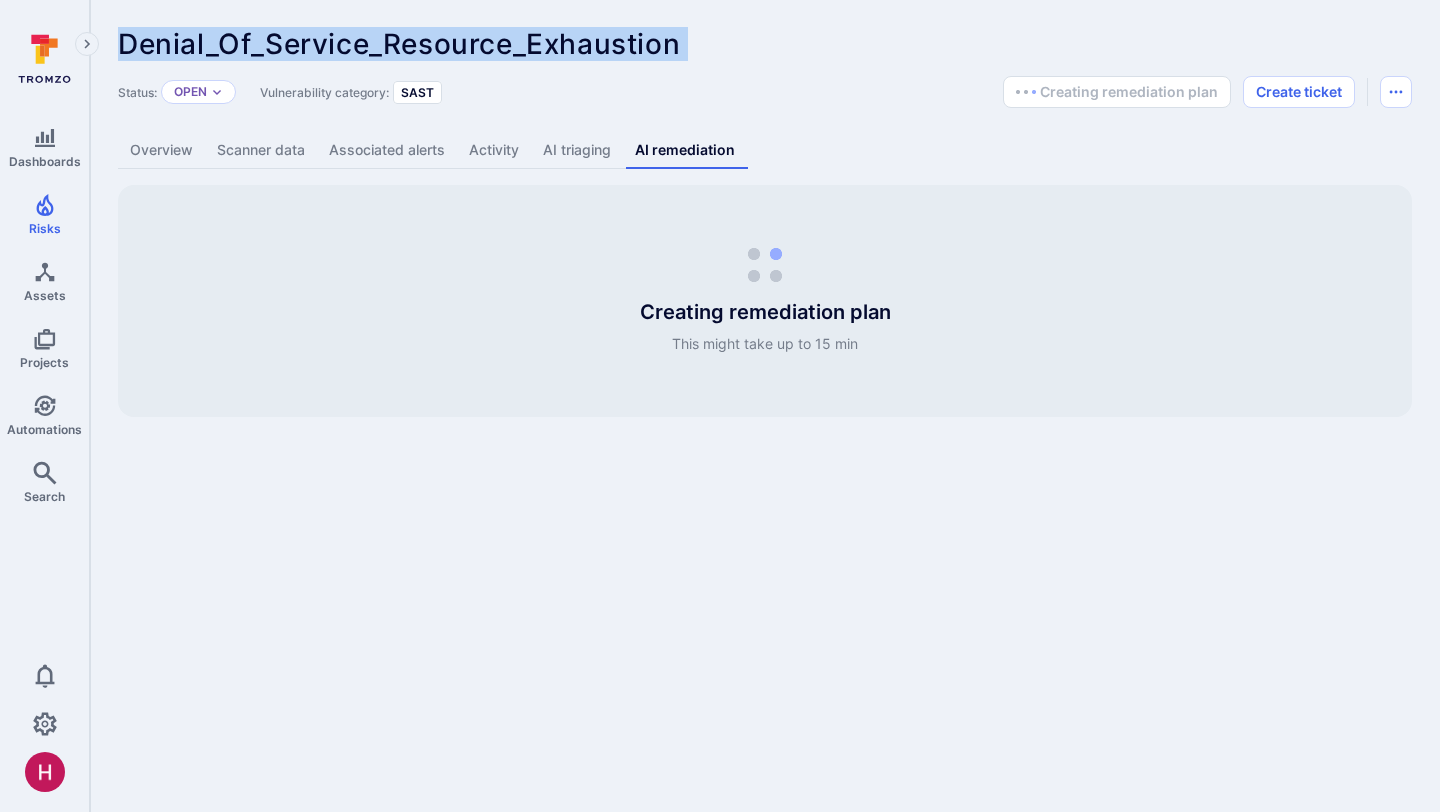 click on "AI triaging" at bounding box center (577, 150) 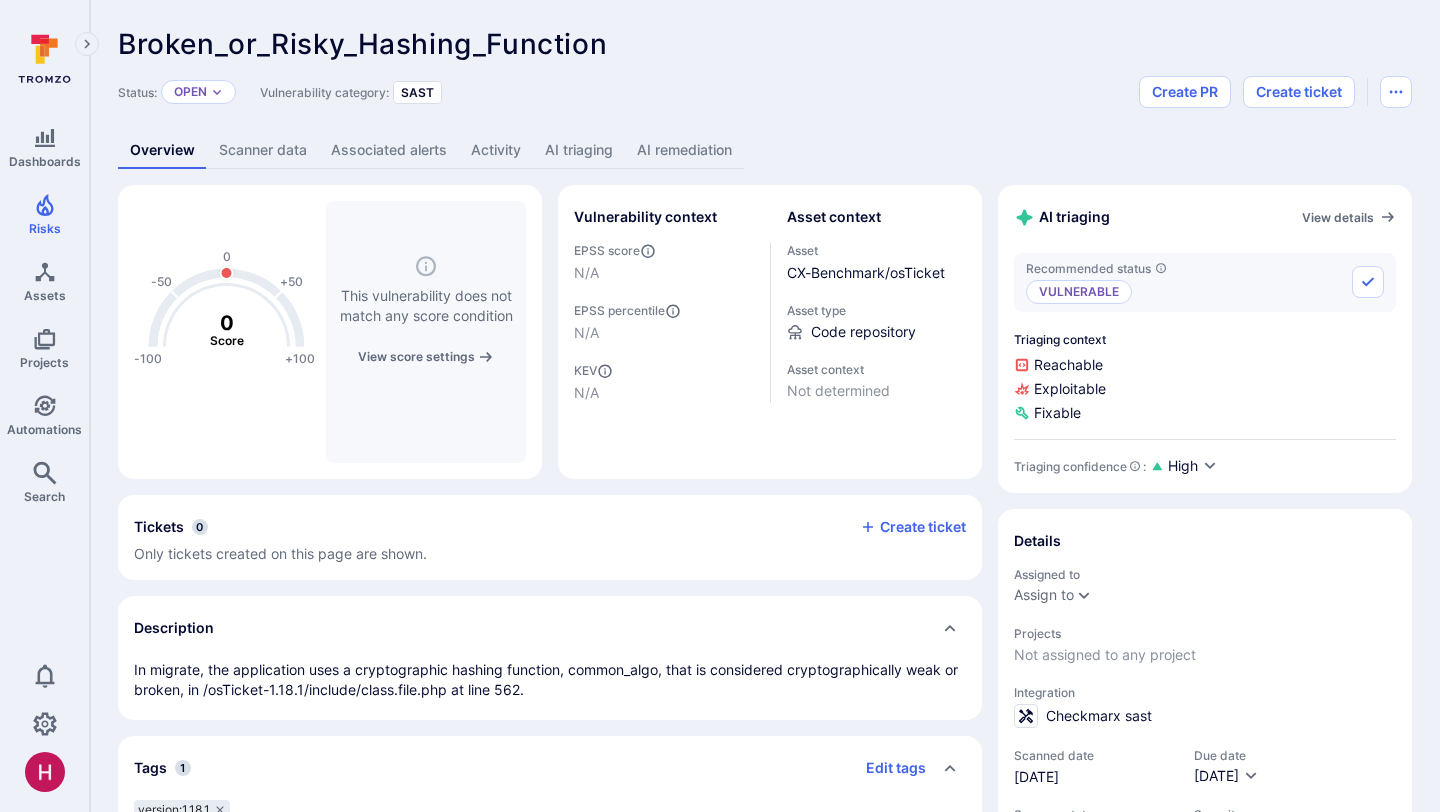 scroll, scrollTop: 0, scrollLeft: 0, axis: both 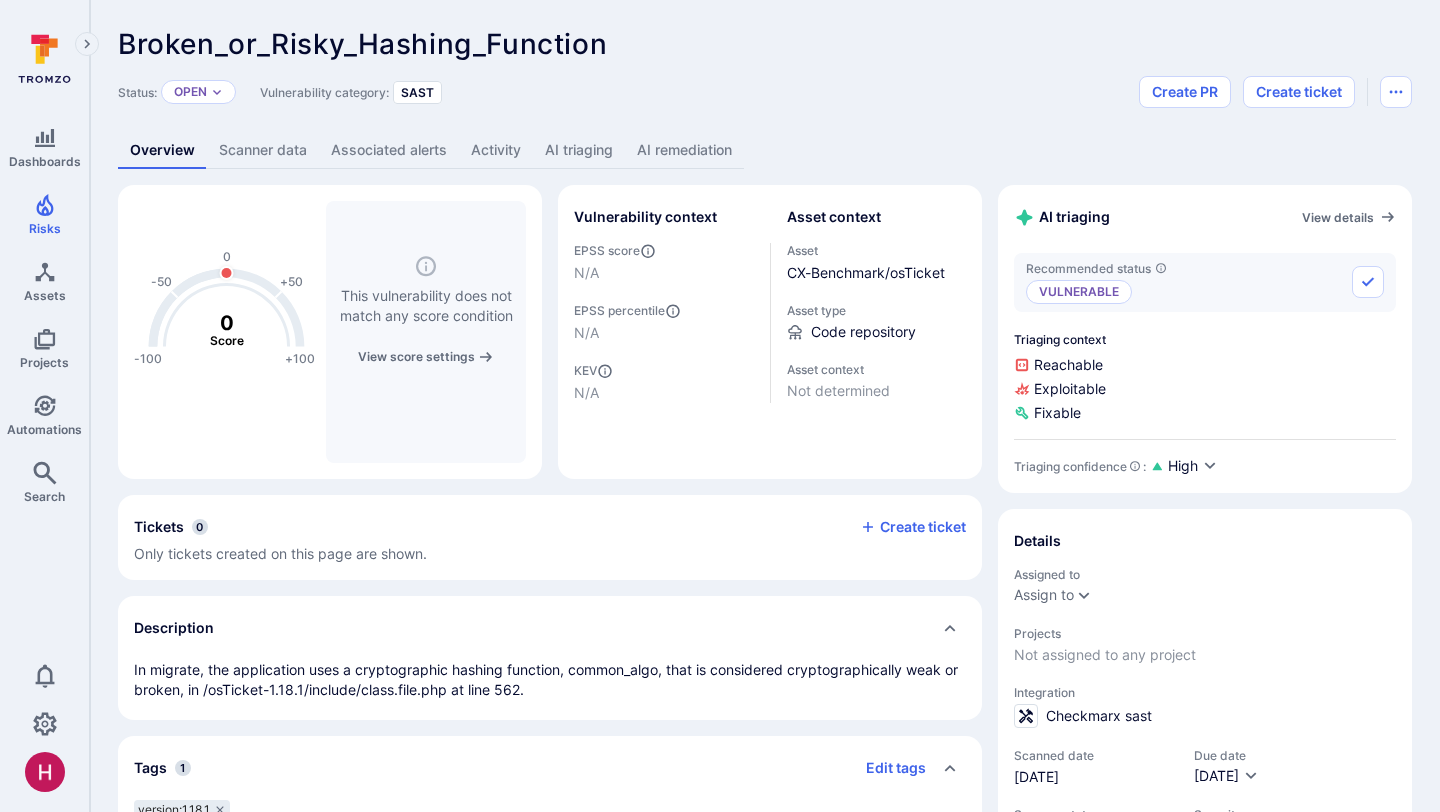 click on "AI triaging" at bounding box center (579, 150) 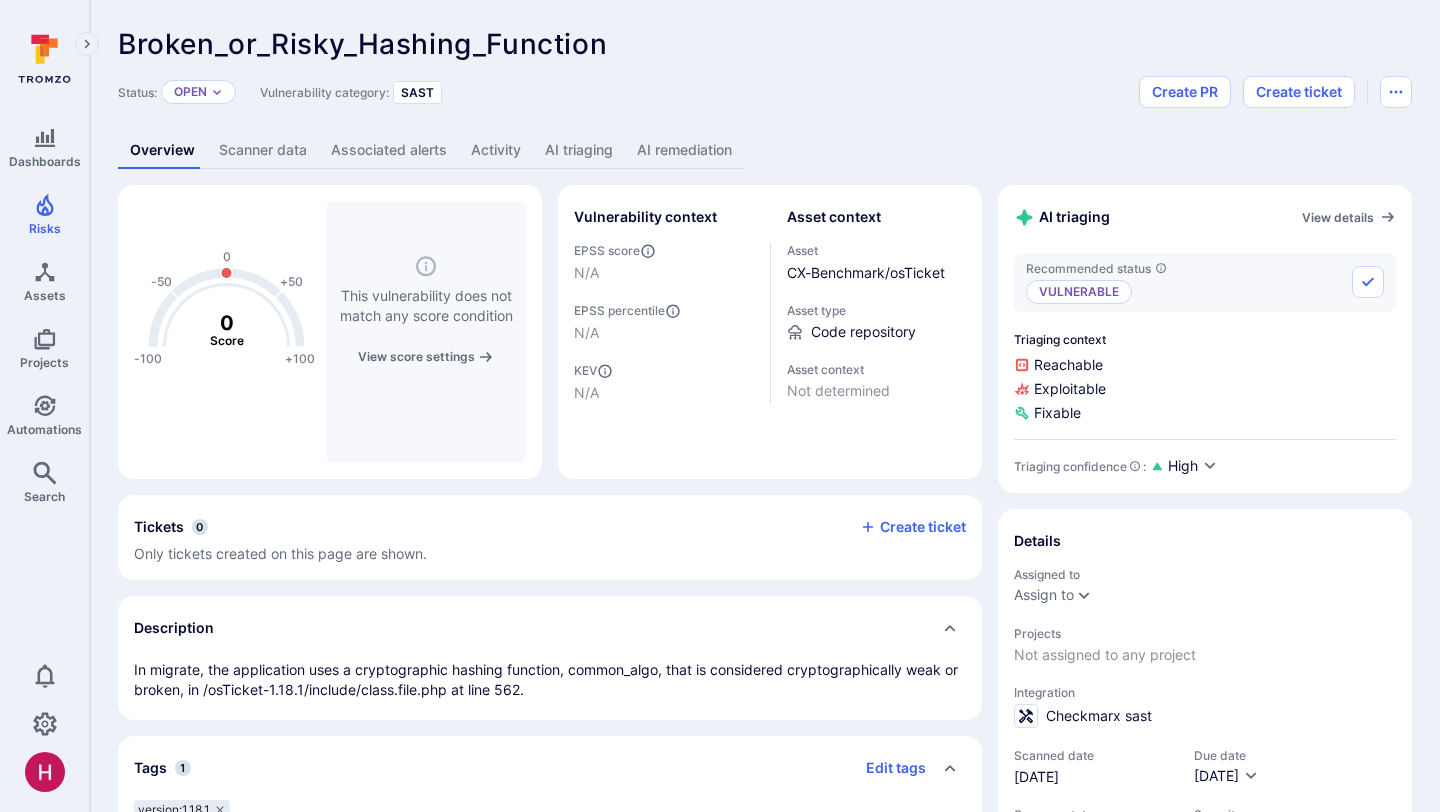 scroll, scrollTop: 0, scrollLeft: 0, axis: both 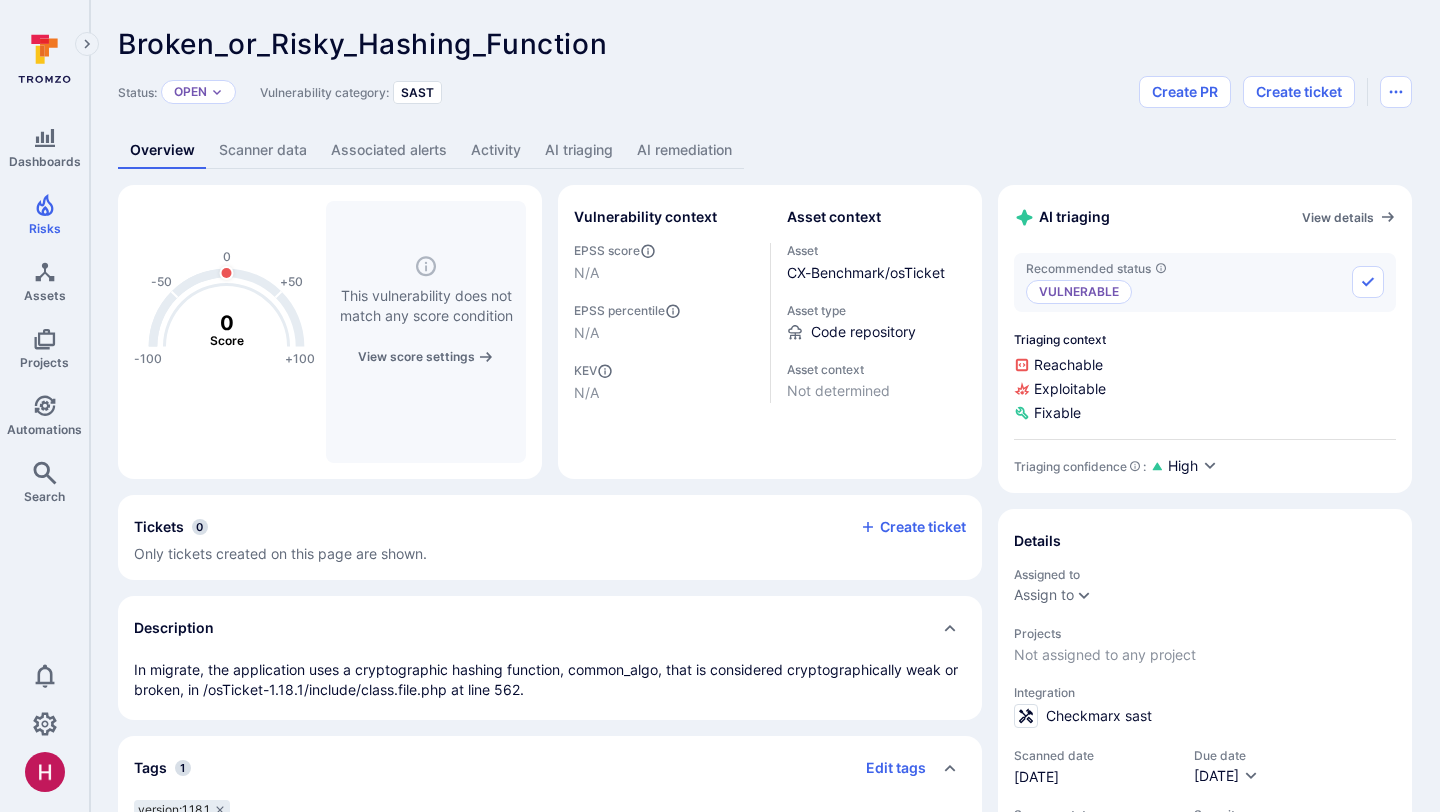 click on "AI triaging" at bounding box center (579, 150) 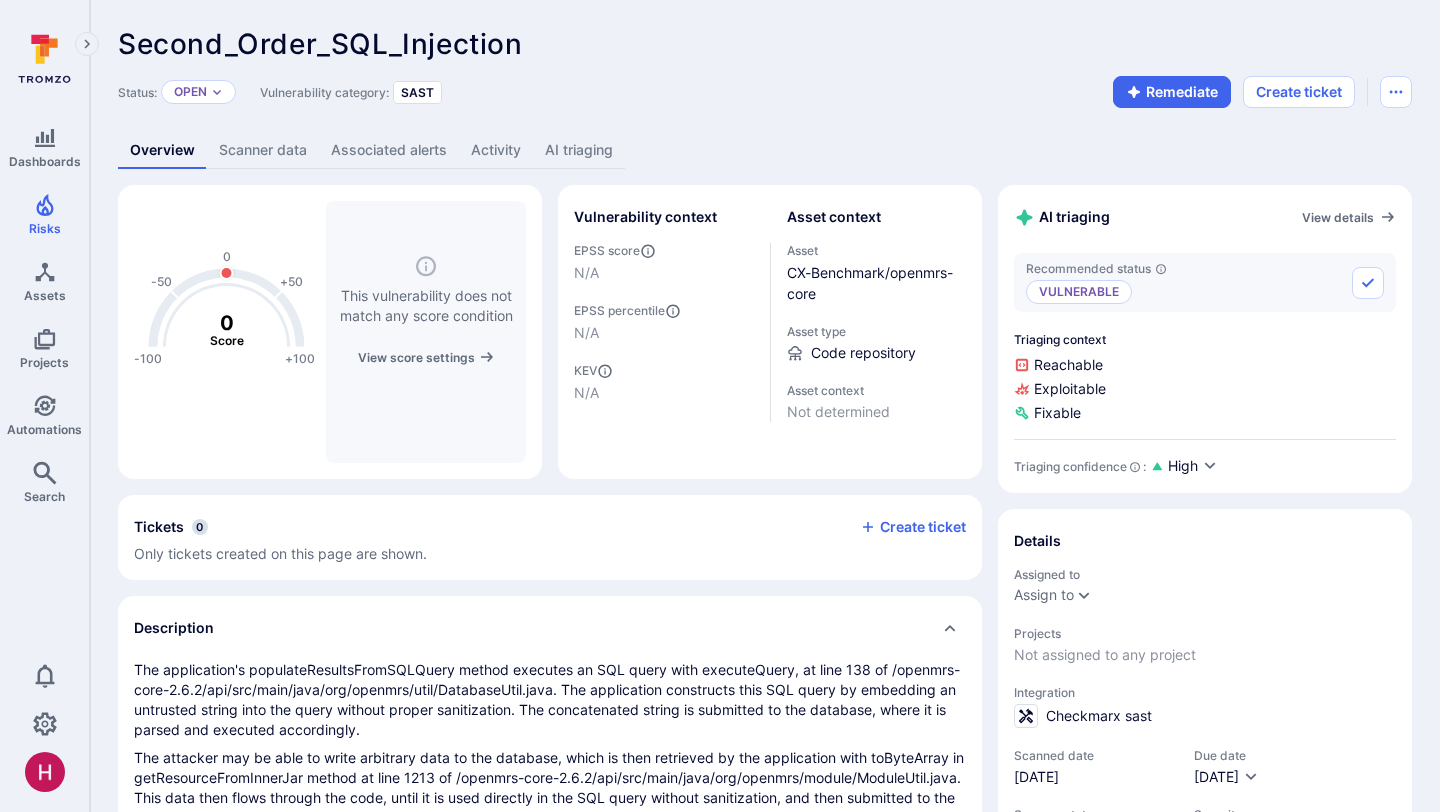 scroll, scrollTop: 0, scrollLeft: 0, axis: both 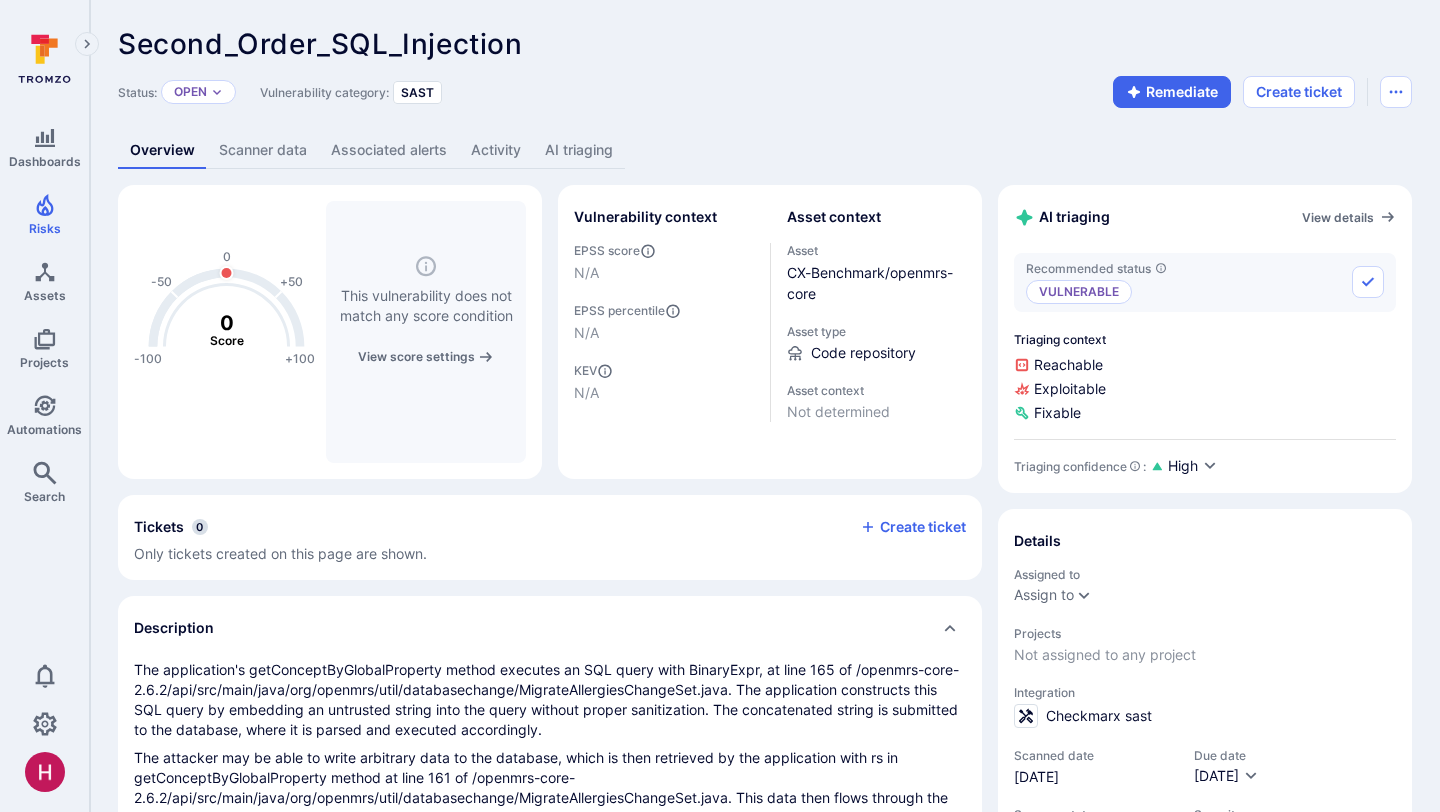 click on "AI triaging" at bounding box center [579, 150] 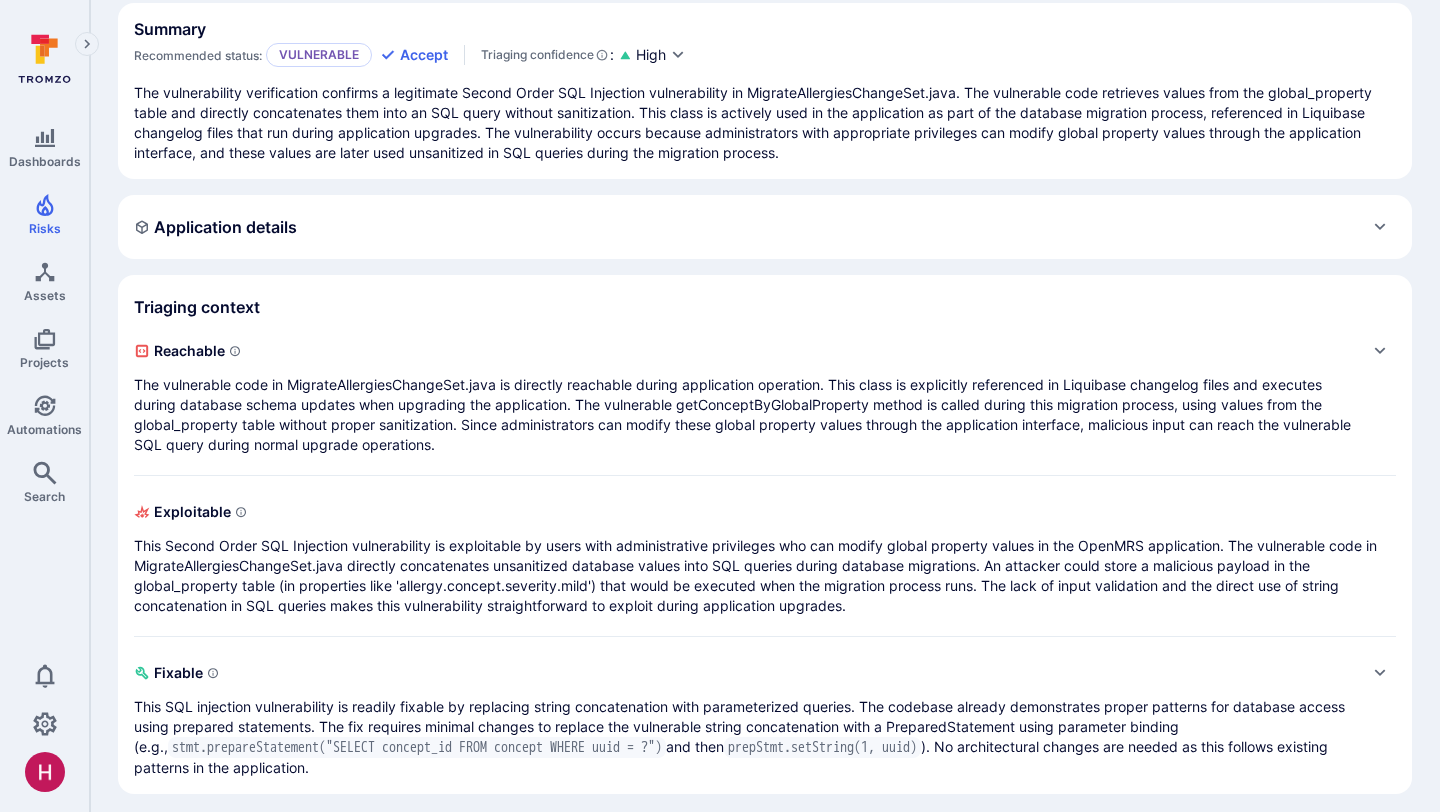 scroll, scrollTop: 191, scrollLeft: 0, axis: vertical 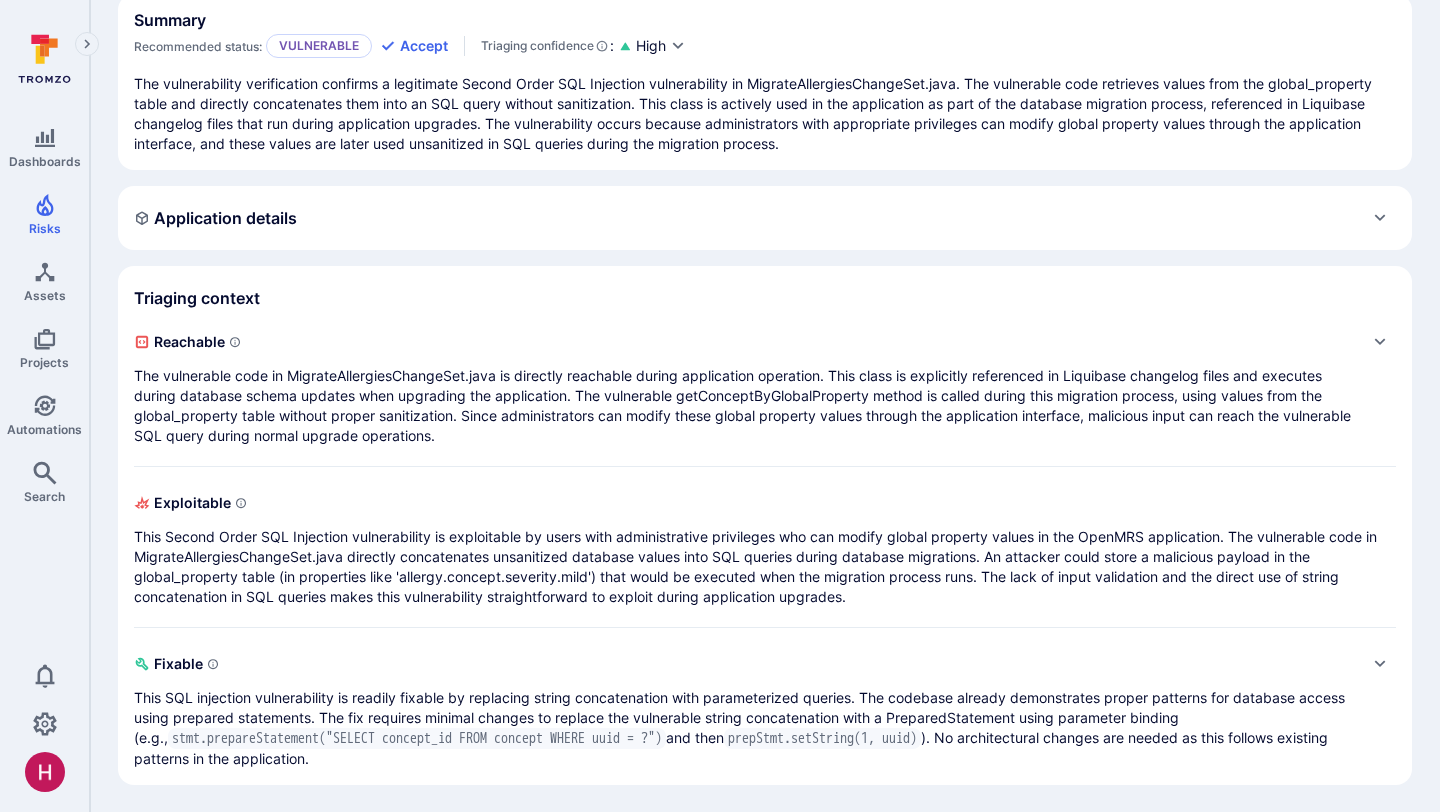 click on "This Second Order SQL Injection vulnerability is exploitable by users with administrative privileges who can modify global property values in the OpenMRS application. The vulnerable code in MigrateAllergiesChangeSet.java directly concatenates unsanitized database values into SQL queries during database migrations. An attacker could store a malicious payload in the global_property table (in properties like 'allergy.concept.severity.mild') that would be executed when the migration process runs. The lack of input validation and the direct use of string concatenation in SQL queries makes this vulnerability straightforward to exploit during application upgrades." at bounding box center [765, 567] 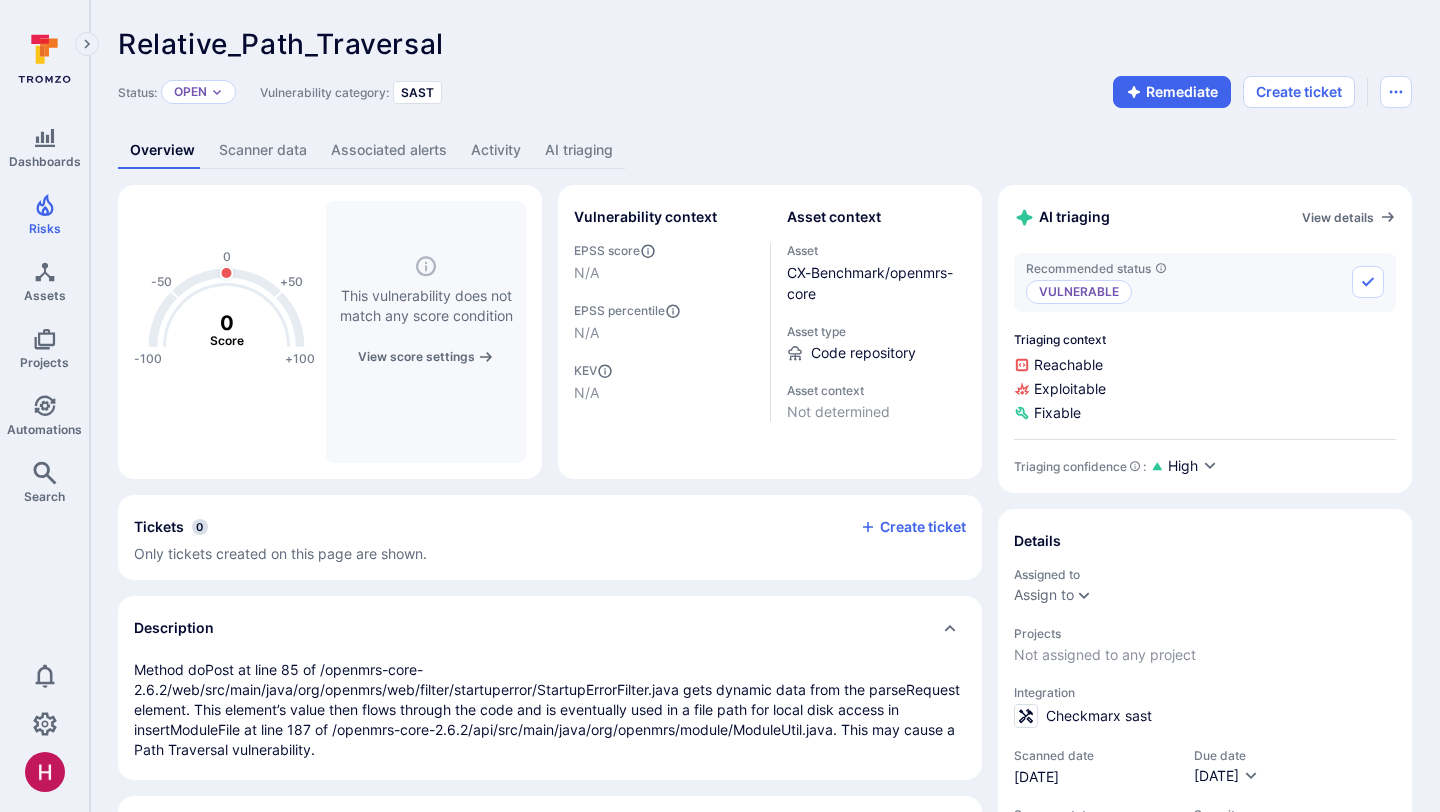 scroll, scrollTop: 0, scrollLeft: 0, axis: both 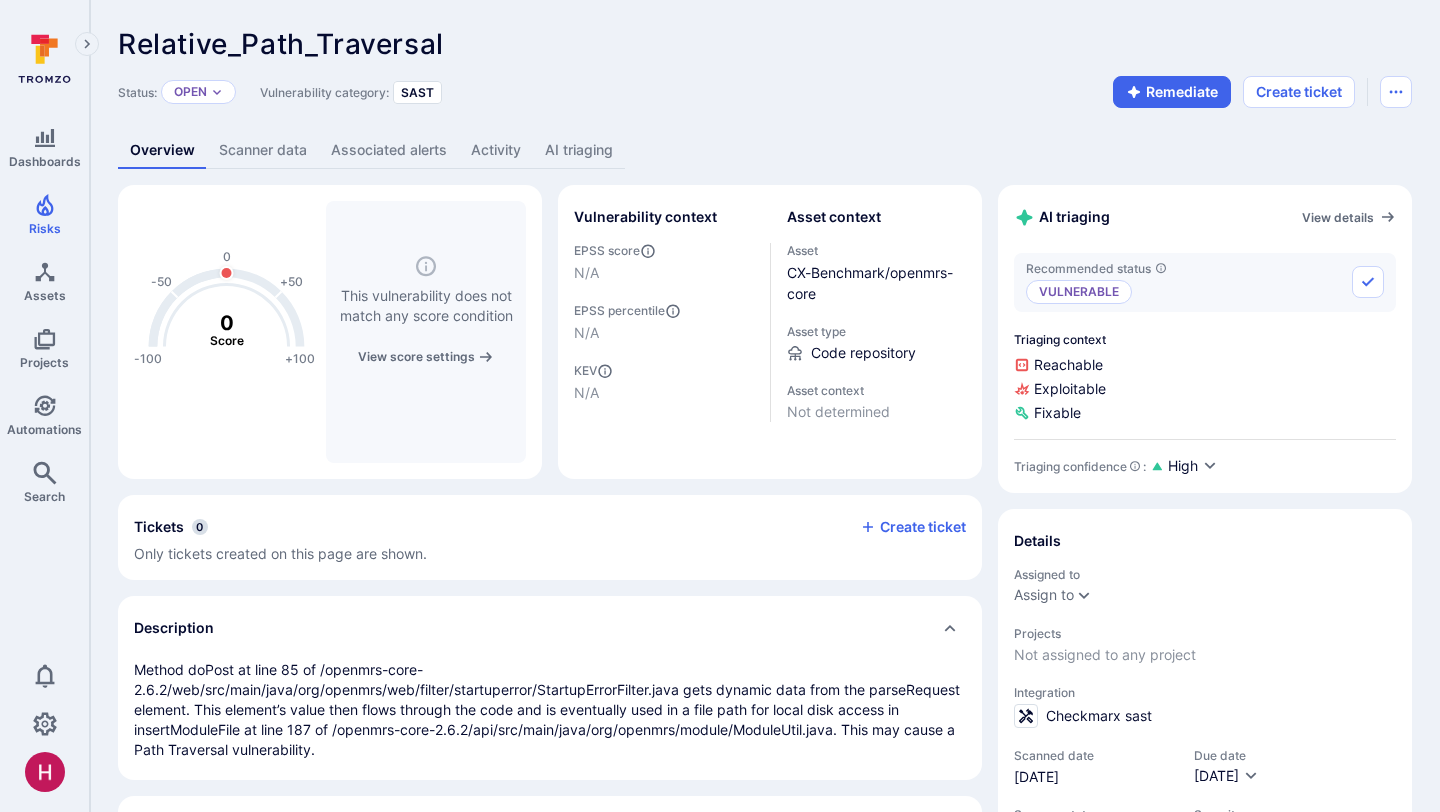click on "AI triaging" at bounding box center (579, 150) 